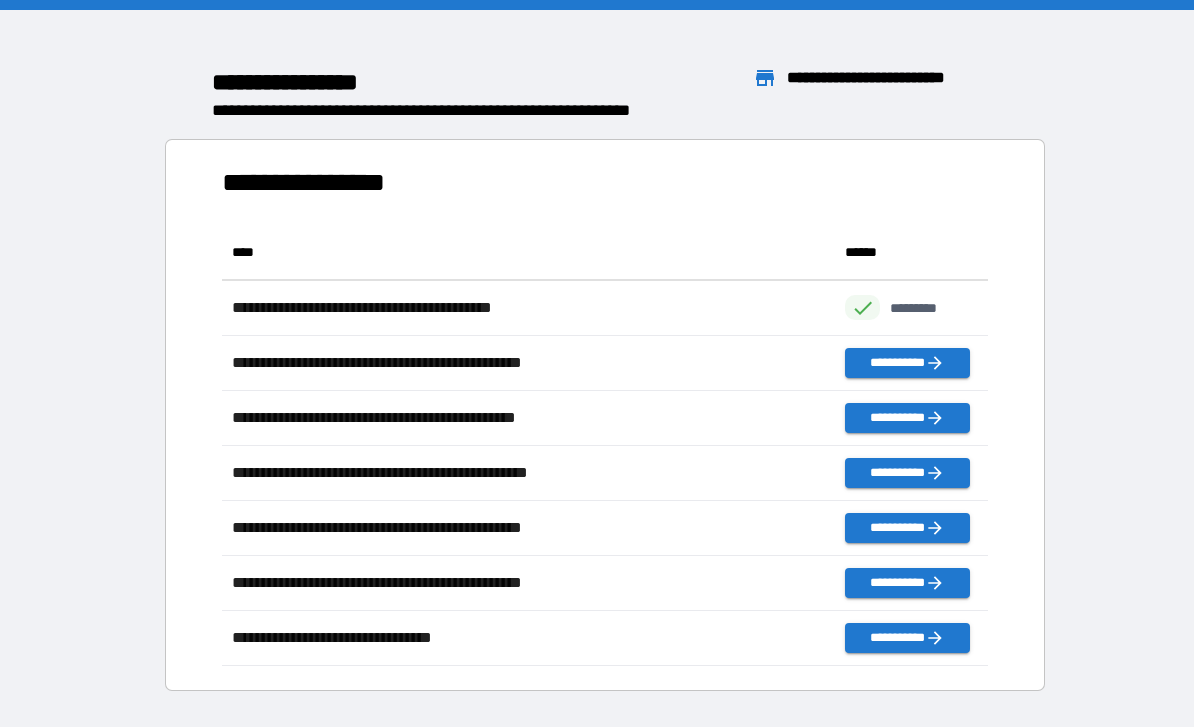 scroll, scrollTop: 64, scrollLeft: 0, axis: vertical 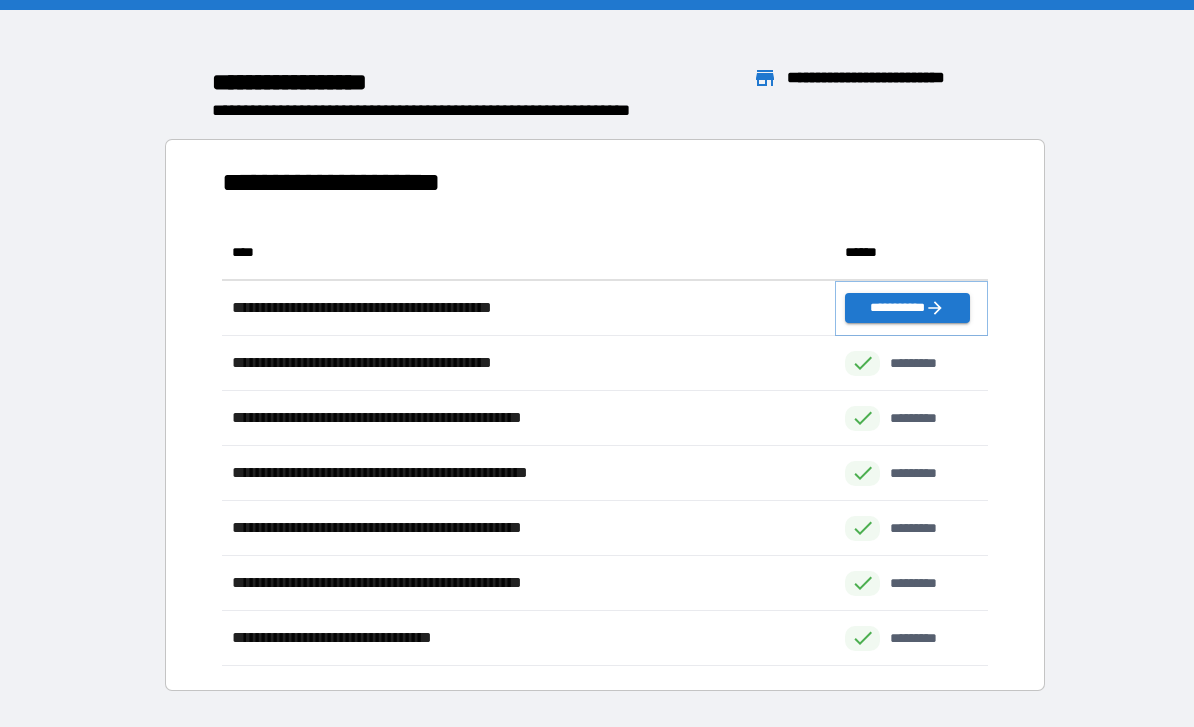 click on "**********" at bounding box center (907, 308) 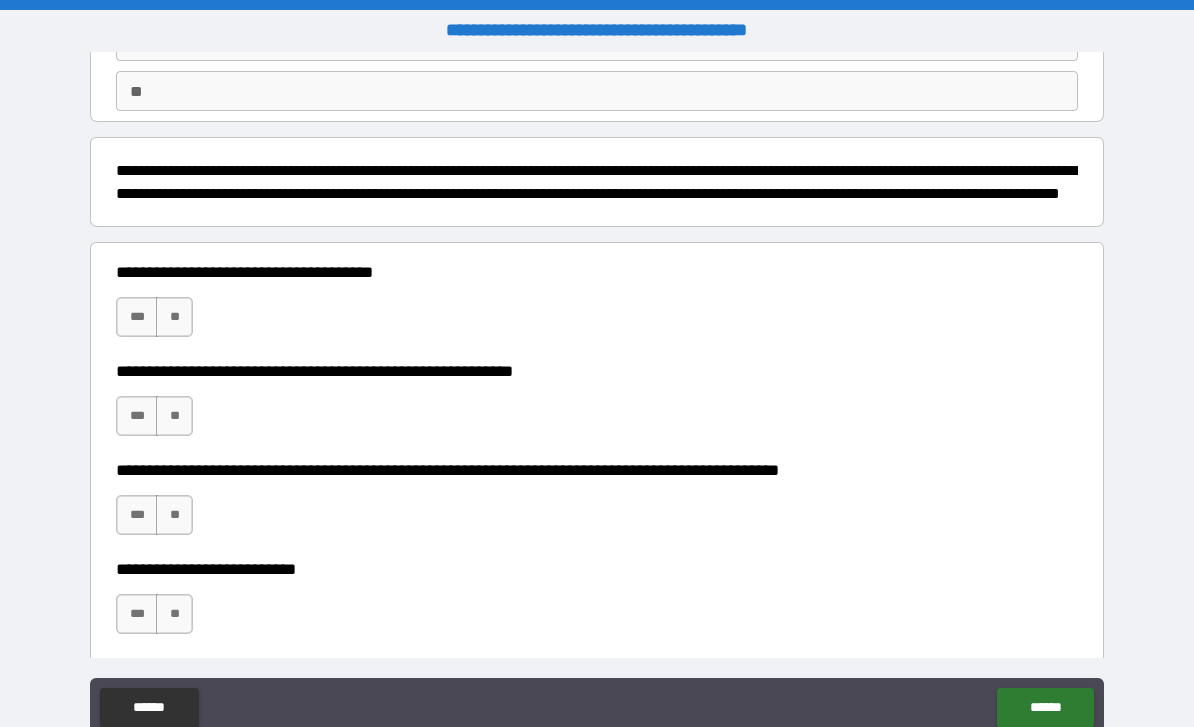 scroll, scrollTop: 179, scrollLeft: 0, axis: vertical 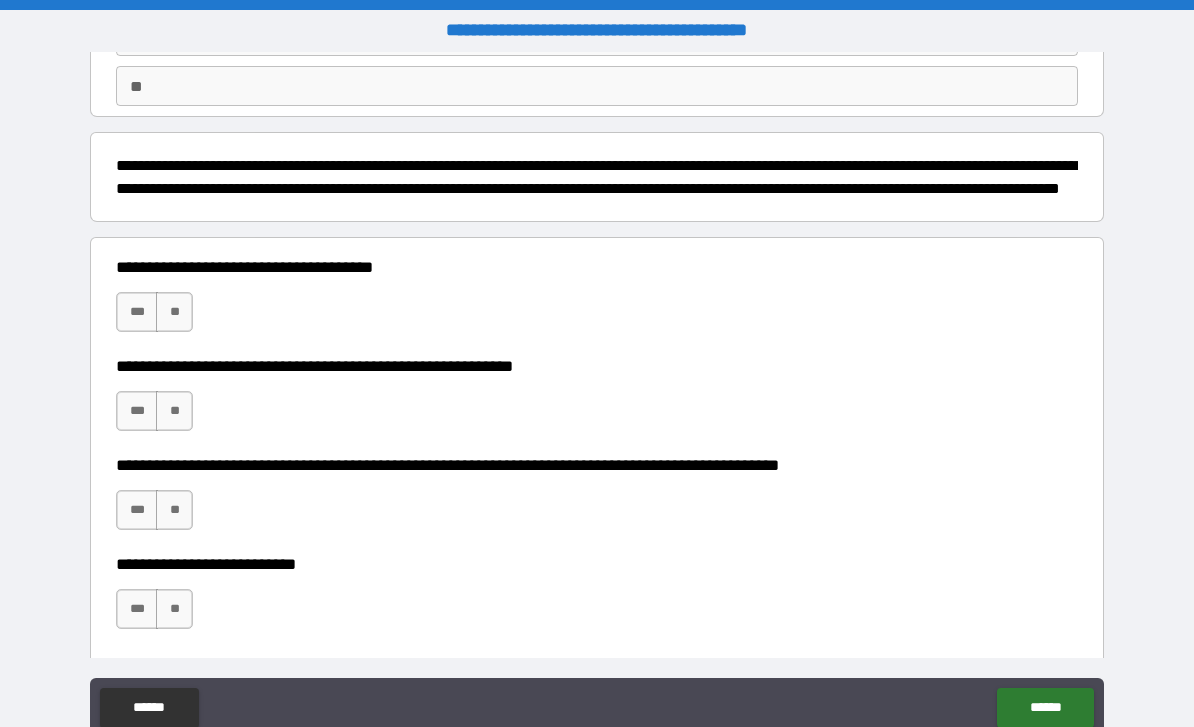 click on "***" at bounding box center [137, 312] 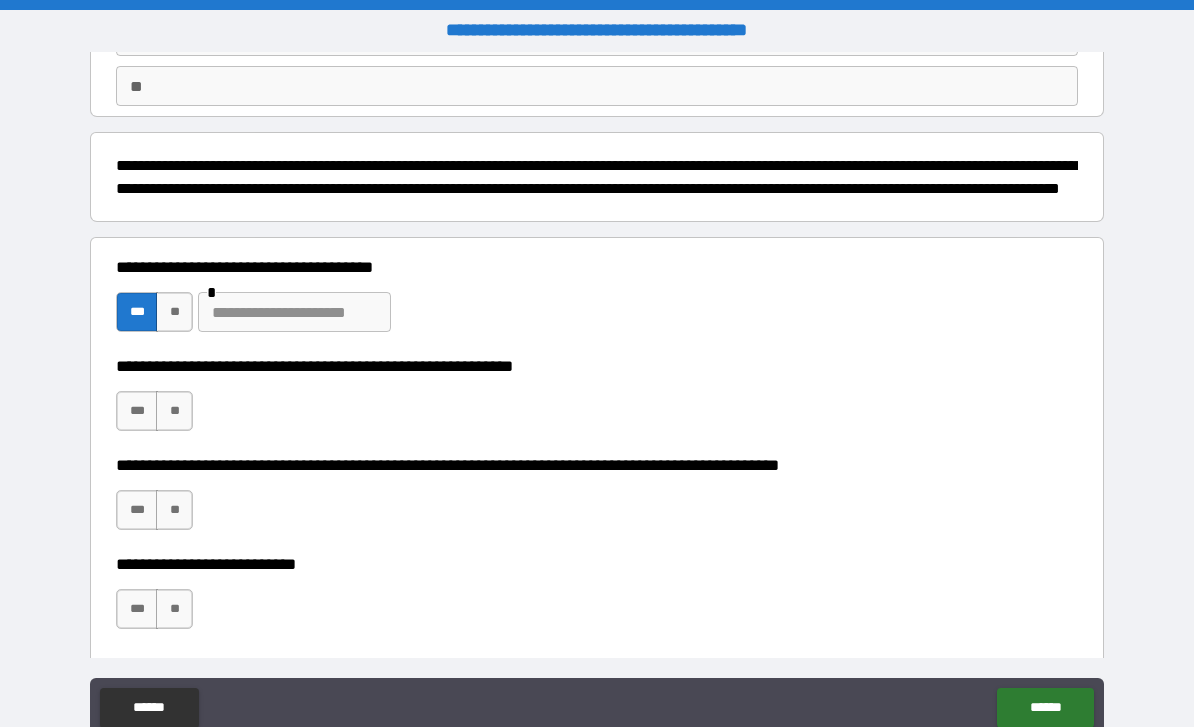 click on "**" at bounding box center [174, 411] 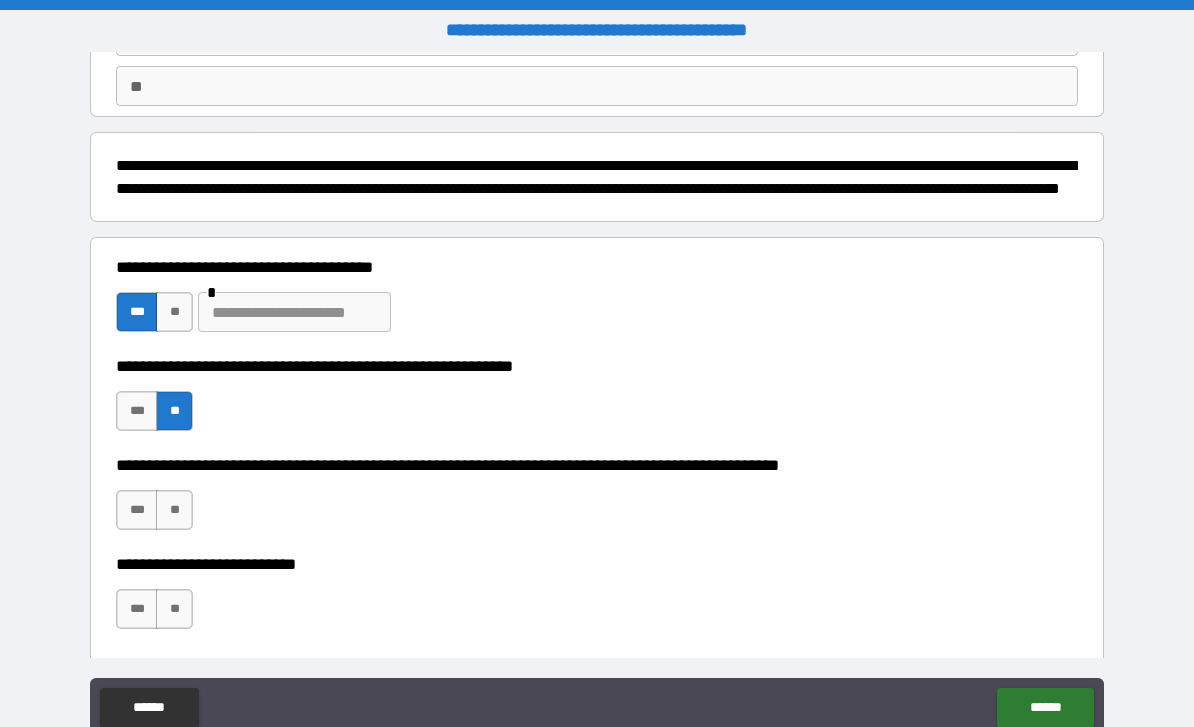 click on "**" at bounding box center [174, 510] 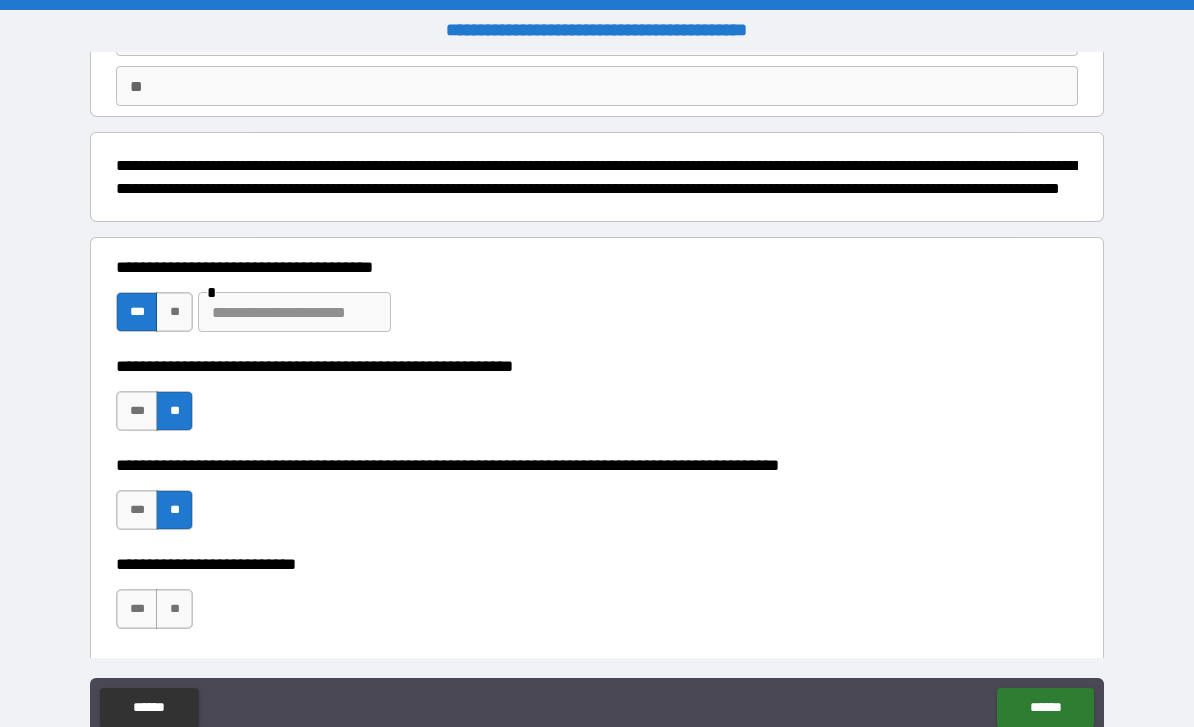 click on "**" at bounding box center (174, 609) 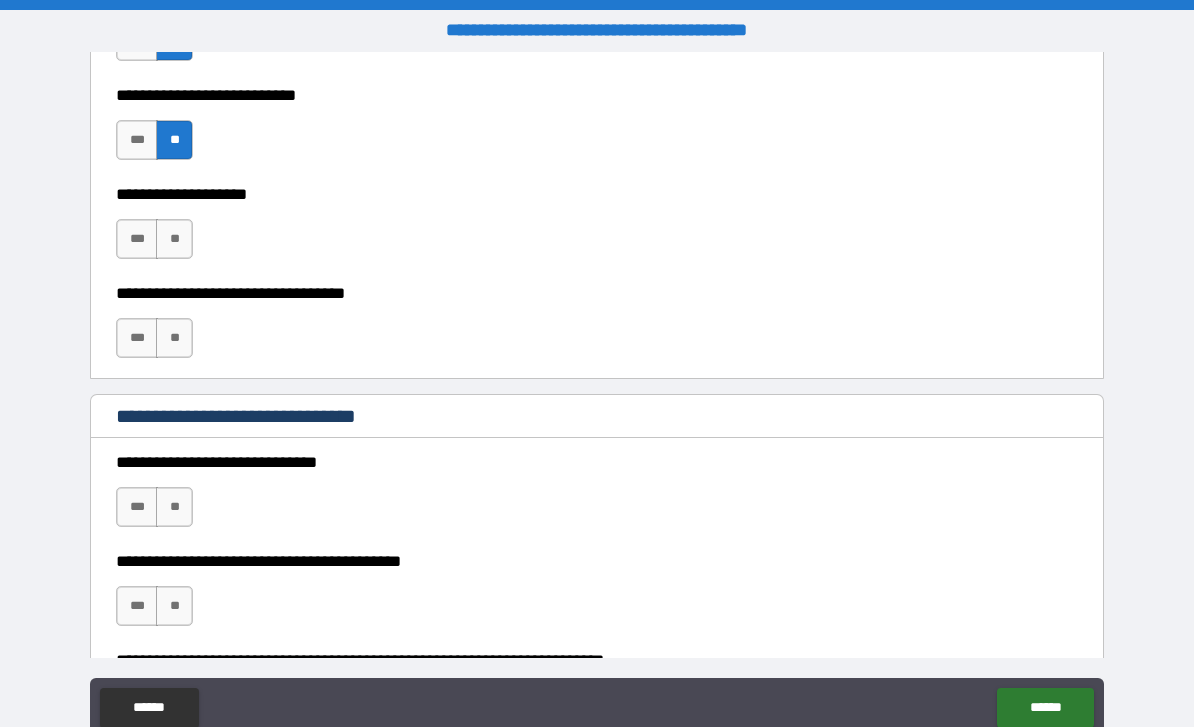 scroll, scrollTop: 660, scrollLeft: 0, axis: vertical 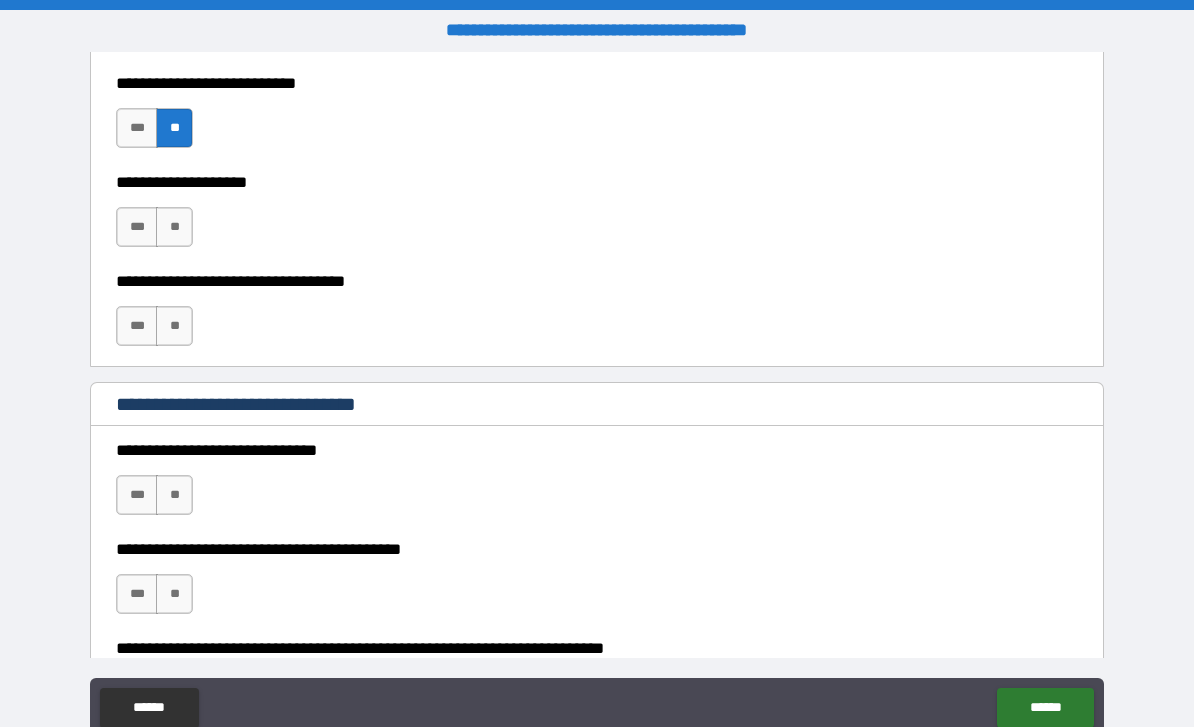click on "**" at bounding box center (174, 227) 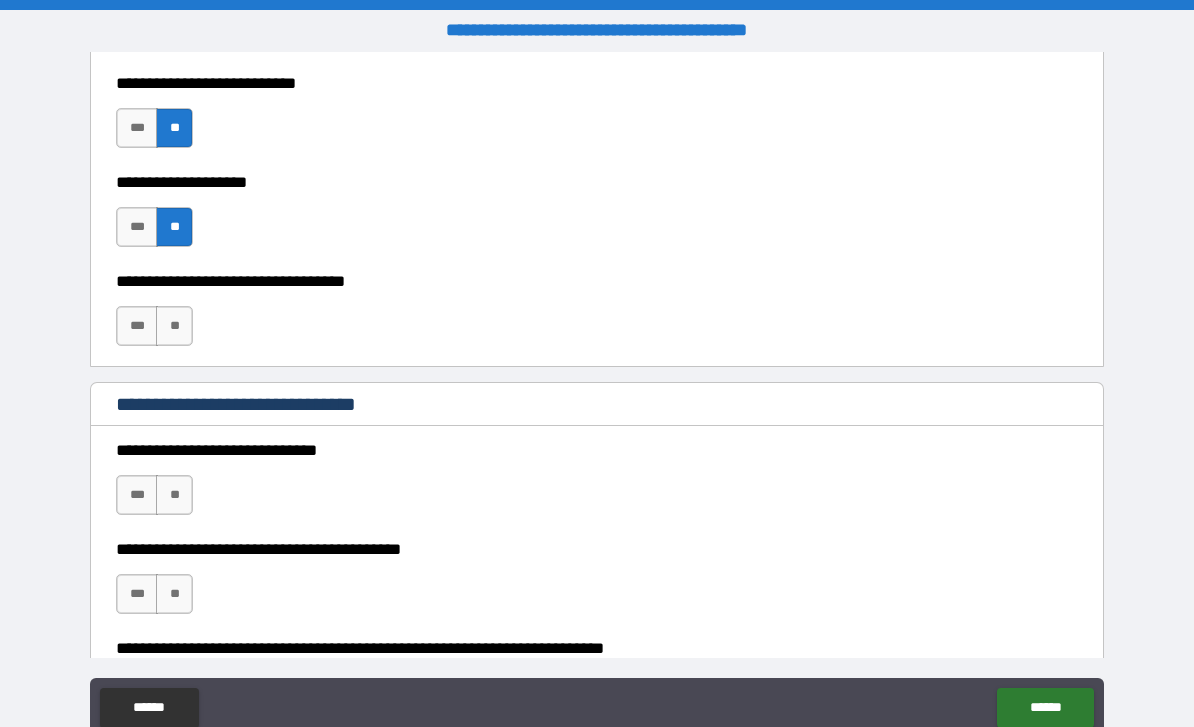 click on "***" at bounding box center [137, 326] 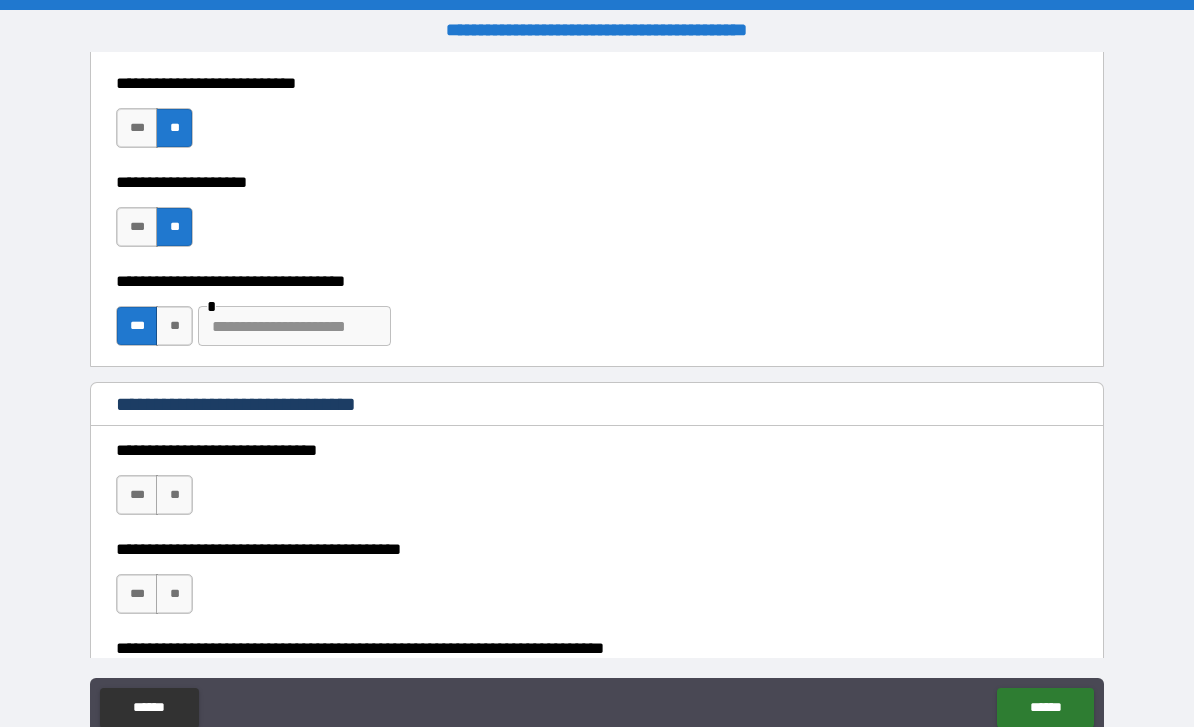 click at bounding box center [294, 326] 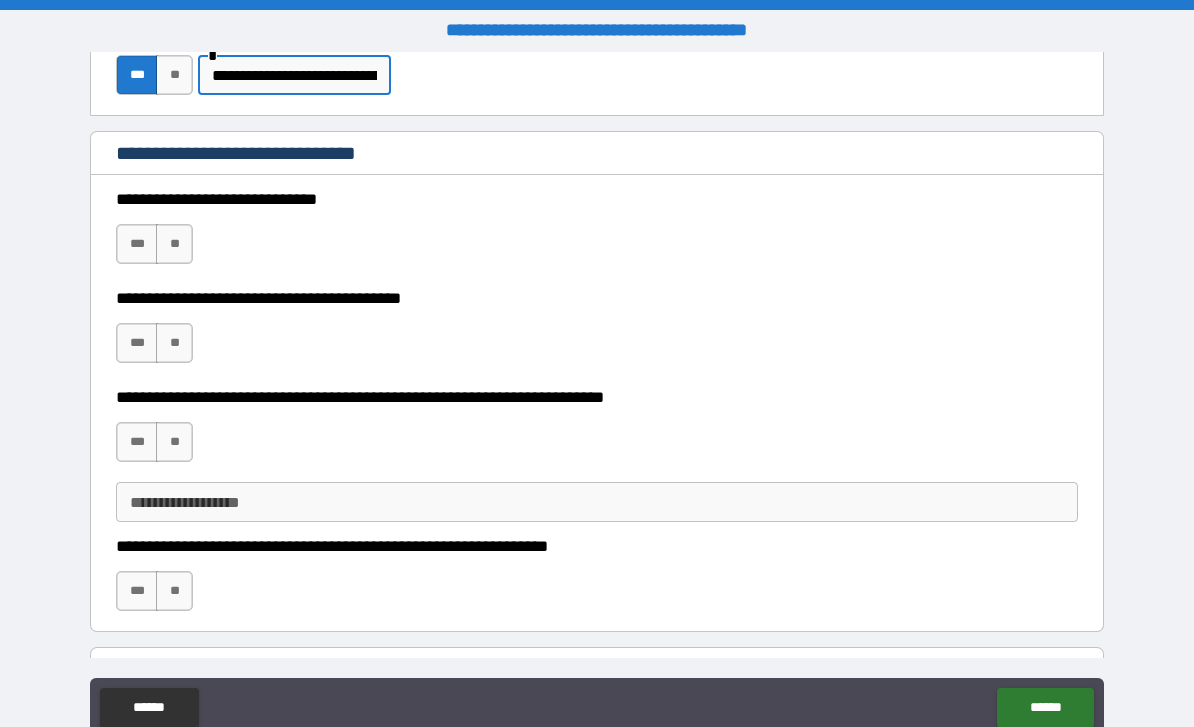 scroll, scrollTop: 913, scrollLeft: 0, axis: vertical 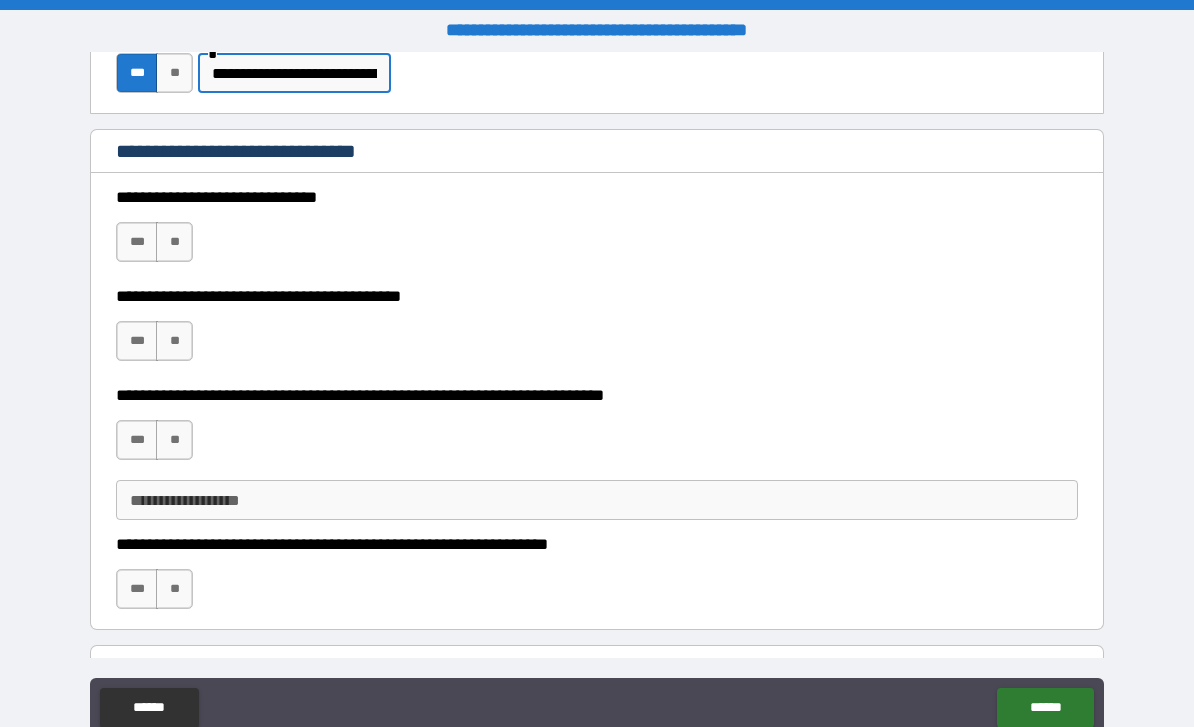 type on "**********" 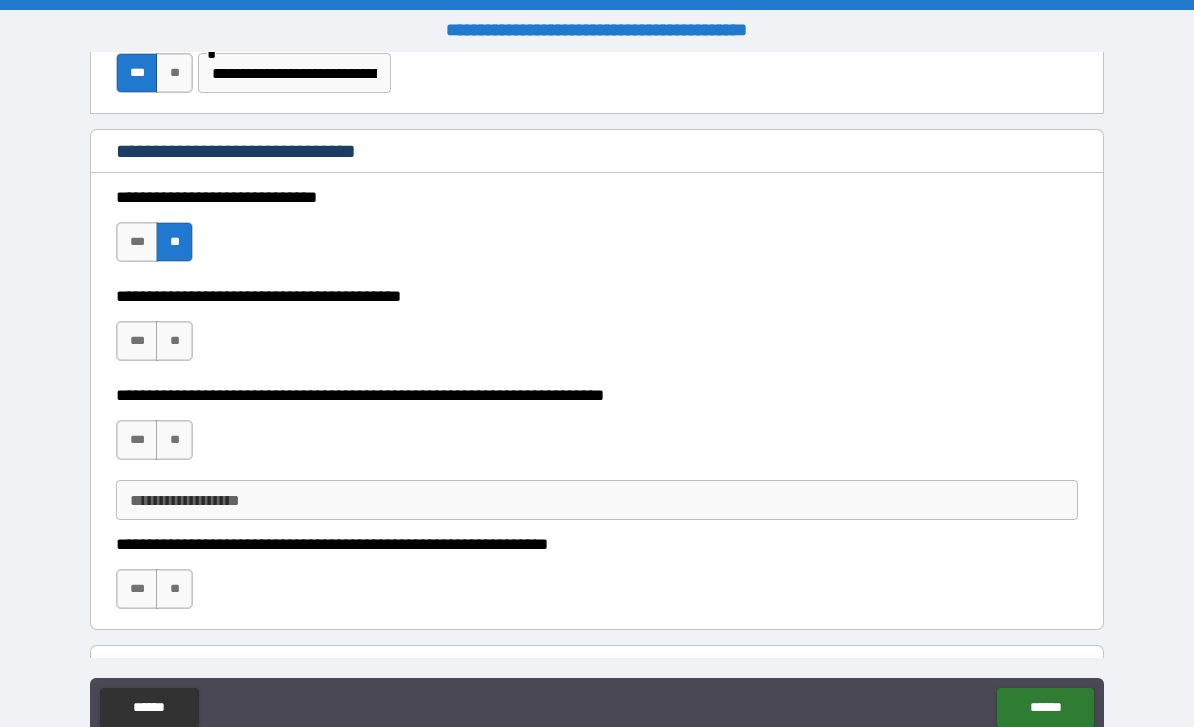 click on "**" at bounding box center [174, 341] 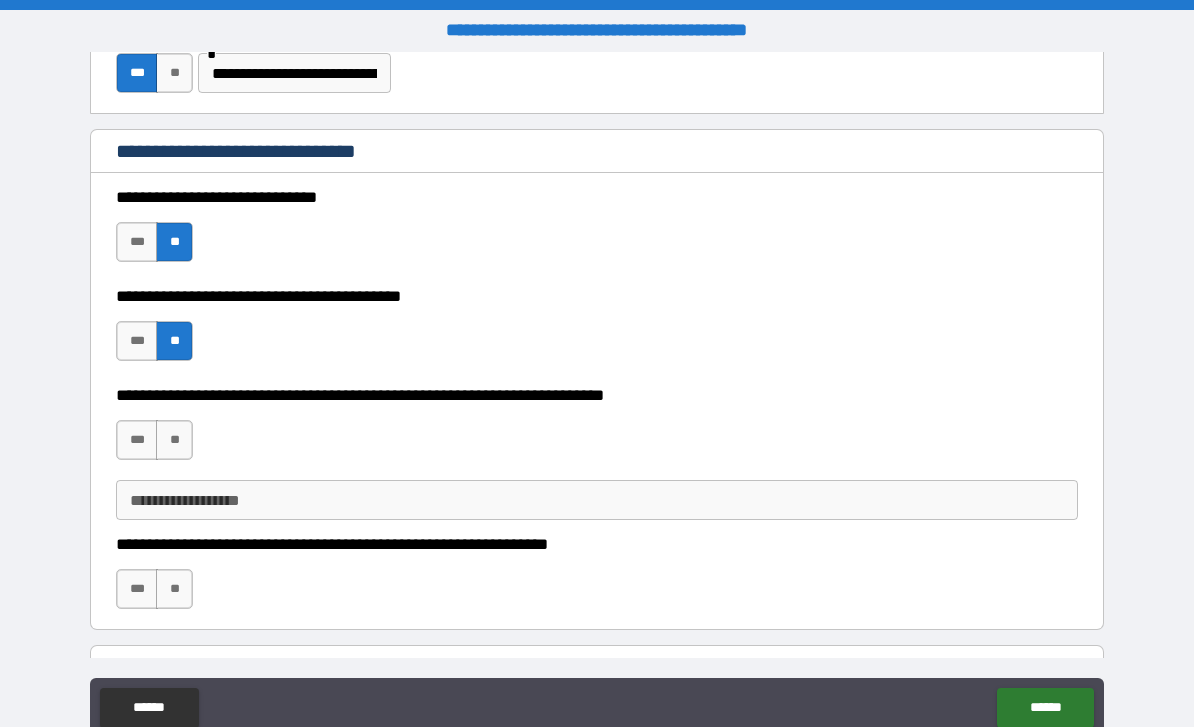 click on "**" at bounding box center [174, 440] 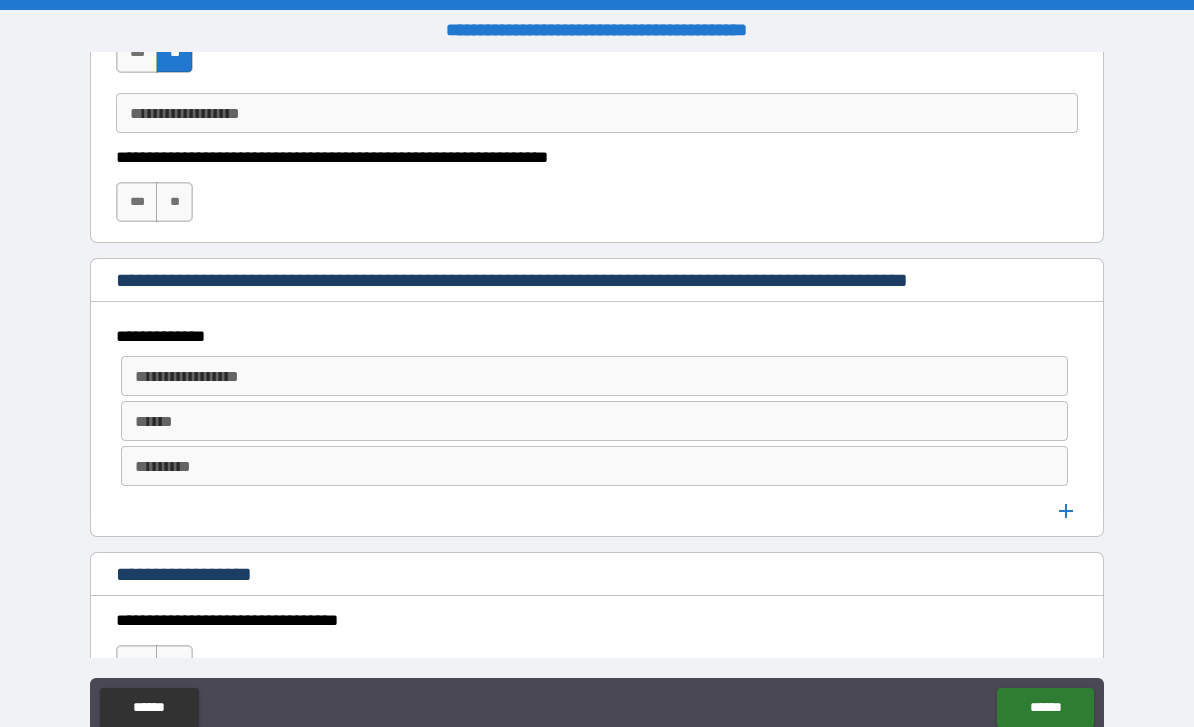 scroll, scrollTop: 1297, scrollLeft: 0, axis: vertical 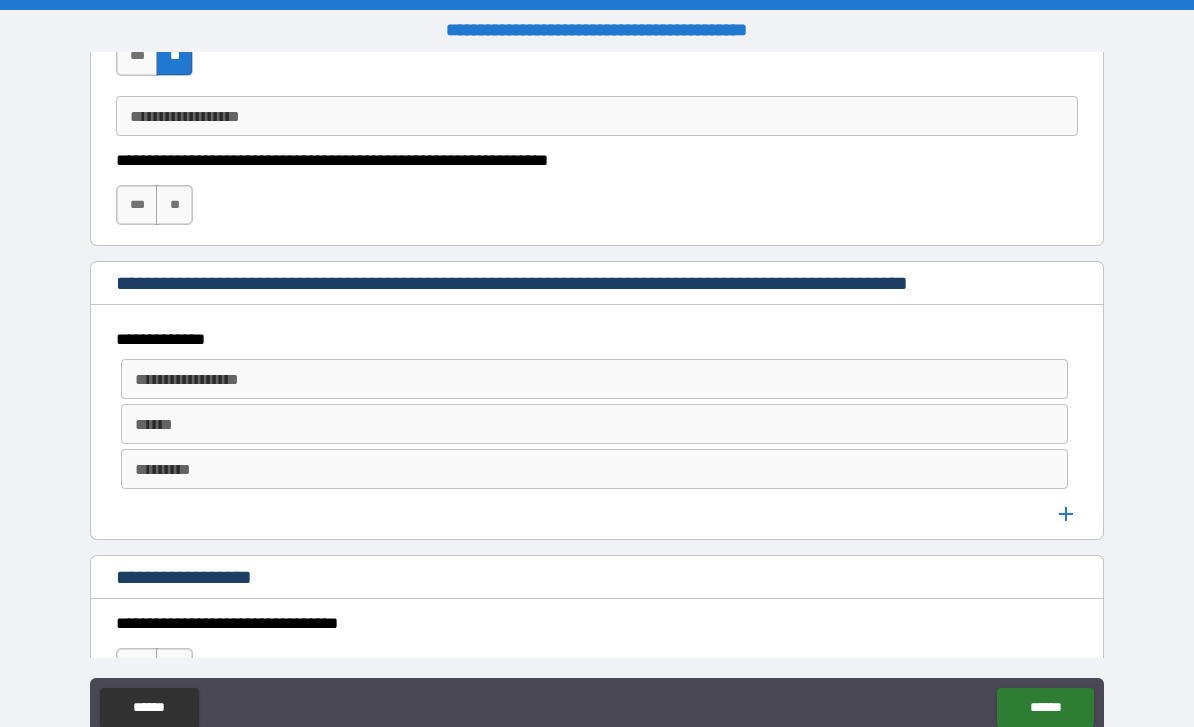 click on "**" at bounding box center [174, 205] 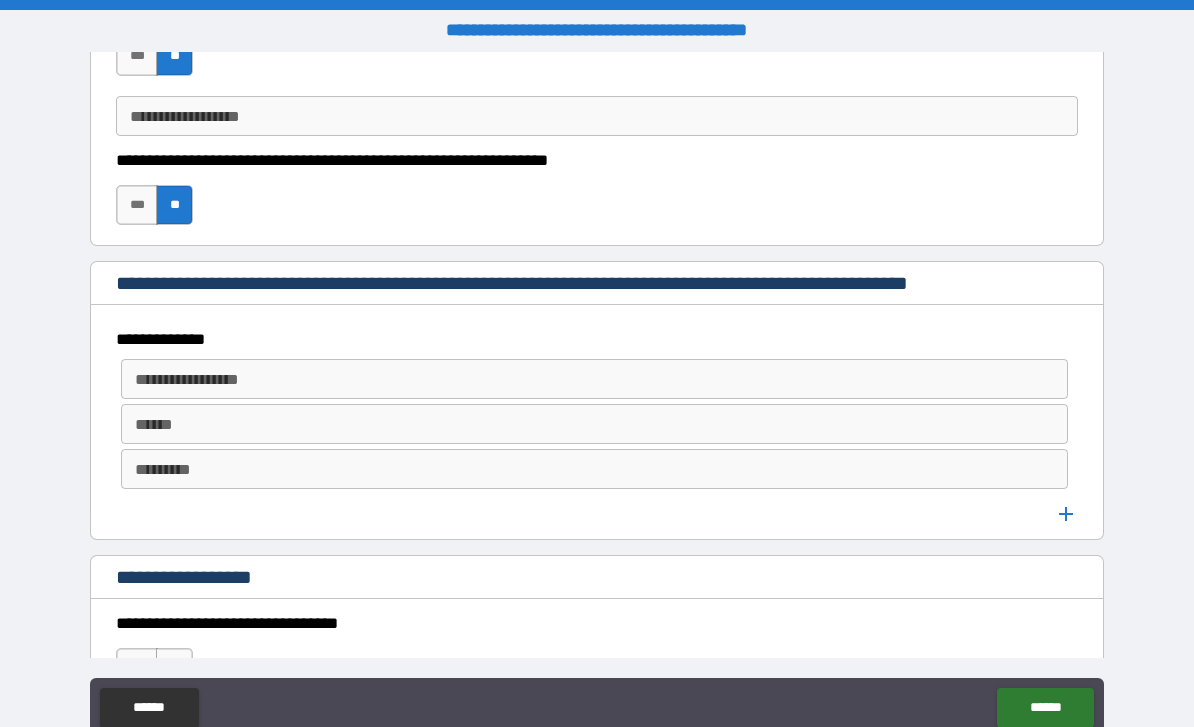 click on "**********" at bounding box center [593, 379] 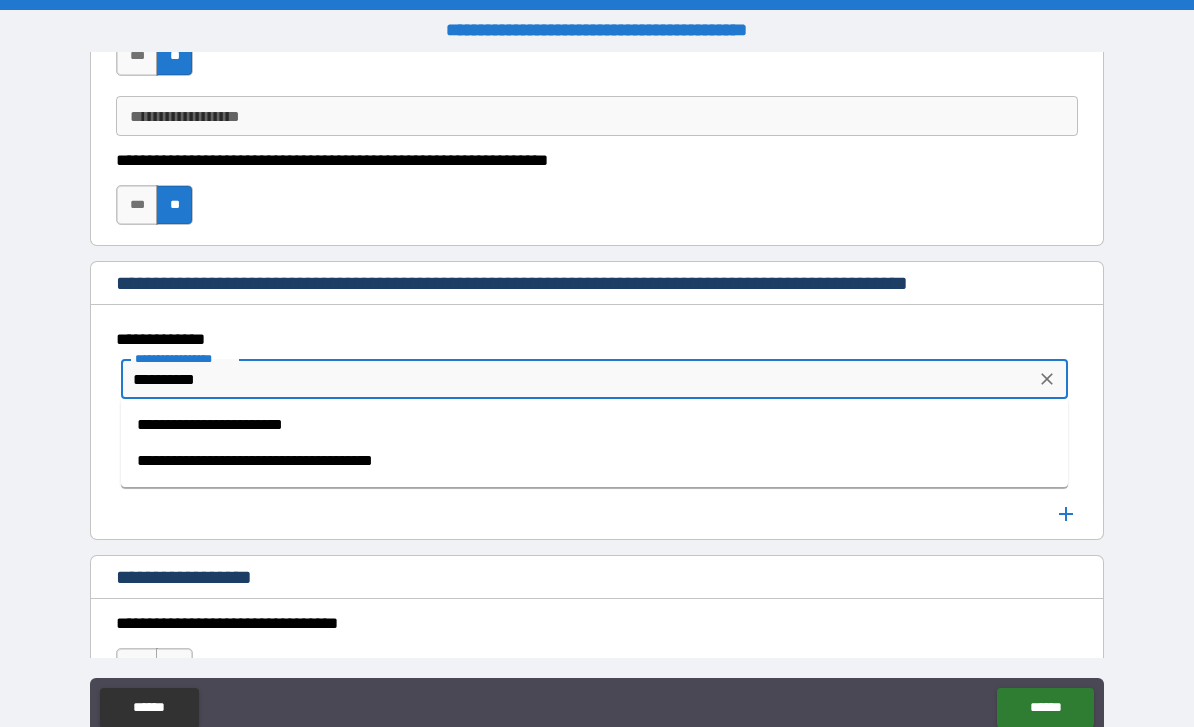 type on "**********" 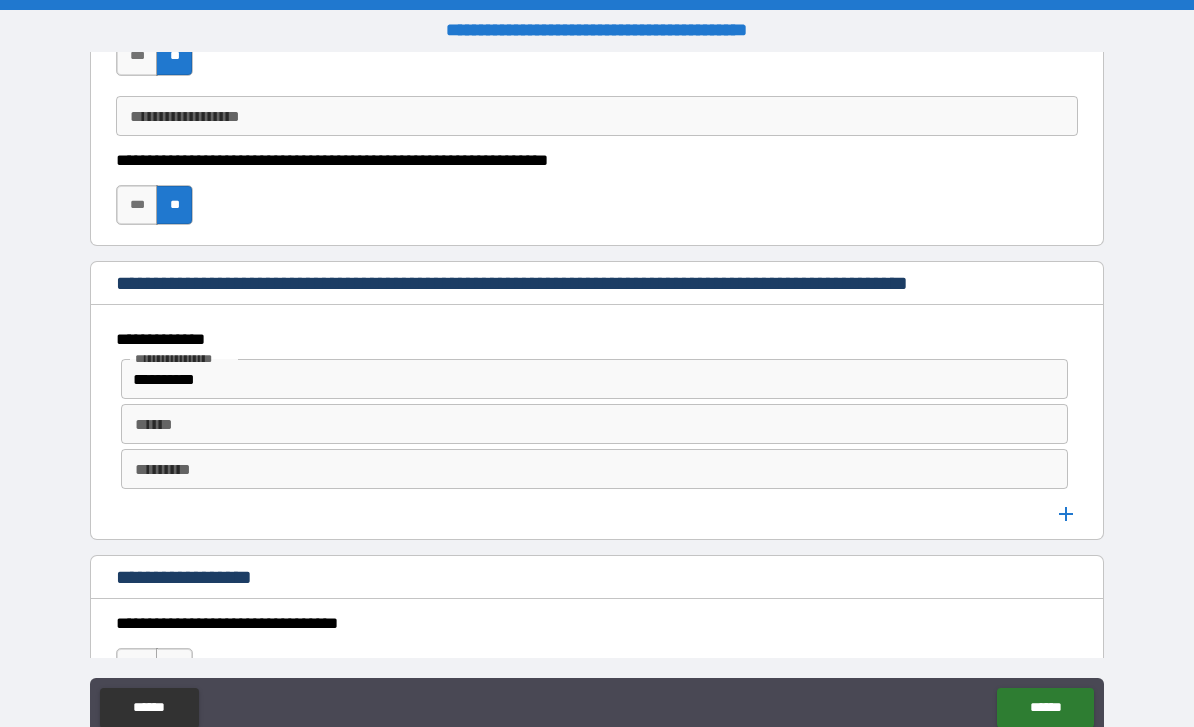 click on "******" at bounding box center (594, 424) 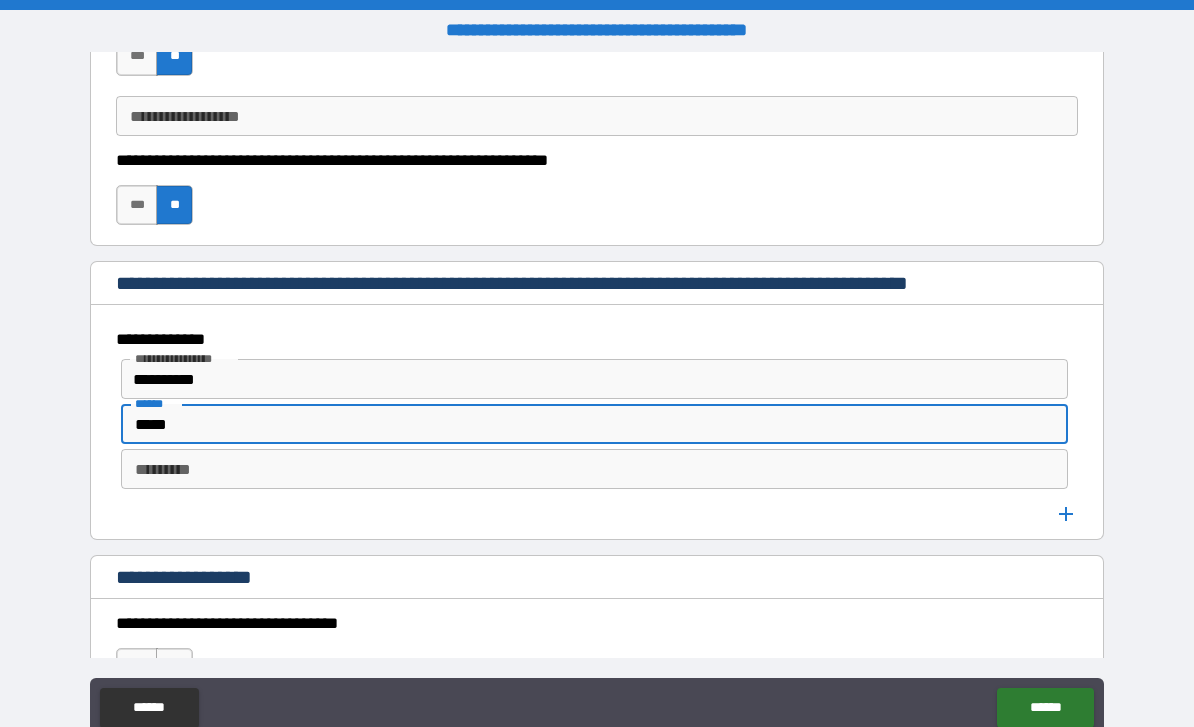 type on "*****" 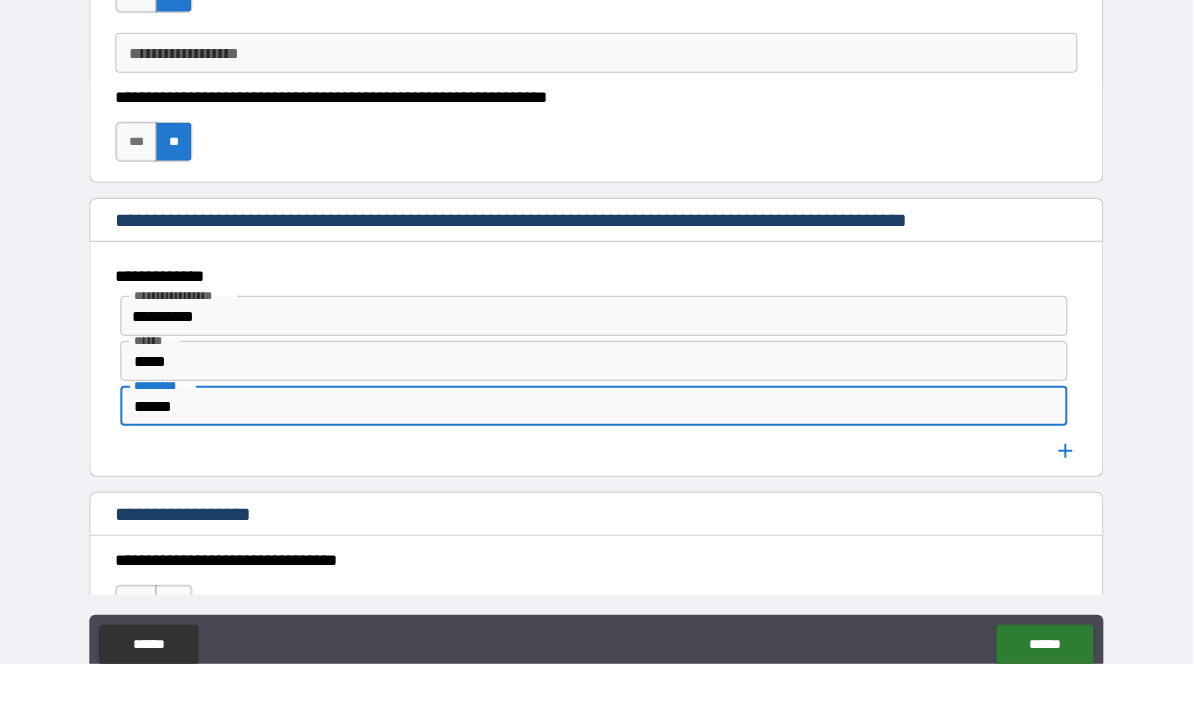 scroll, scrollTop: 64, scrollLeft: 0, axis: vertical 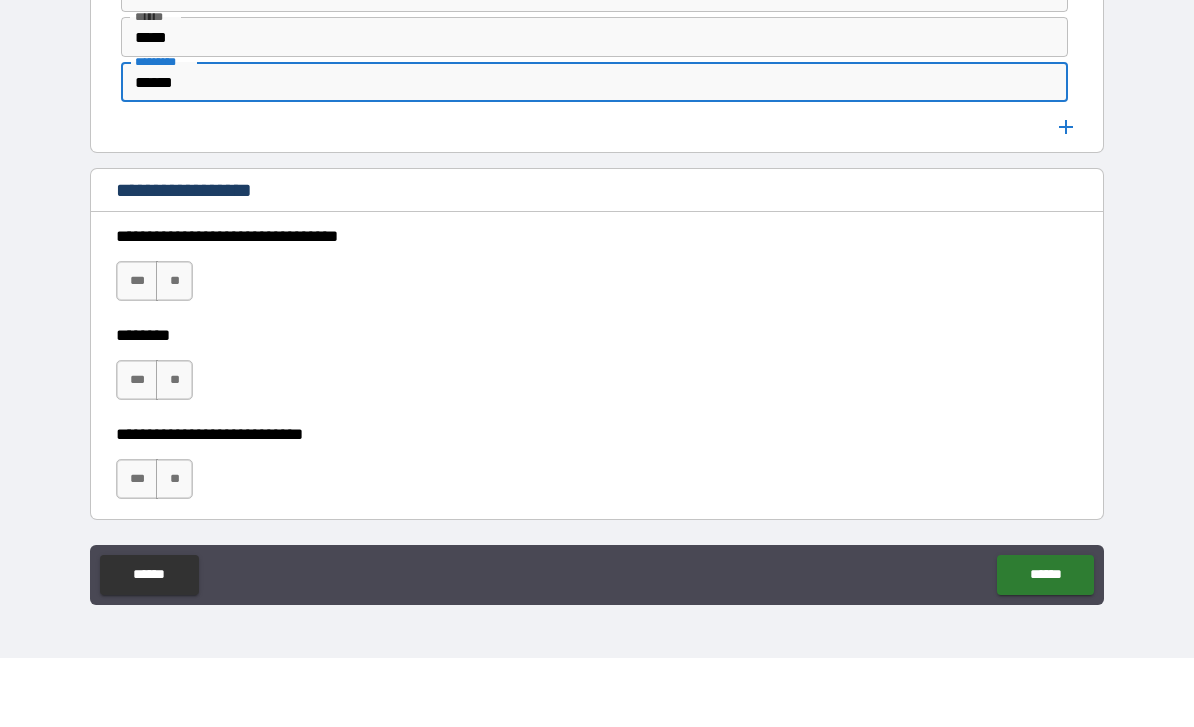 type on "******" 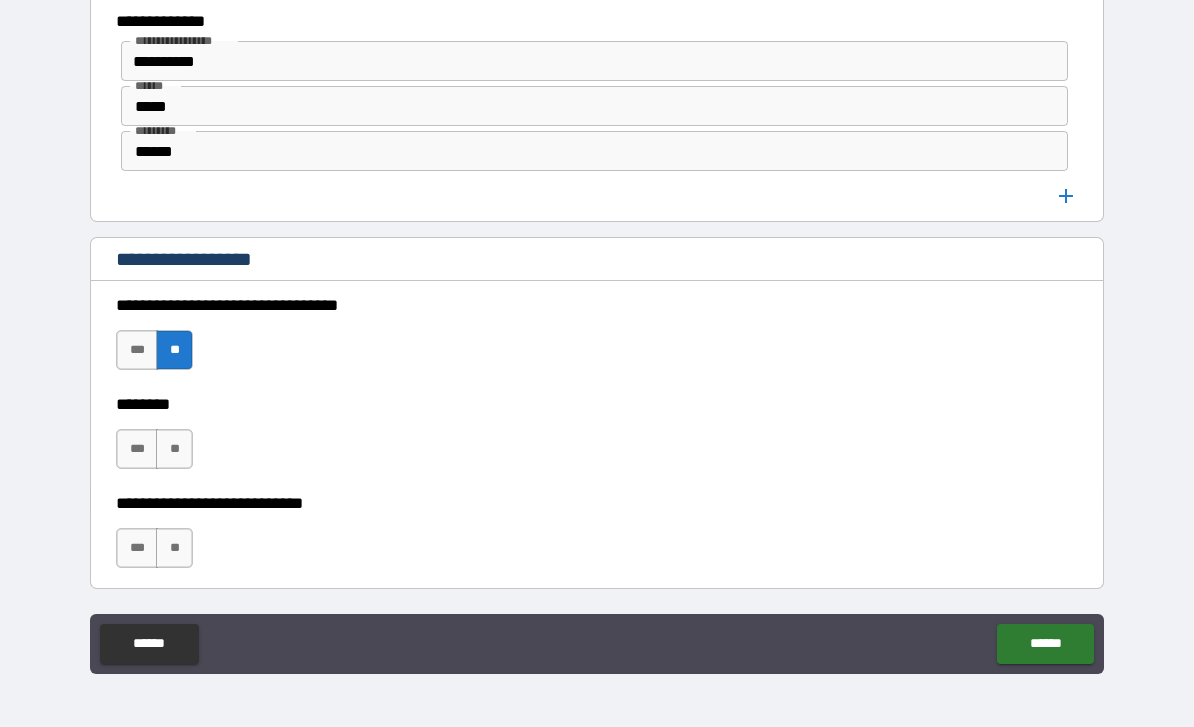 click on "**" at bounding box center [174, 449] 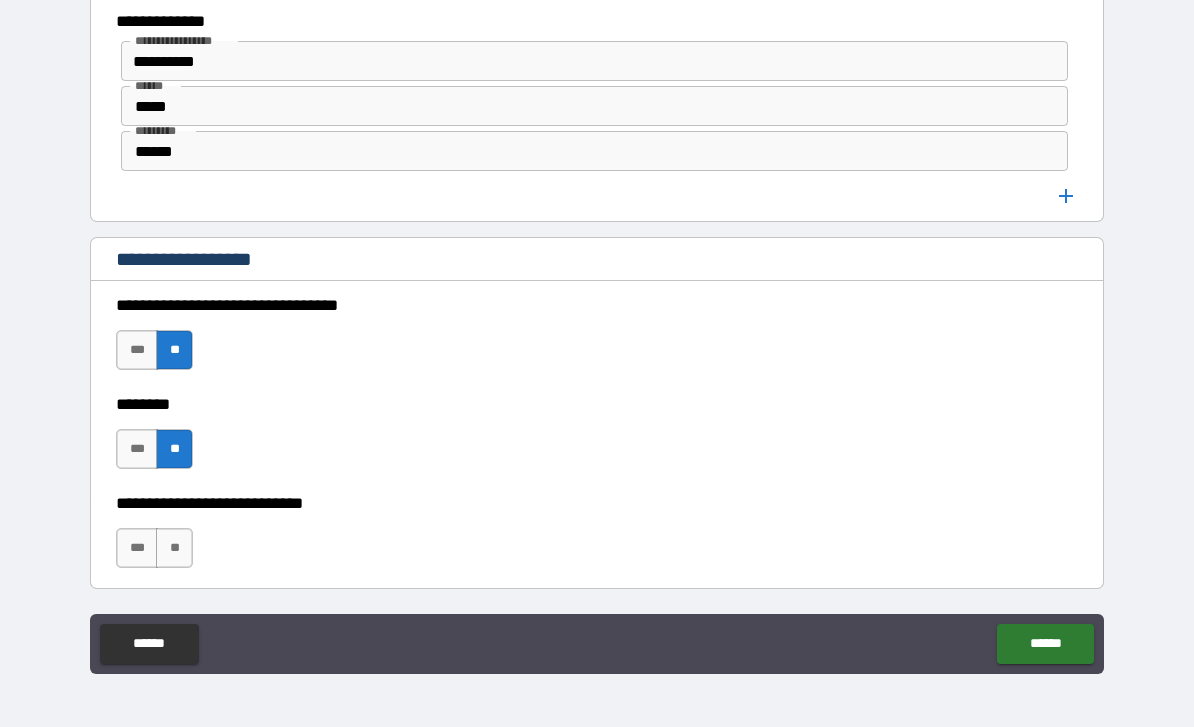 click on "**" at bounding box center [174, 548] 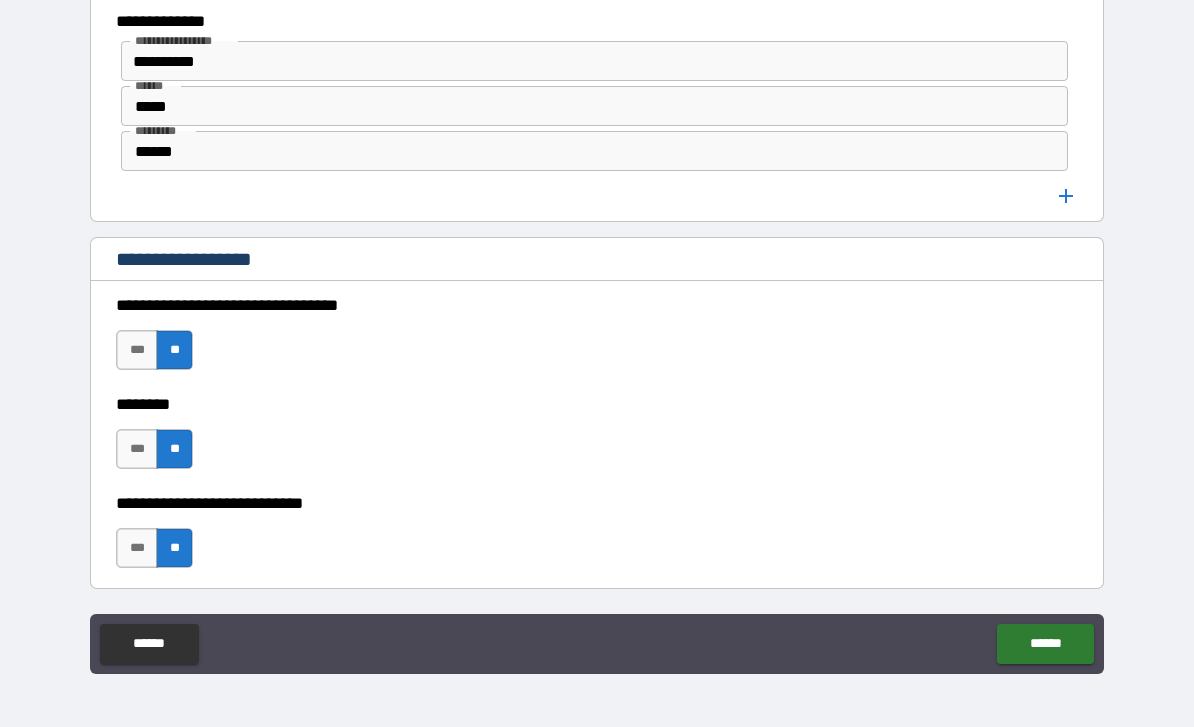 click on "******" at bounding box center (1045, 644) 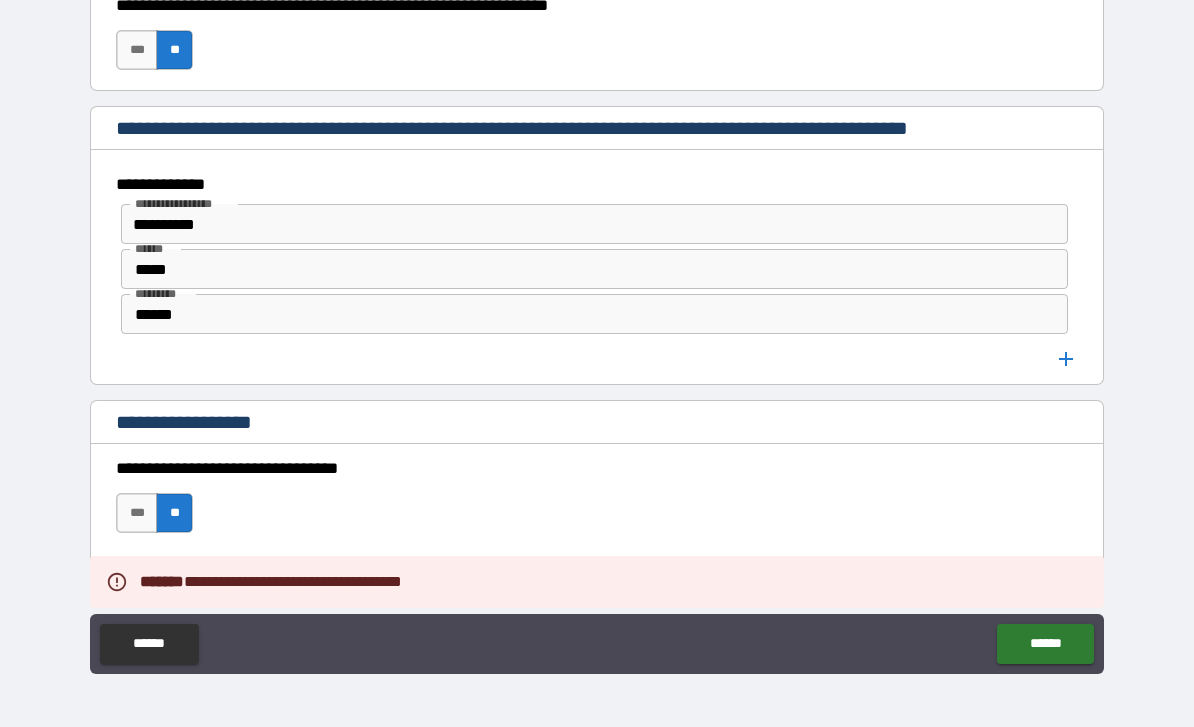 scroll, scrollTop: 1390, scrollLeft: 0, axis: vertical 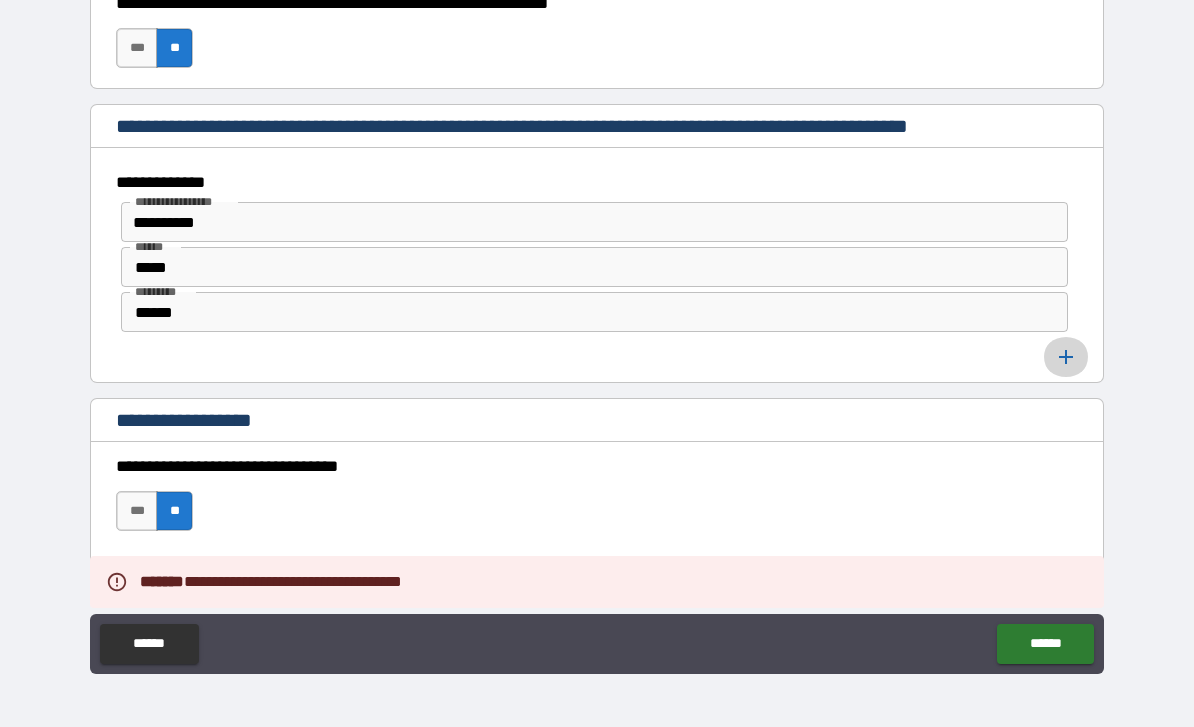 click 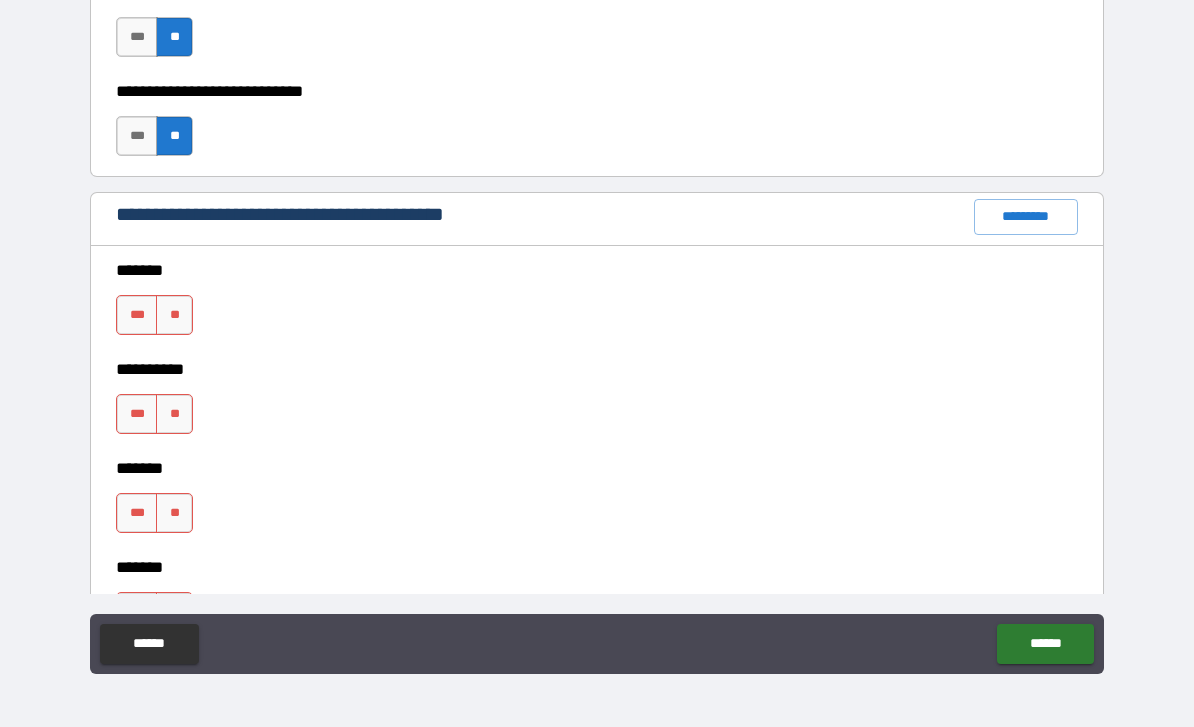 scroll, scrollTop: 2148, scrollLeft: 0, axis: vertical 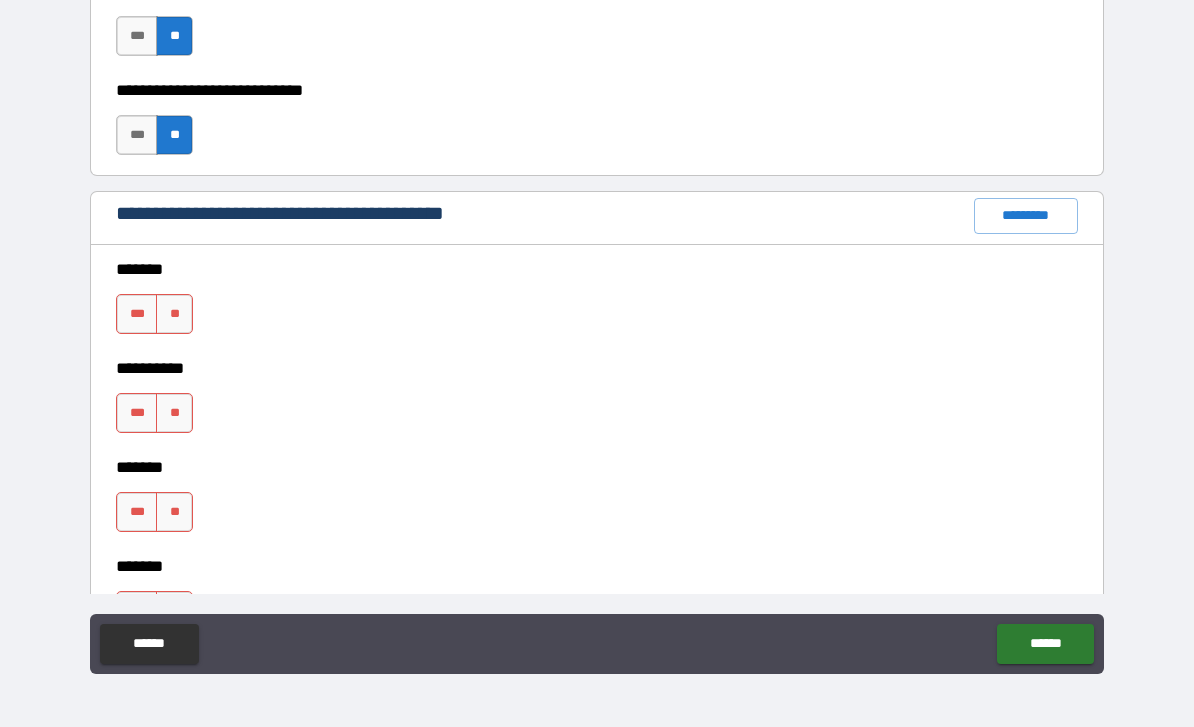 click on "**" at bounding box center [174, 314] 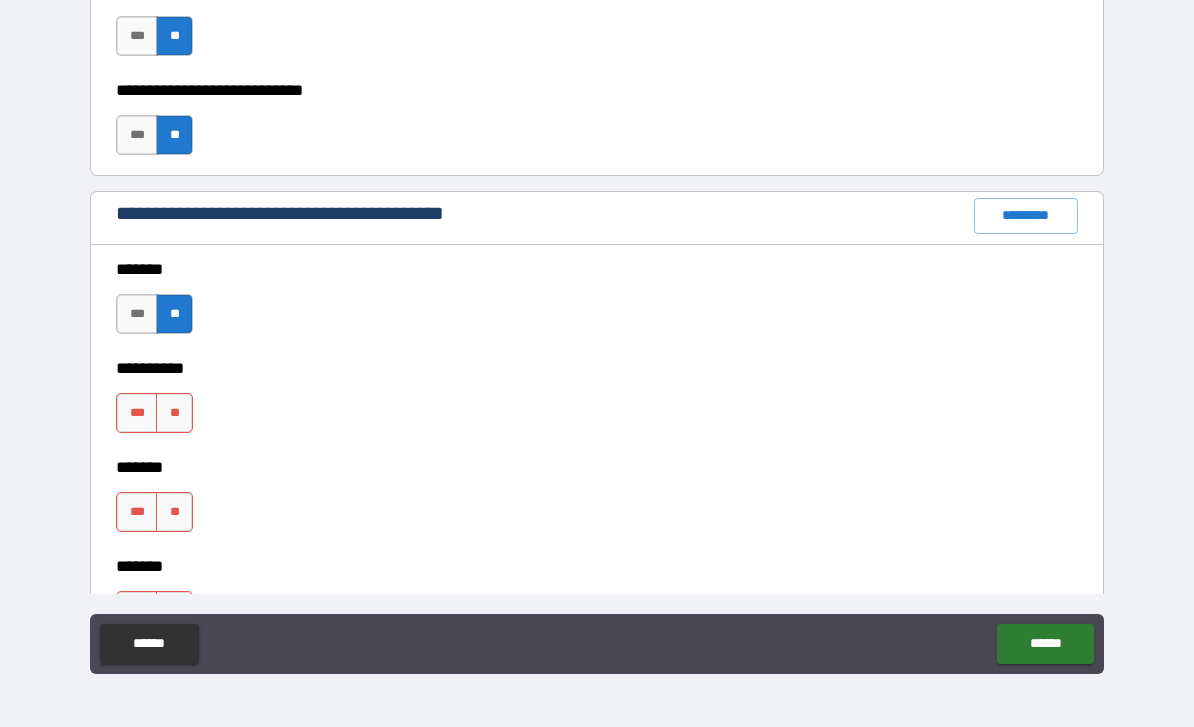 click on "***" at bounding box center [137, 413] 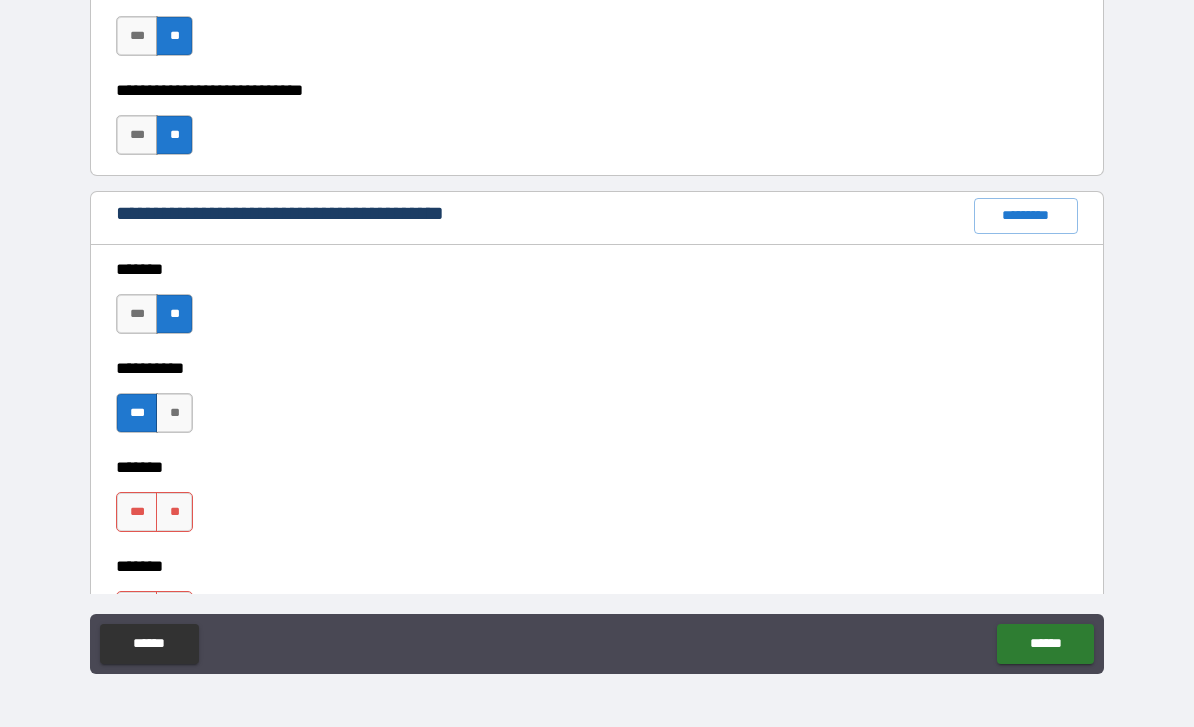 click on "**" at bounding box center (174, 512) 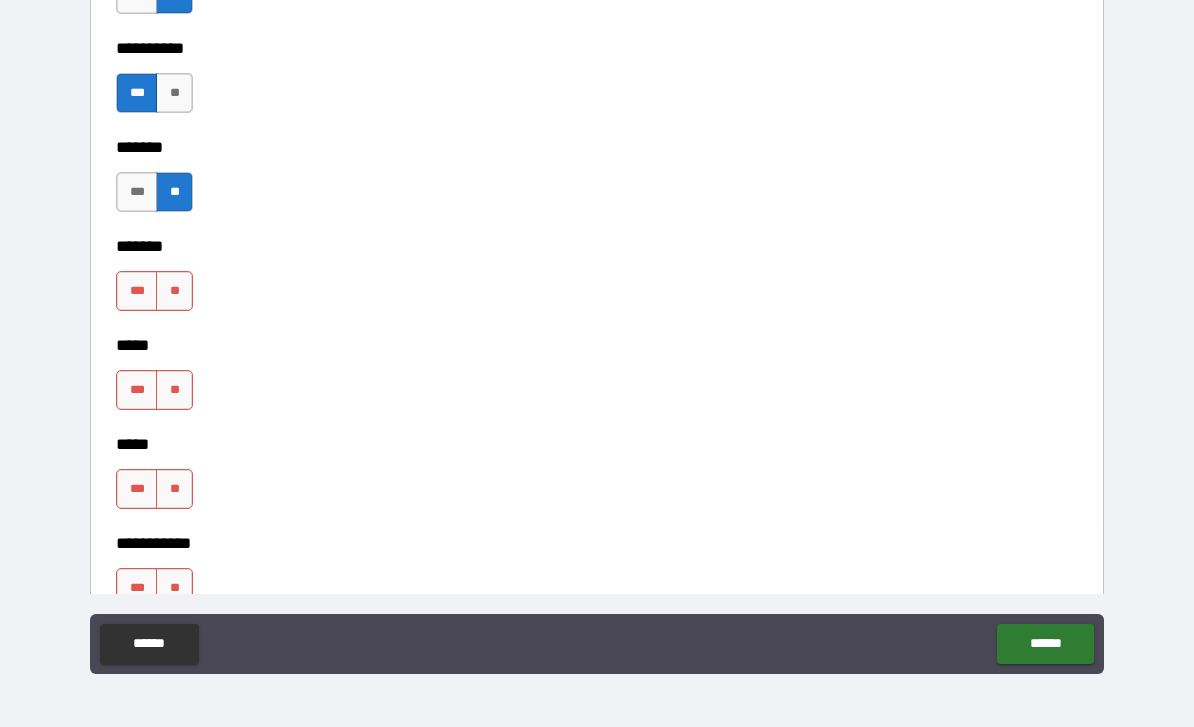 scroll, scrollTop: 2469, scrollLeft: 0, axis: vertical 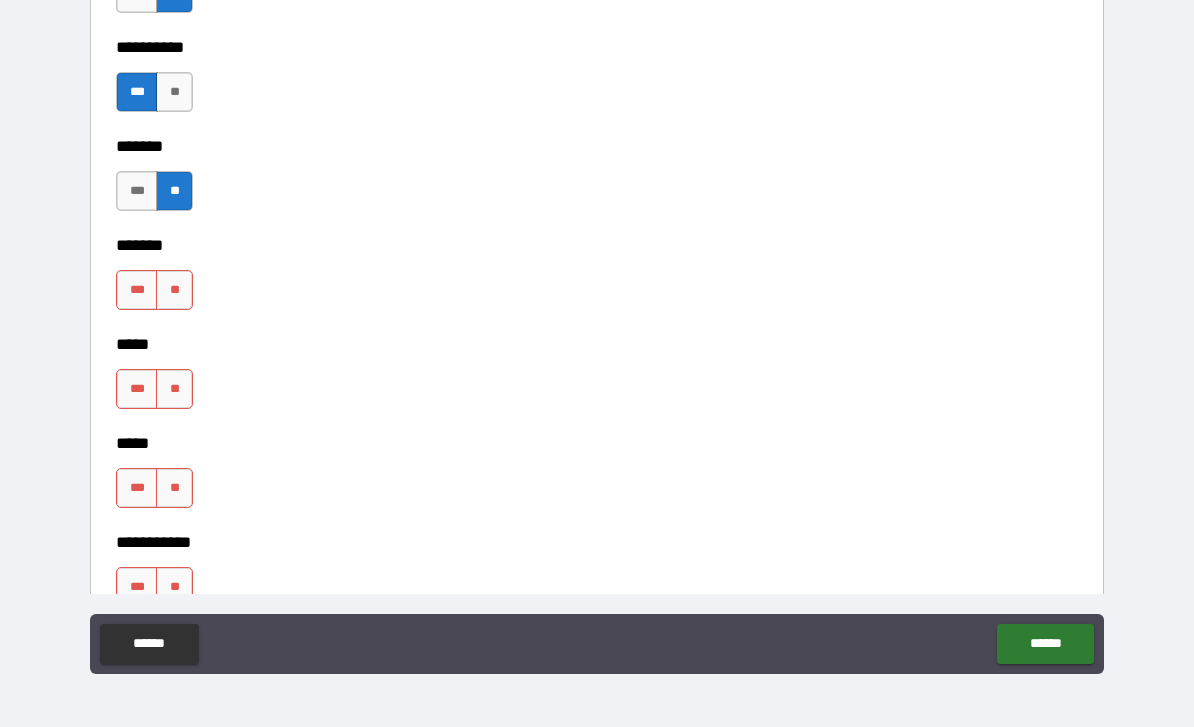 click on "**" at bounding box center [174, 290] 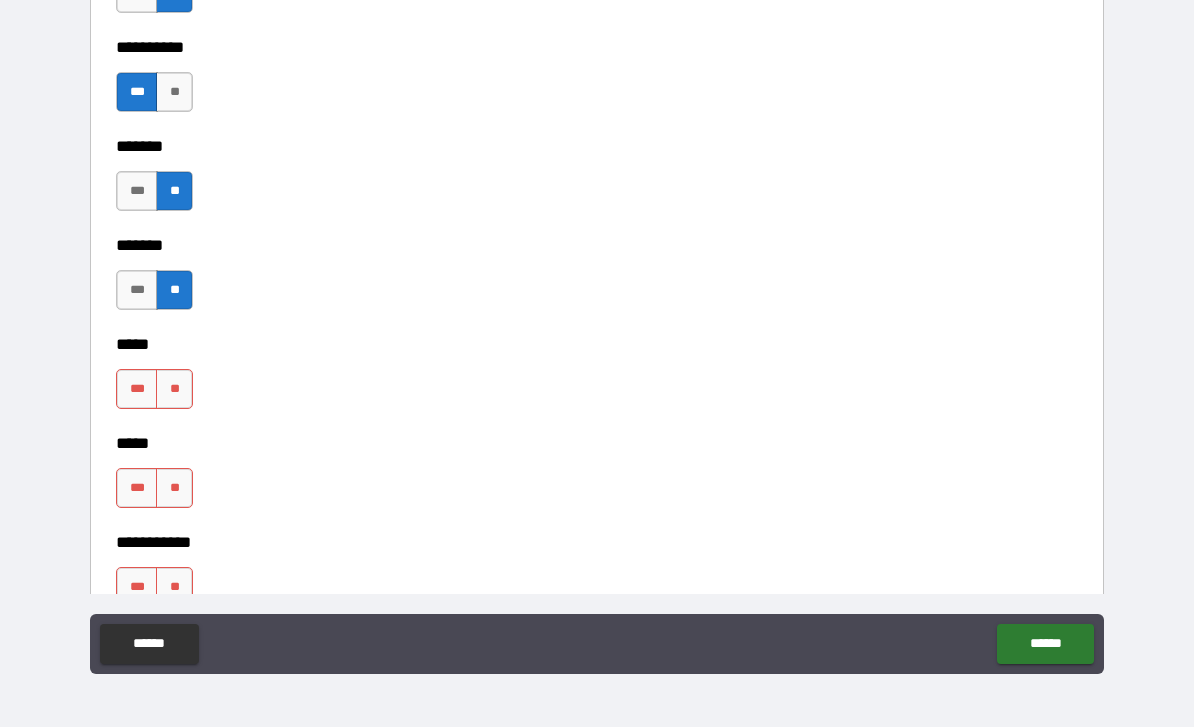 click on "**" at bounding box center (174, 389) 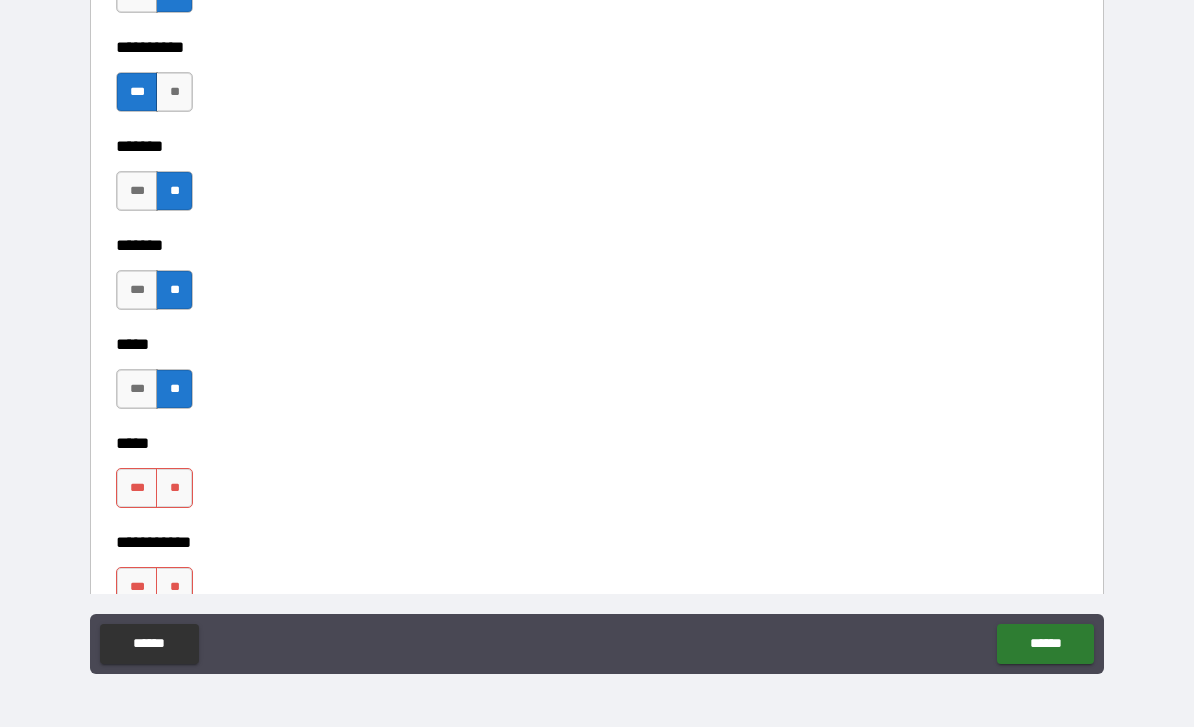 click on "**" at bounding box center (174, 488) 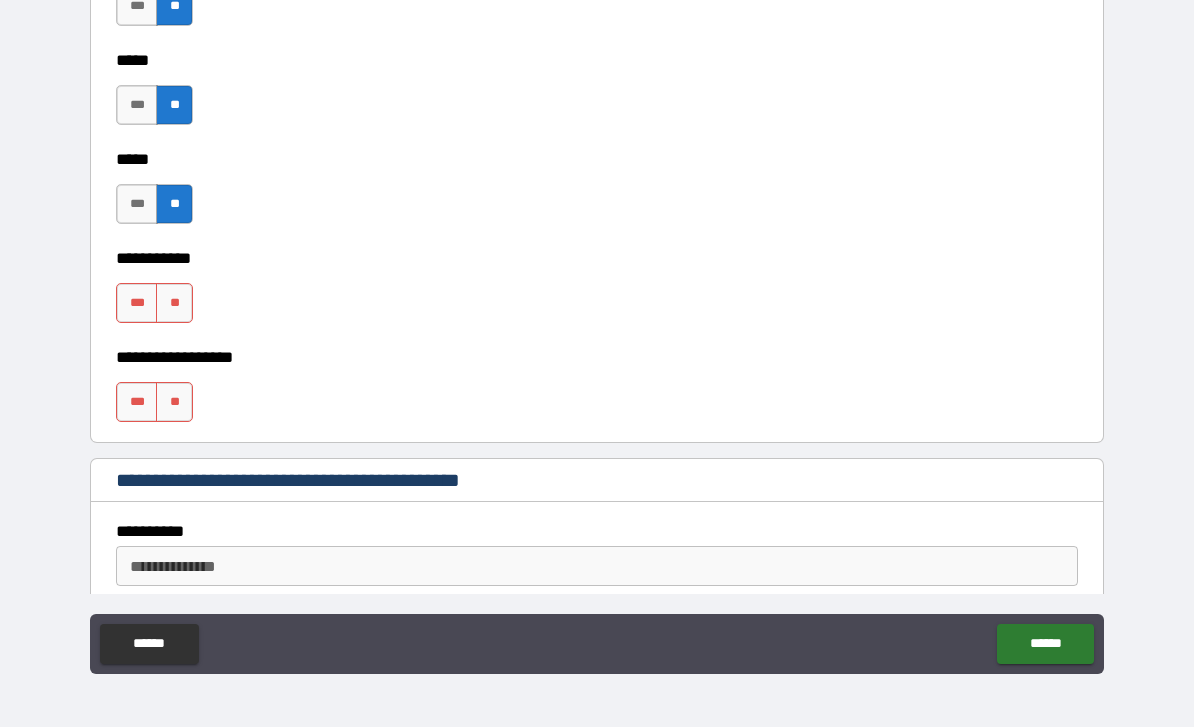 scroll, scrollTop: 2757, scrollLeft: 0, axis: vertical 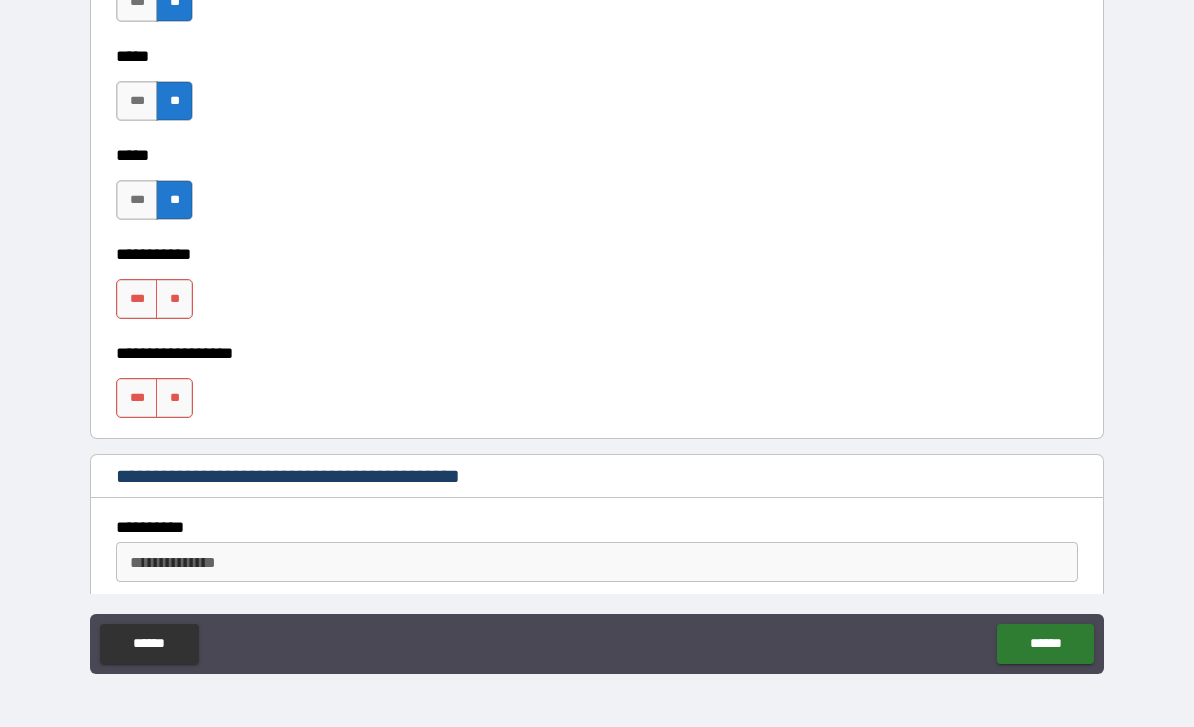 click on "***" at bounding box center (137, 299) 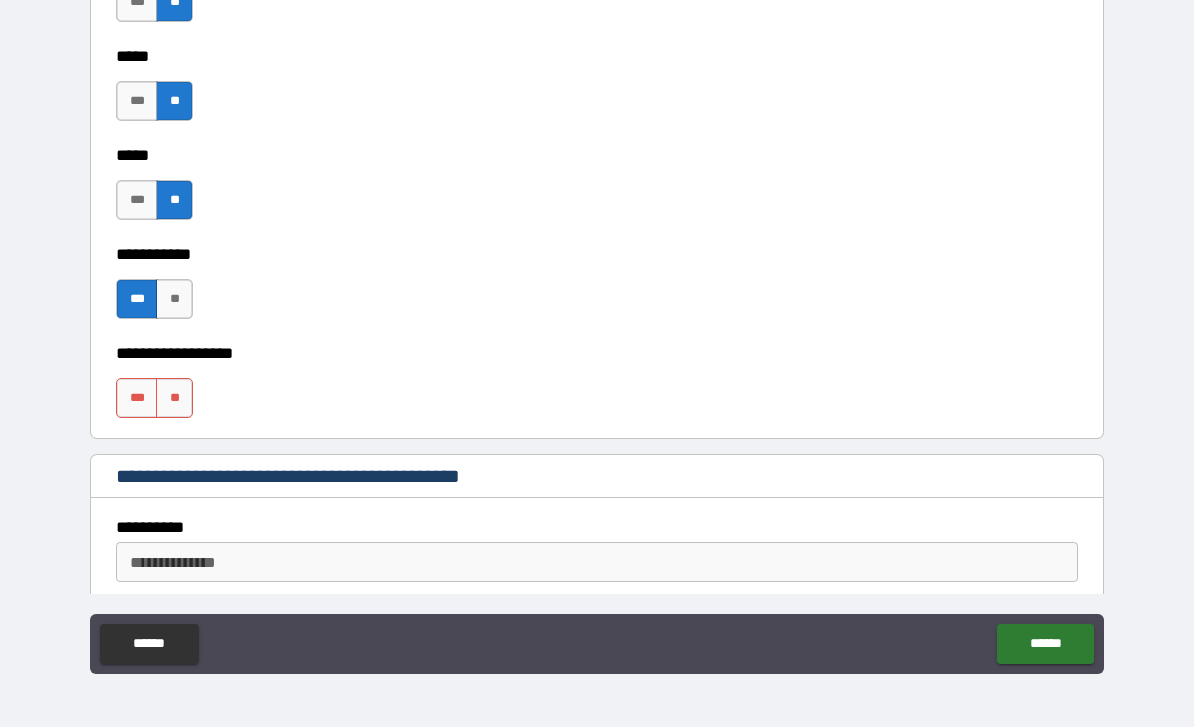 click on "**" at bounding box center [174, 398] 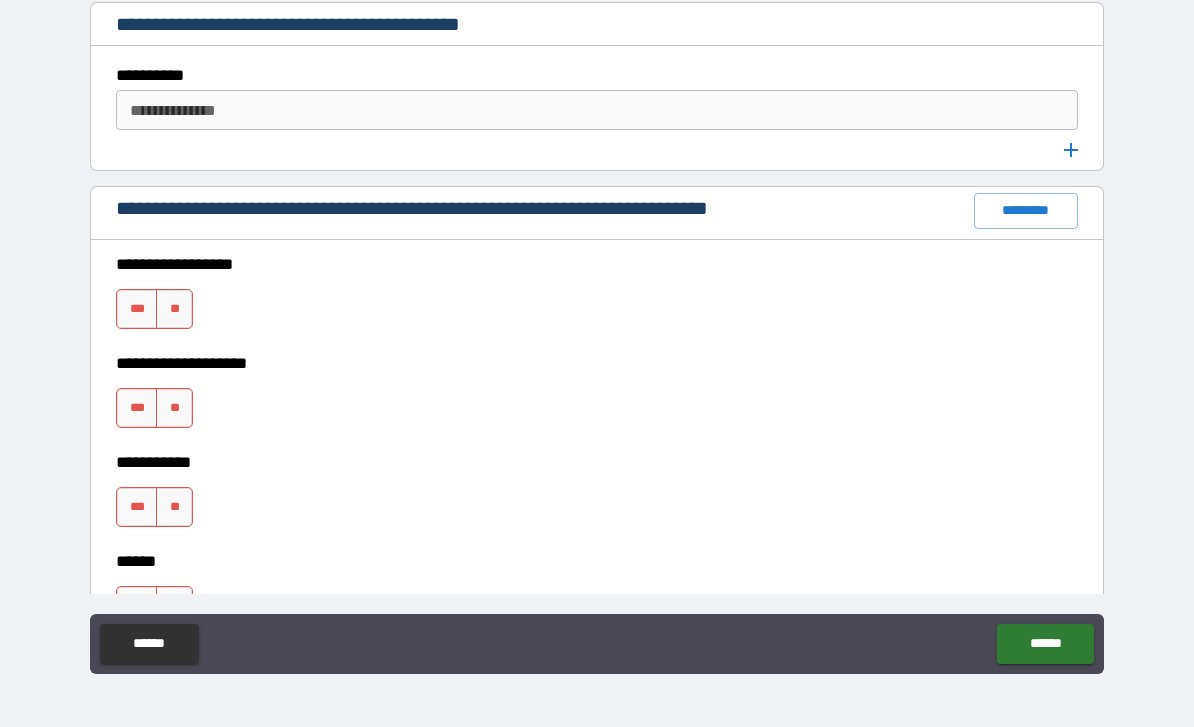 scroll, scrollTop: 3207, scrollLeft: 0, axis: vertical 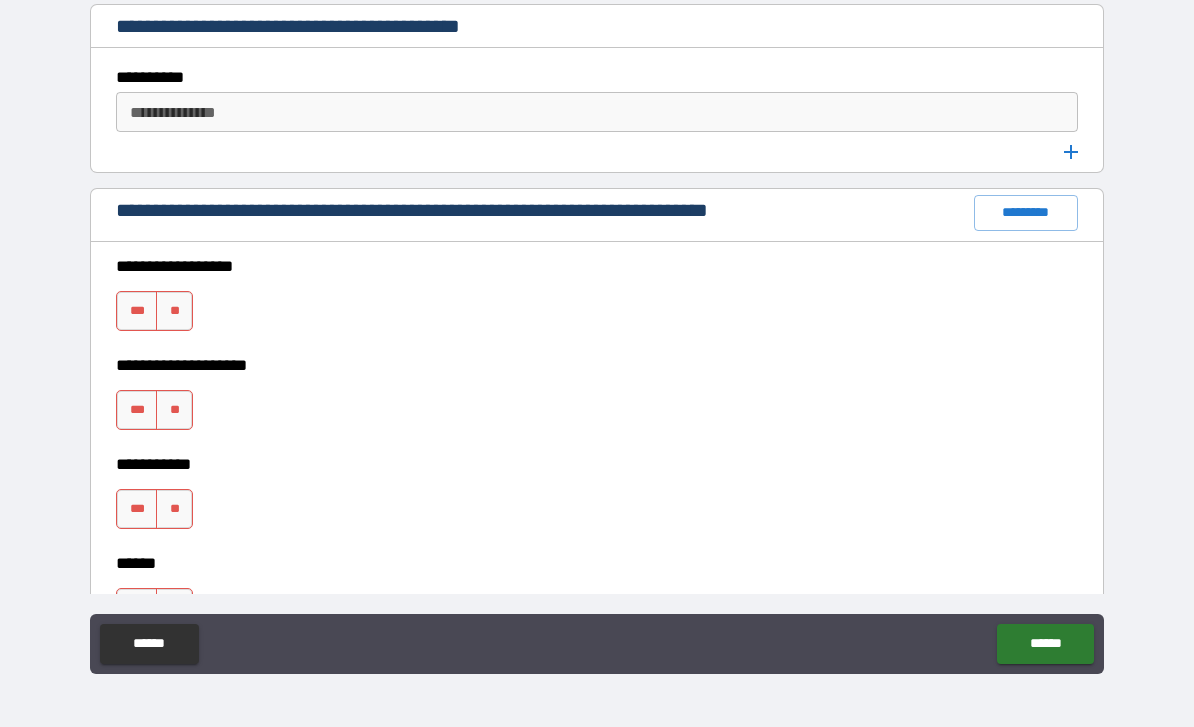 click on "**" at bounding box center (174, 311) 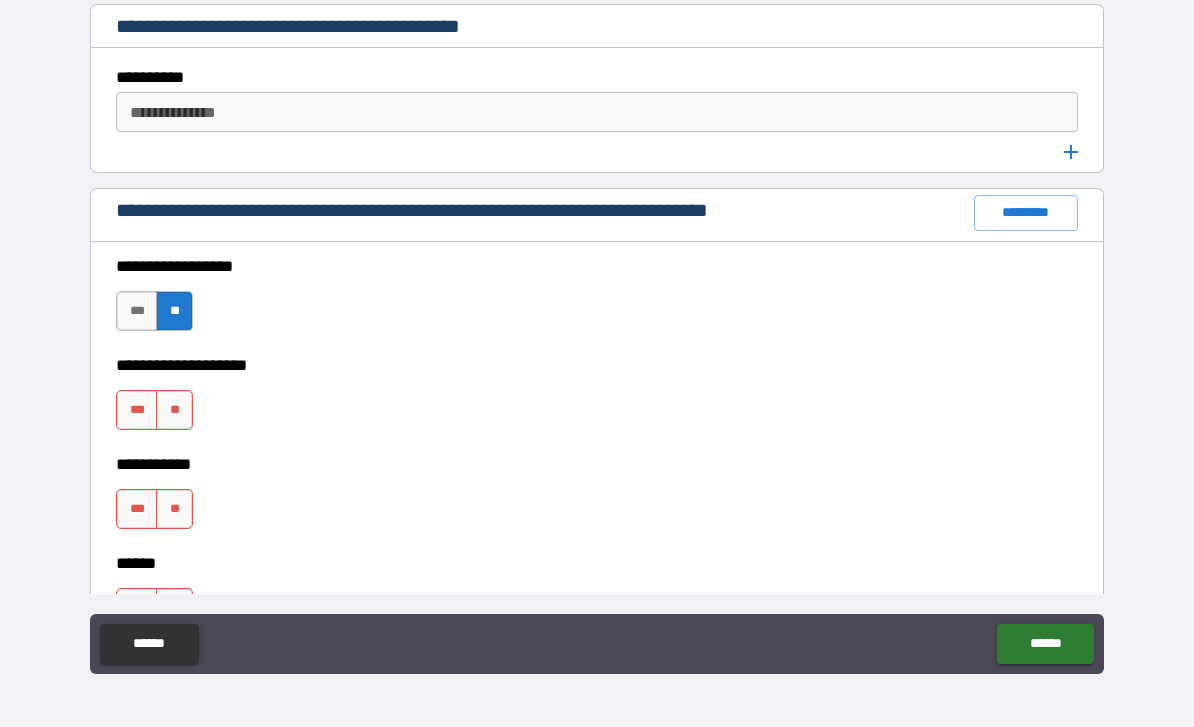 click on "**" at bounding box center (174, 410) 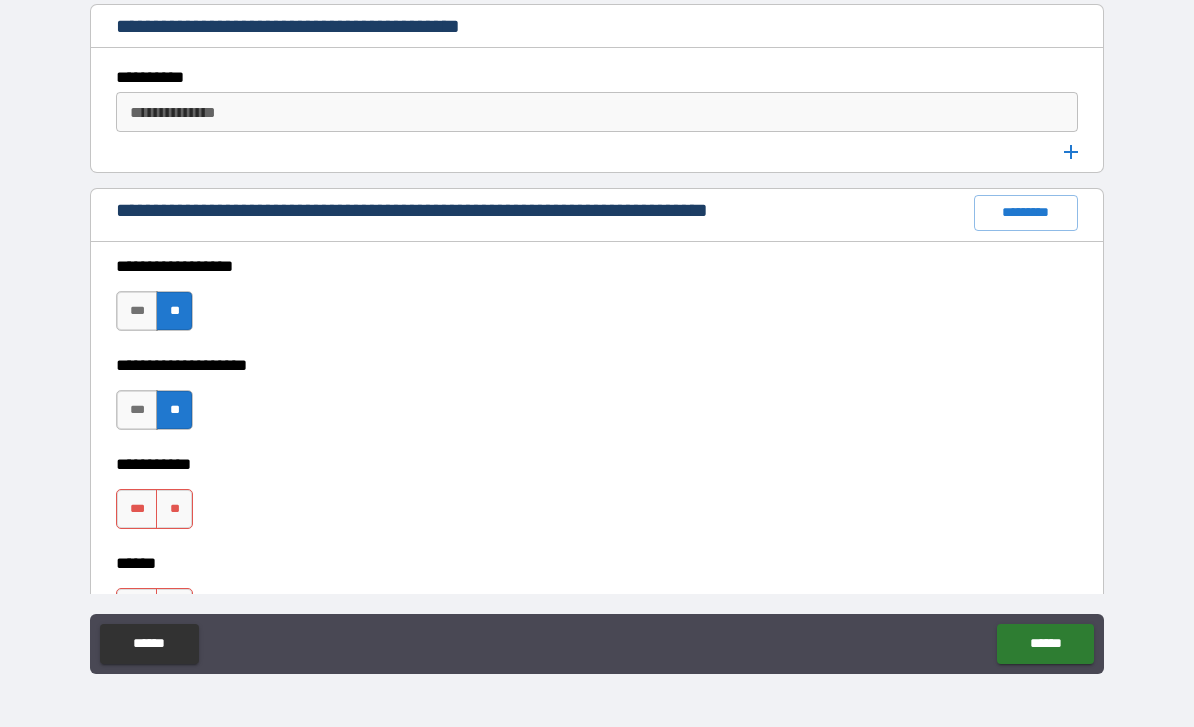 click on "**" at bounding box center (174, 509) 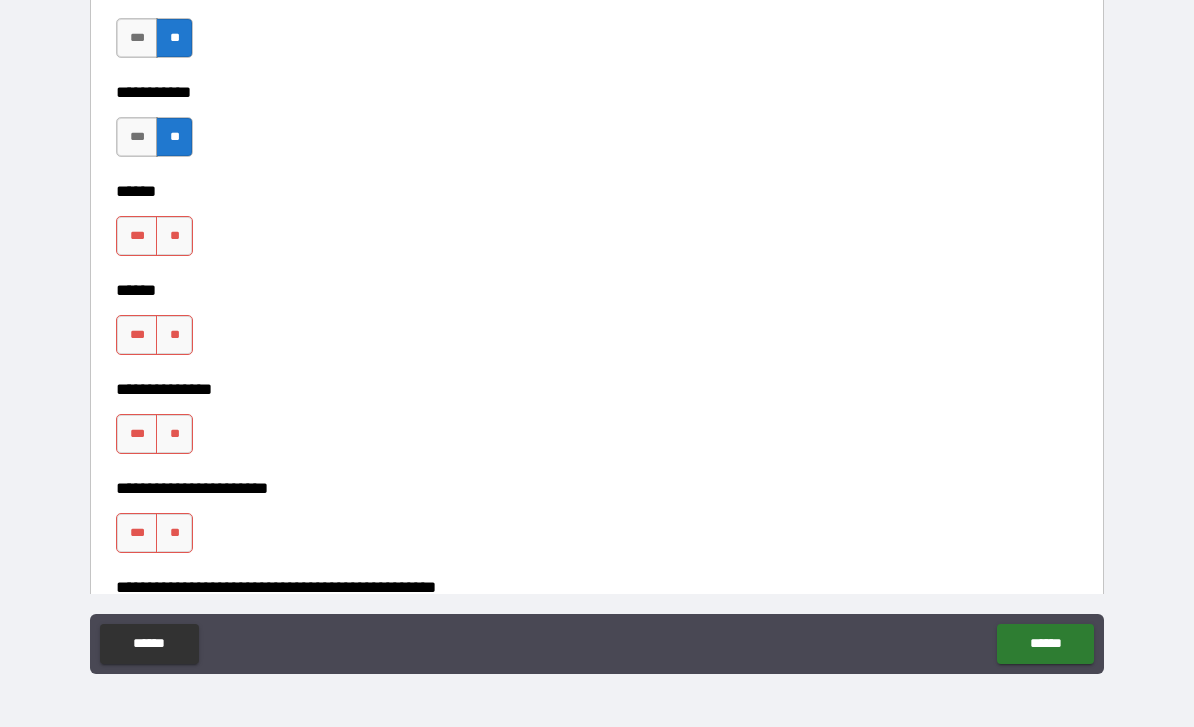 scroll, scrollTop: 3588, scrollLeft: 0, axis: vertical 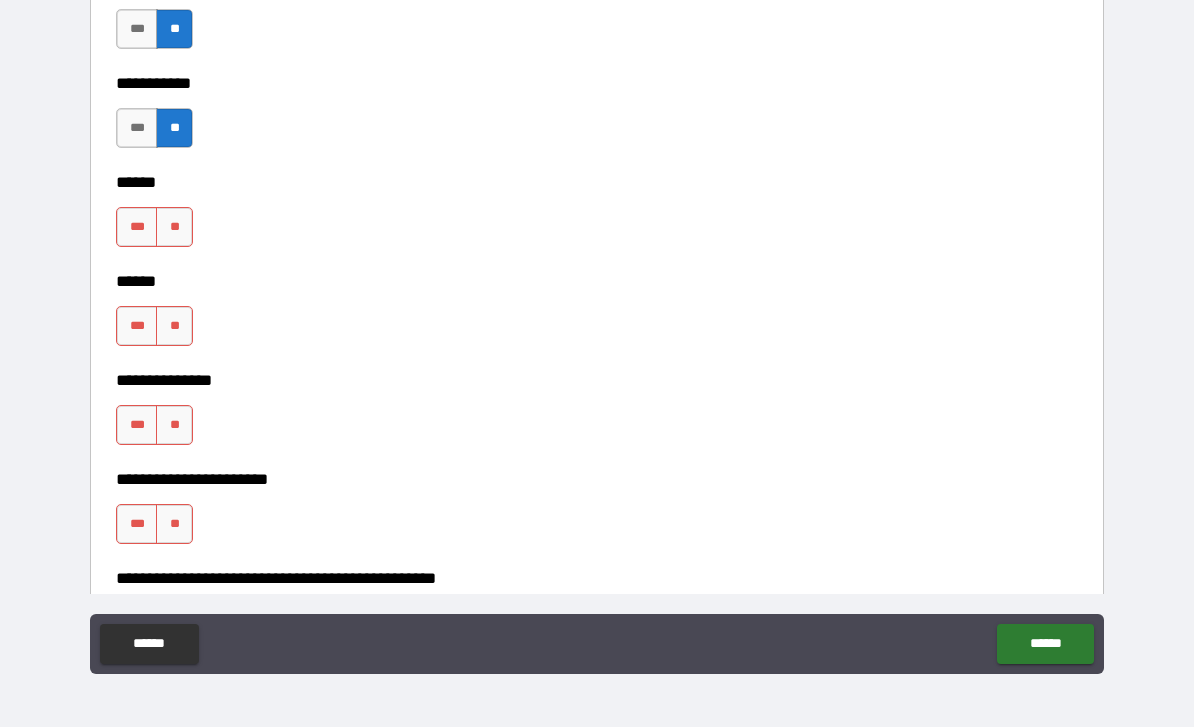click on "**" at bounding box center (174, 227) 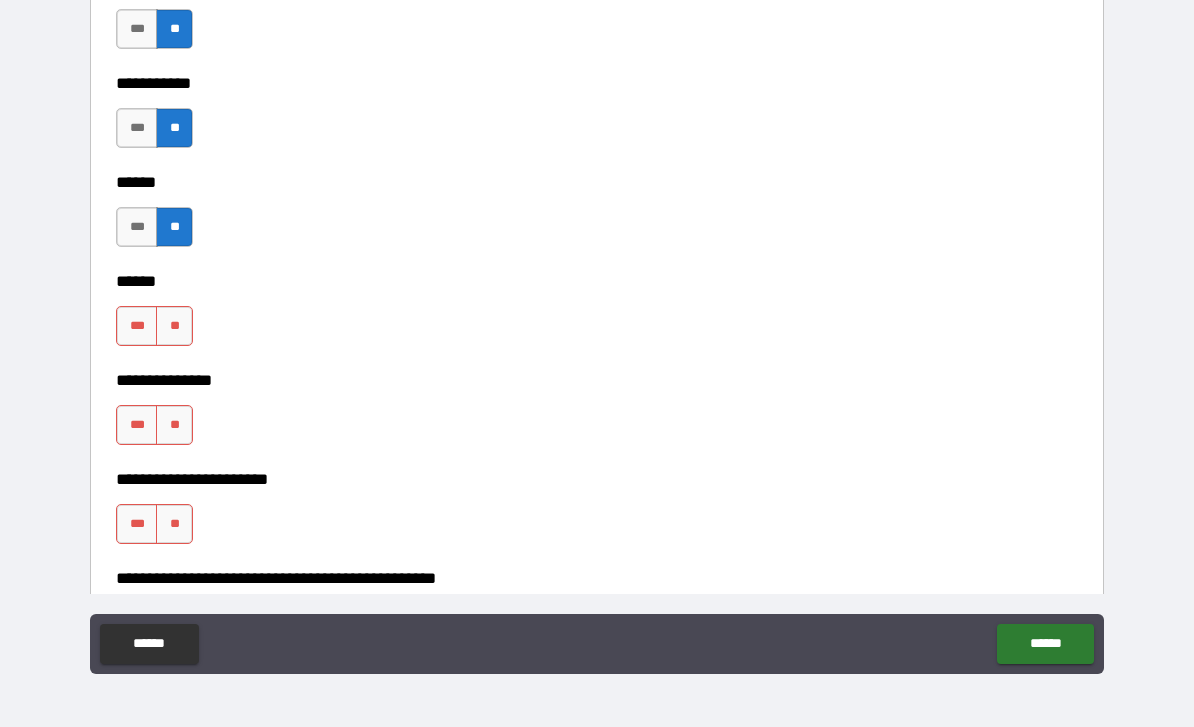 click on "**" at bounding box center [174, 326] 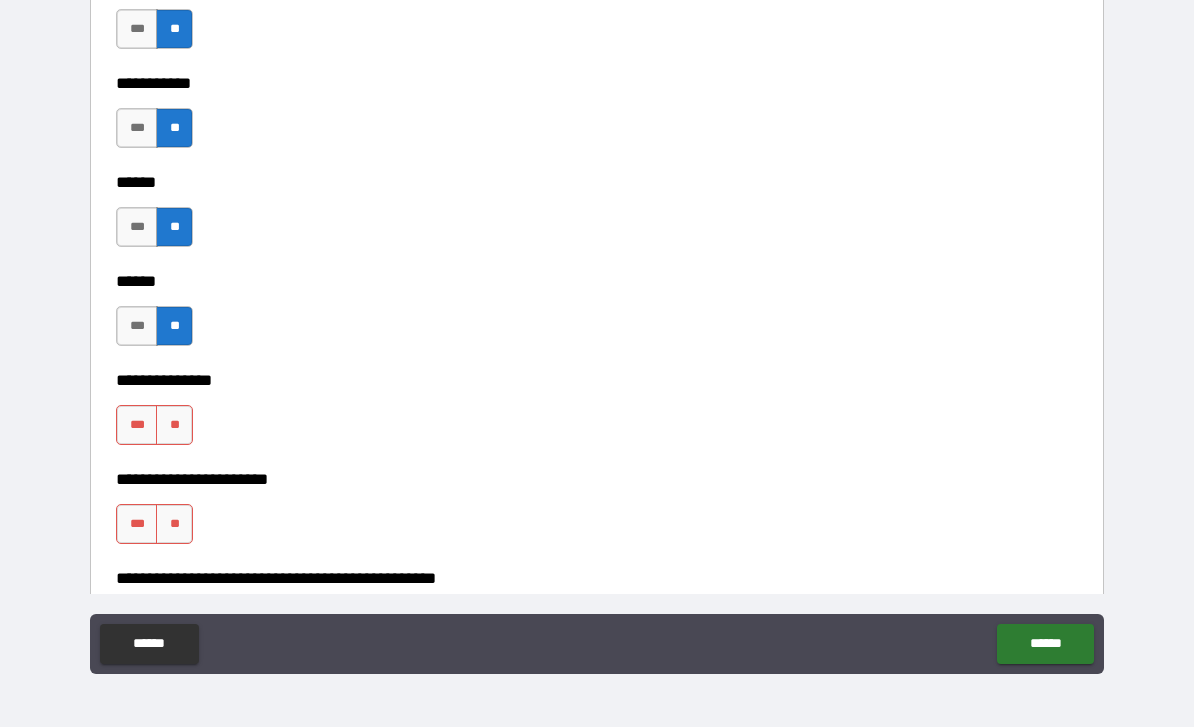click on "**" at bounding box center [174, 425] 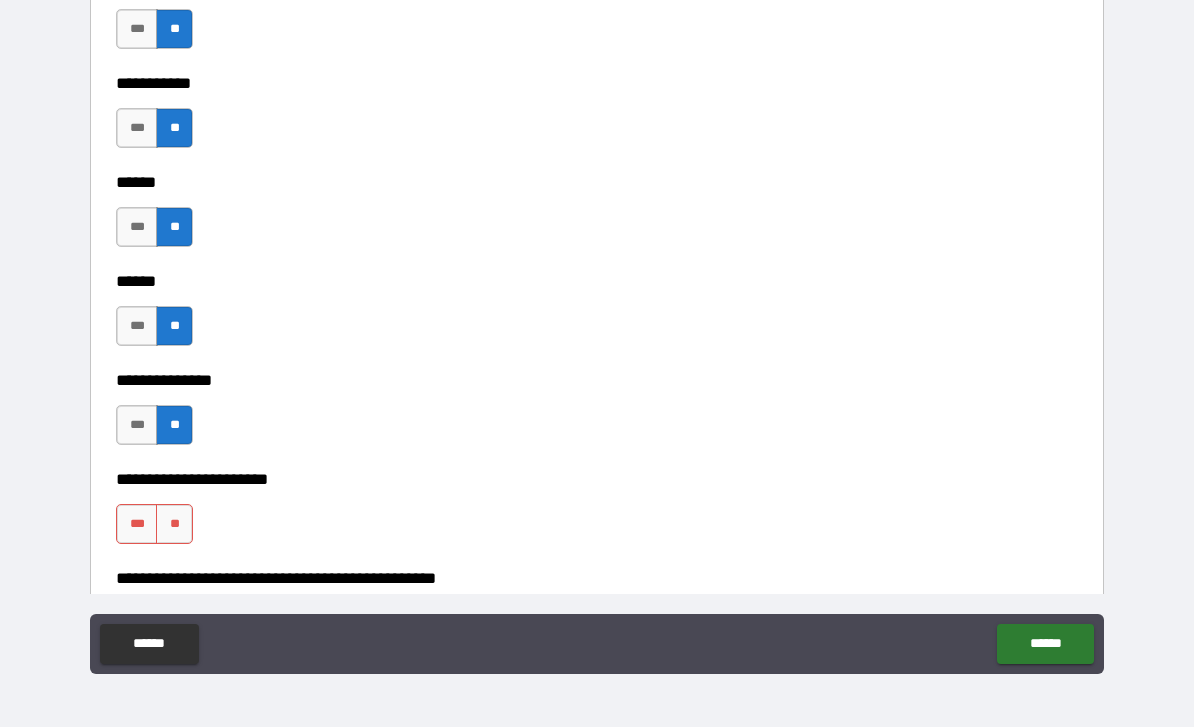click on "**" at bounding box center [174, 524] 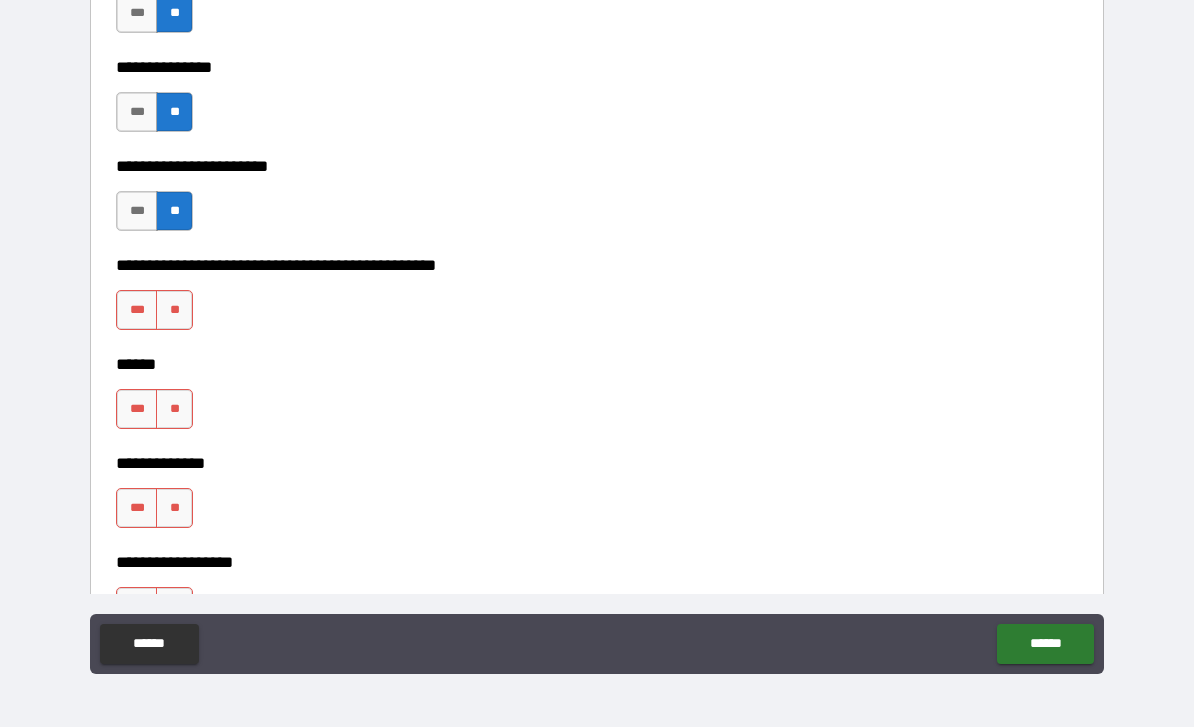 scroll, scrollTop: 3948, scrollLeft: 0, axis: vertical 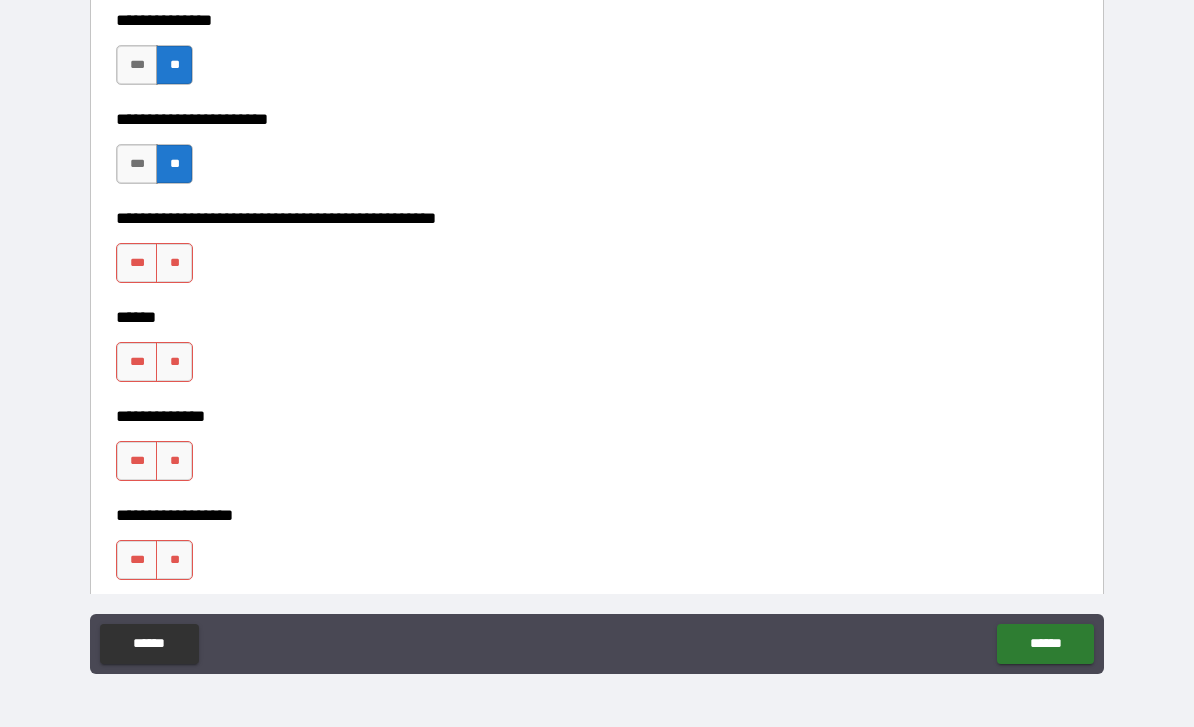 click on "**" at bounding box center [174, 263] 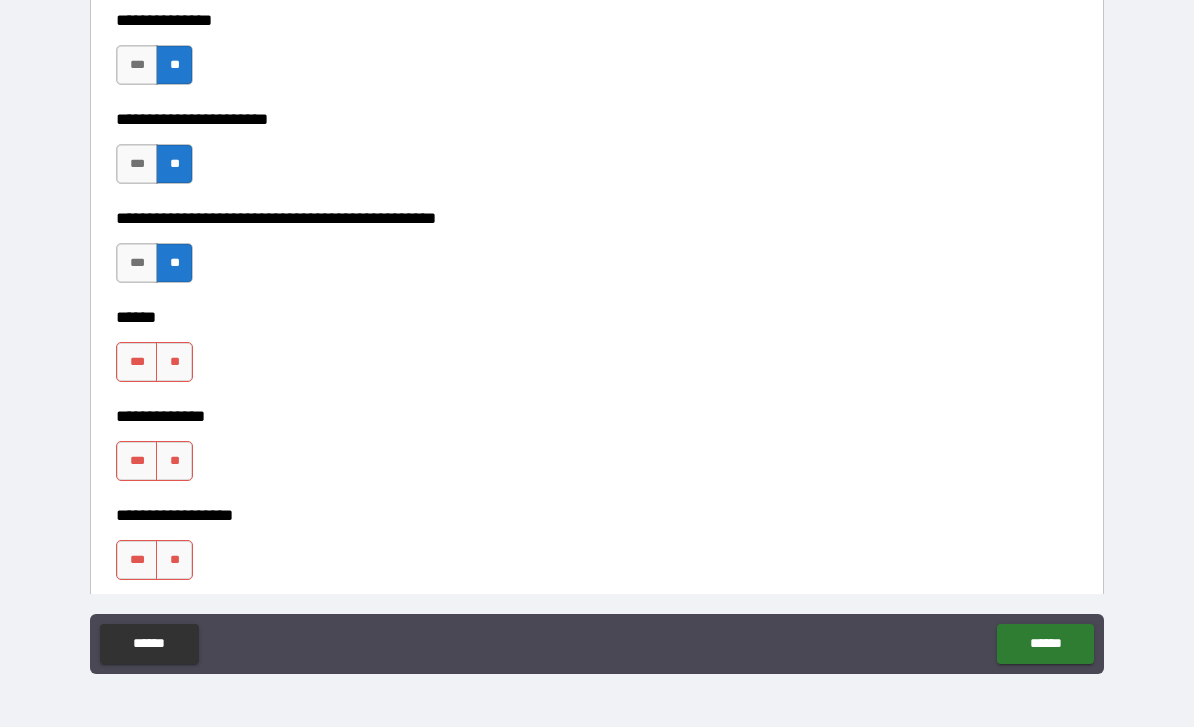 click on "***" at bounding box center [137, 362] 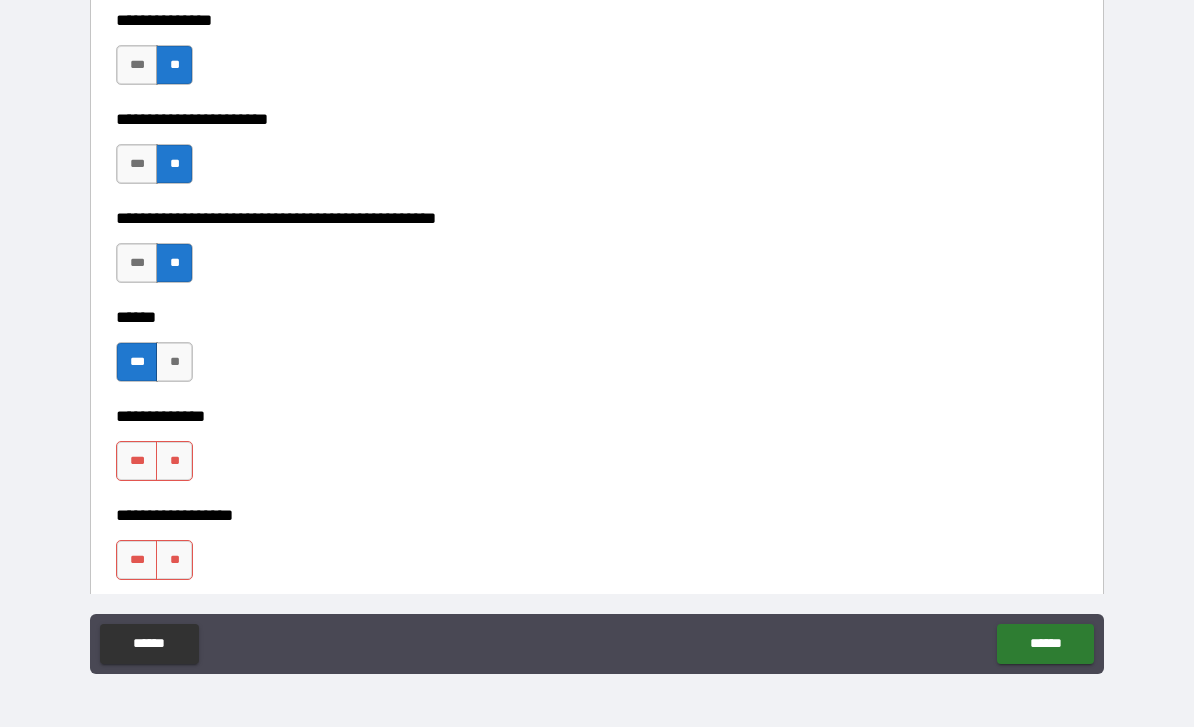 click on "**" at bounding box center (174, 461) 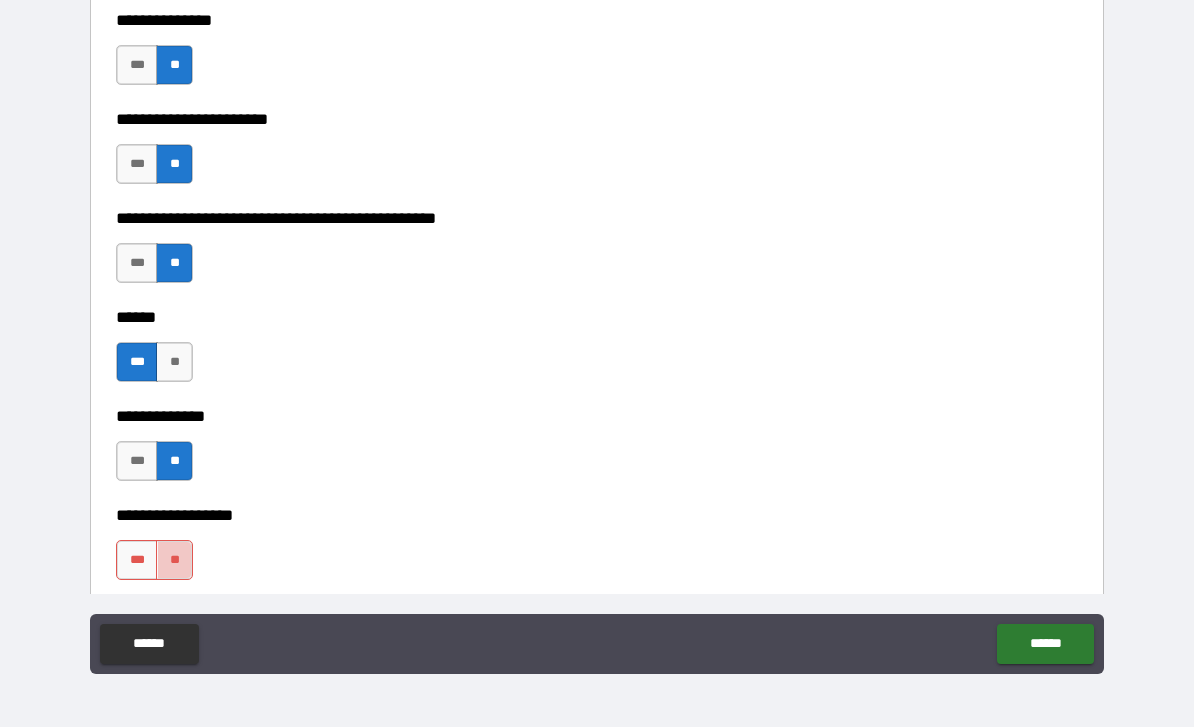 click on "**" at bounding box center (174, 560) 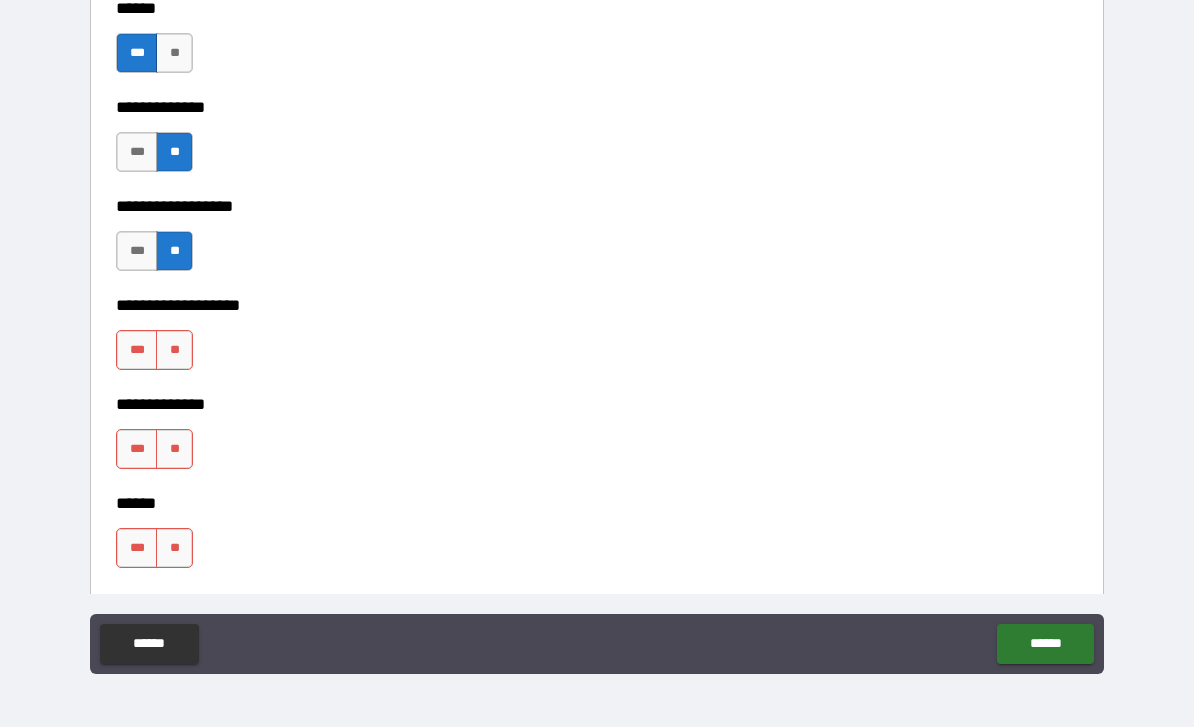 scroll, scrollTop: 4360, scrollLeft: 0, axis: vertical 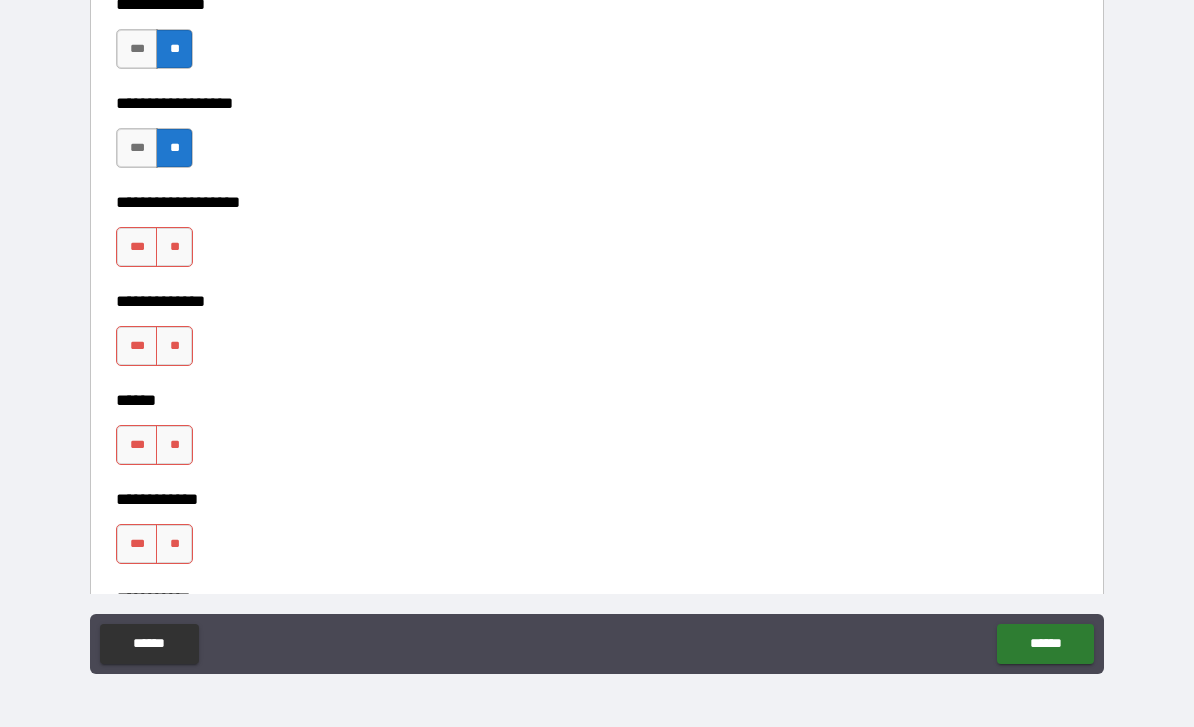 click on "**" at bounding box center (174, 247) 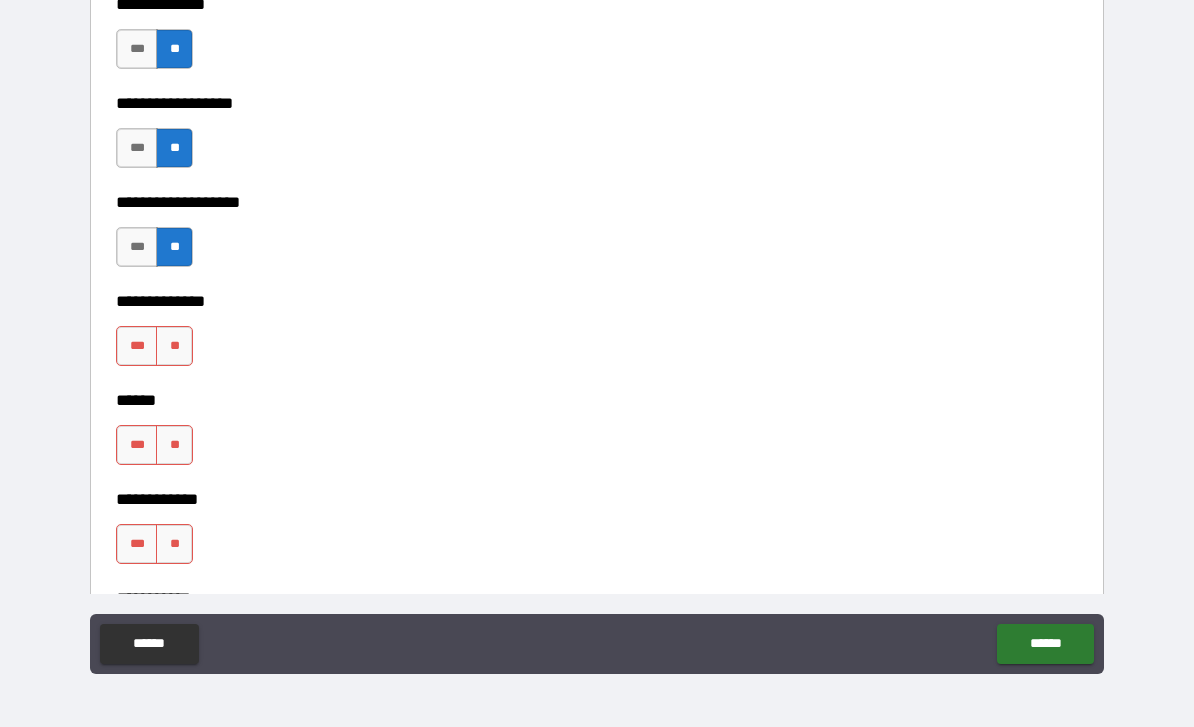 click on "***" at bounding box center (137, 346) 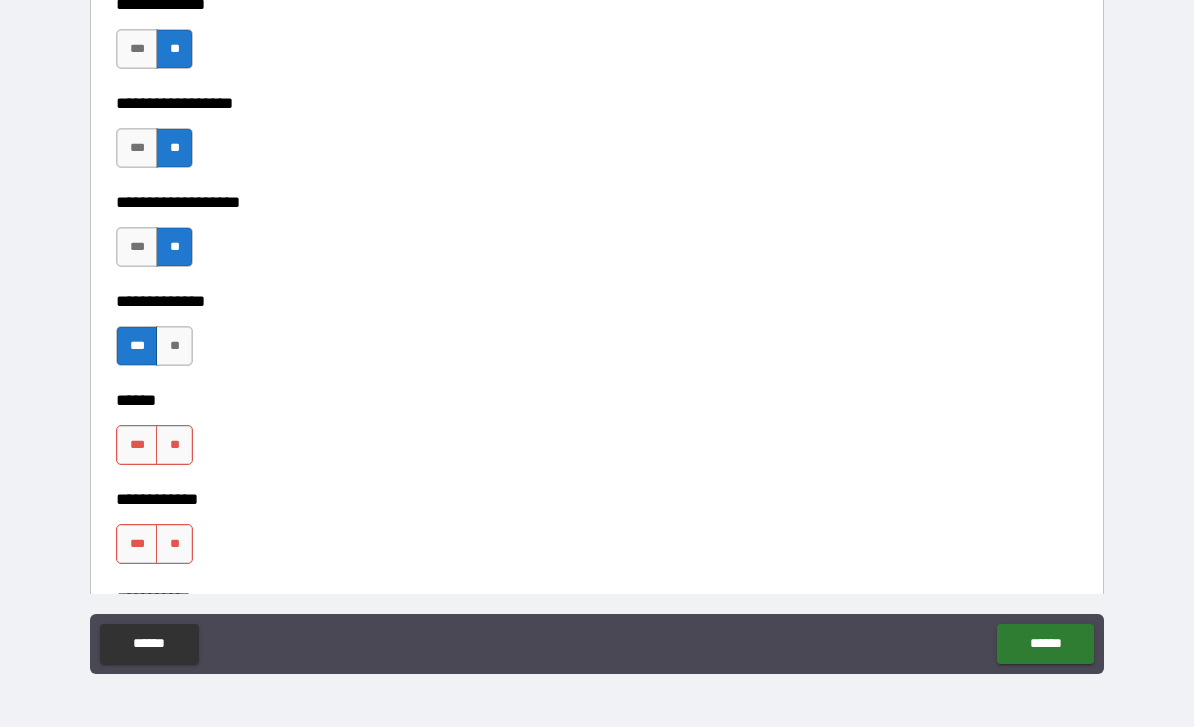 click on "**" at bounding box center [174, 445] 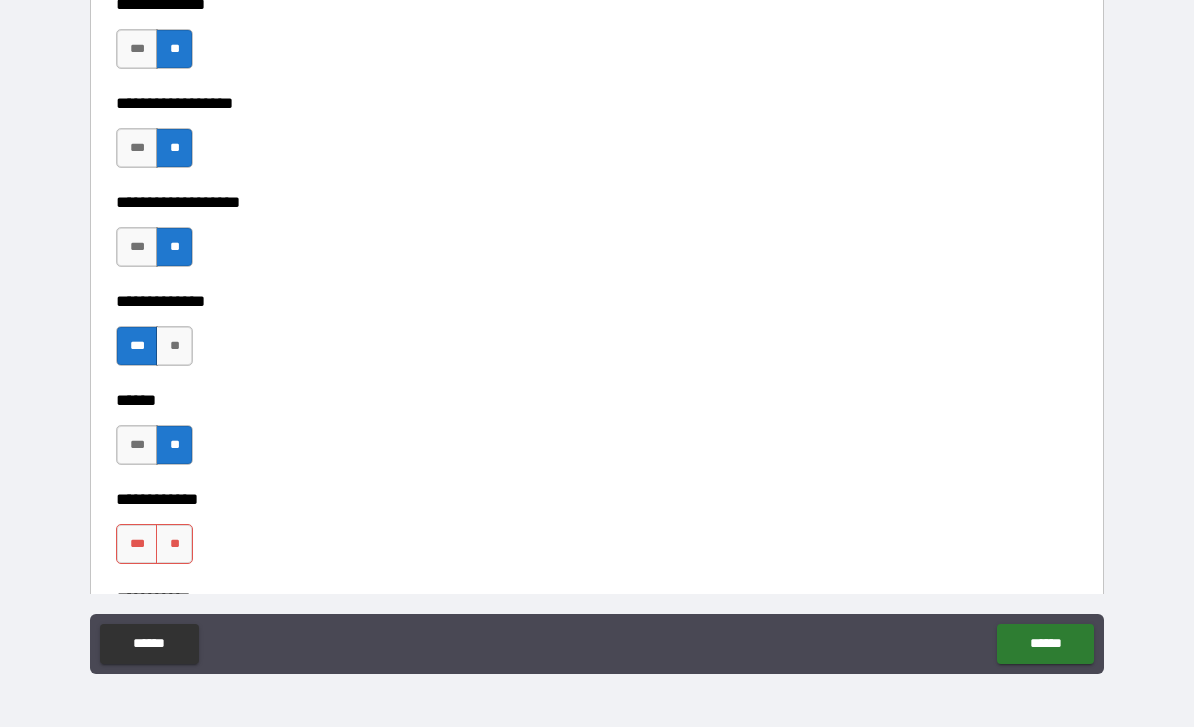 click on "**" at bounding box center [174, 544] 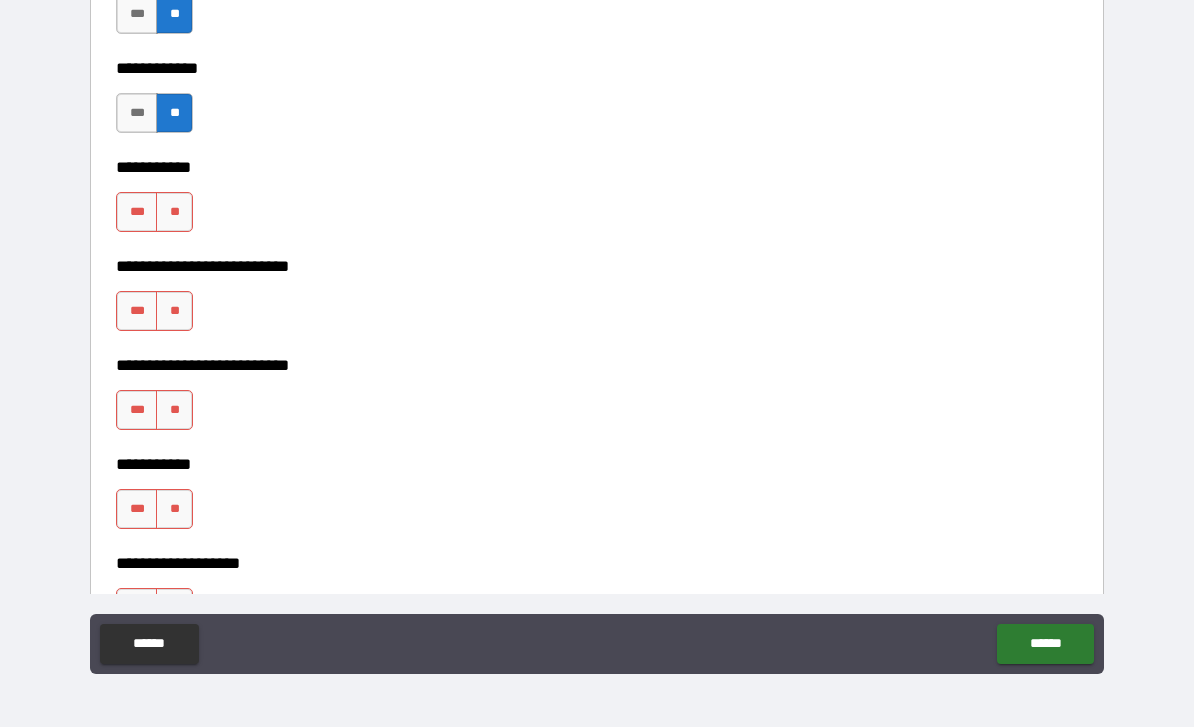 scroll, scrollTop: 4815, scrollLeft: 0, axis: vertical 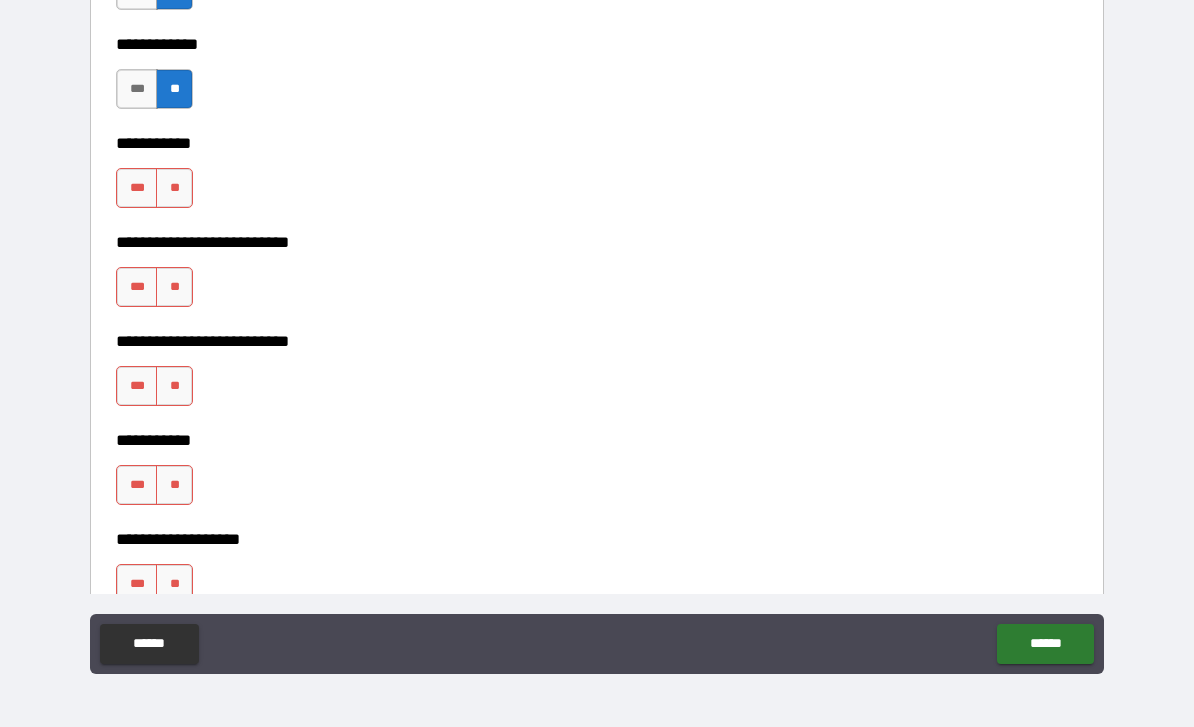 click on "**" at bounding box center [174, 188] 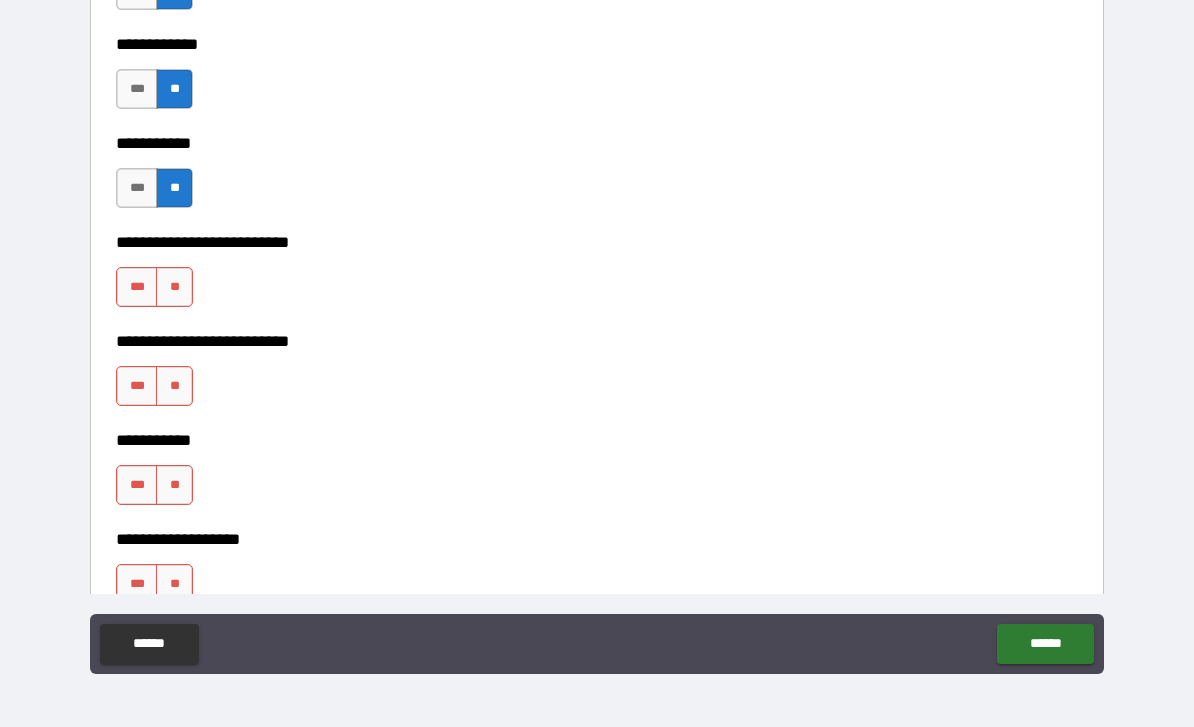 click on "**" at bounding box center [174, 287] 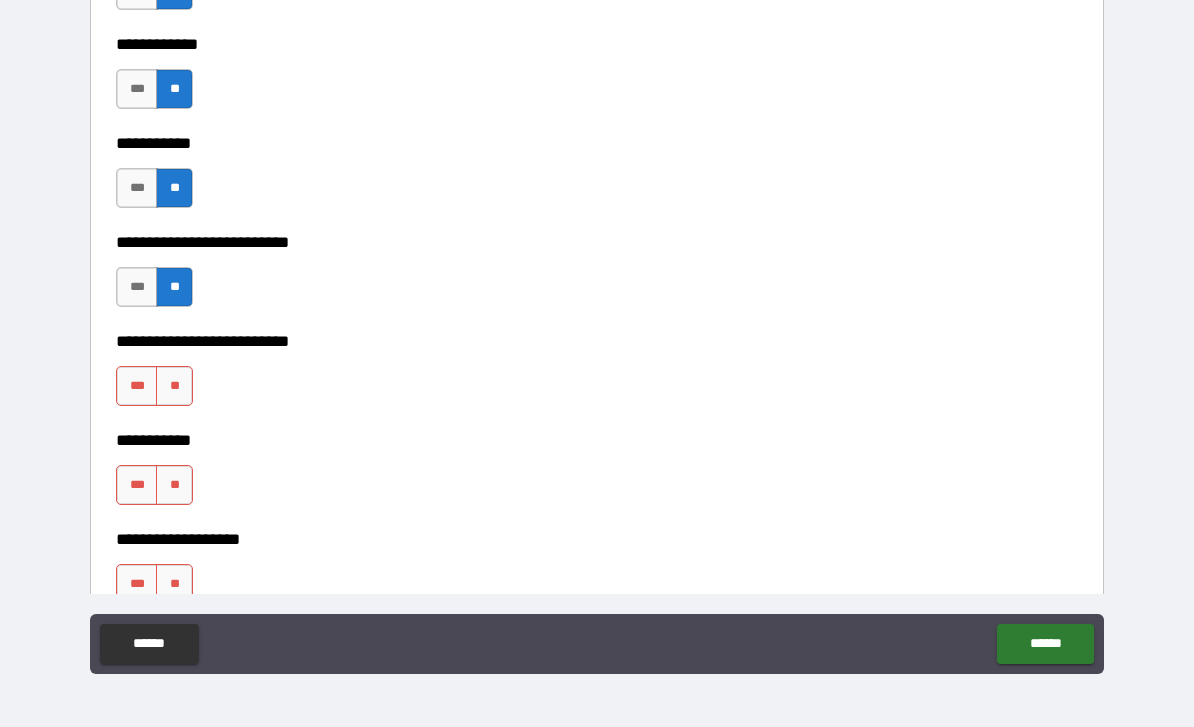 click on "**" at bounding box center [174, 386] 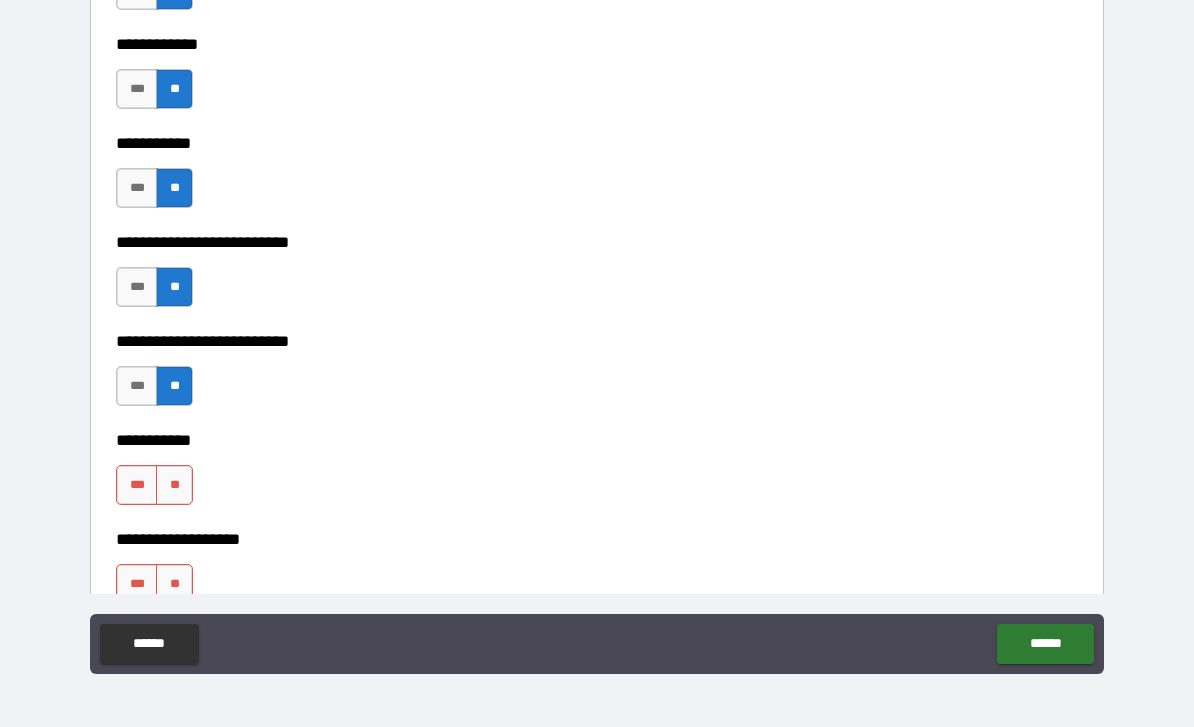 click on "**" at bounding box center (174, 485) 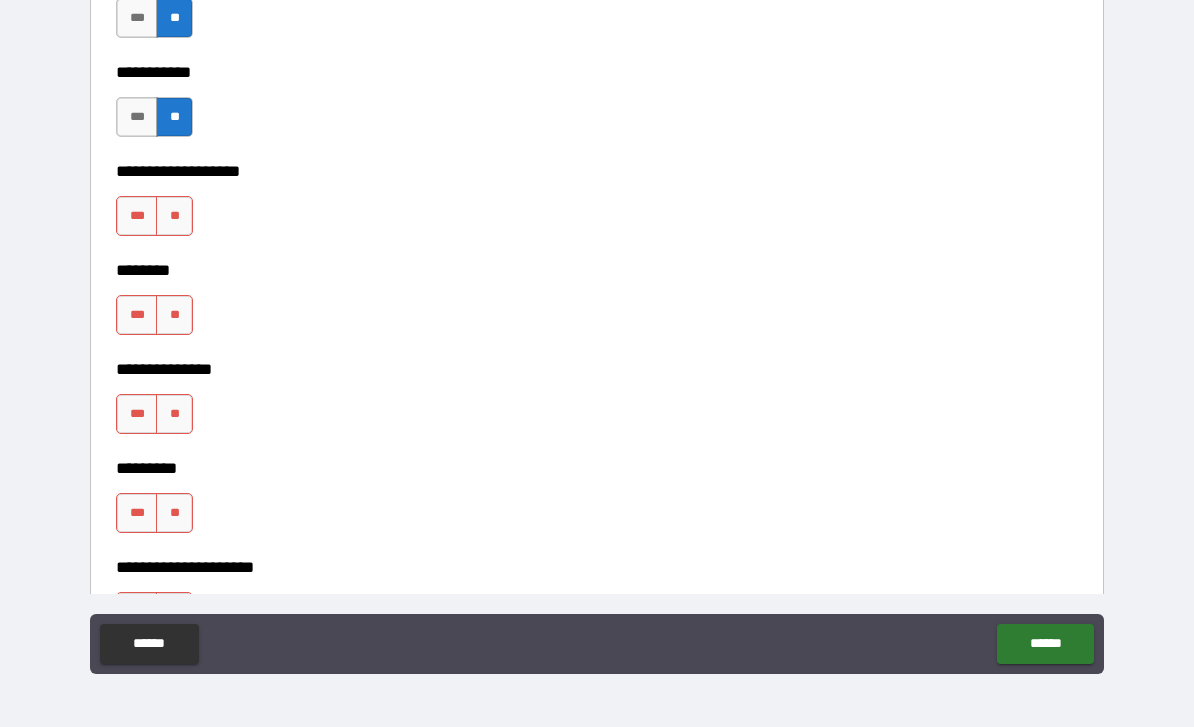 scroll, scrollTop: 5250, scrollLeft: 0, axis: vertical 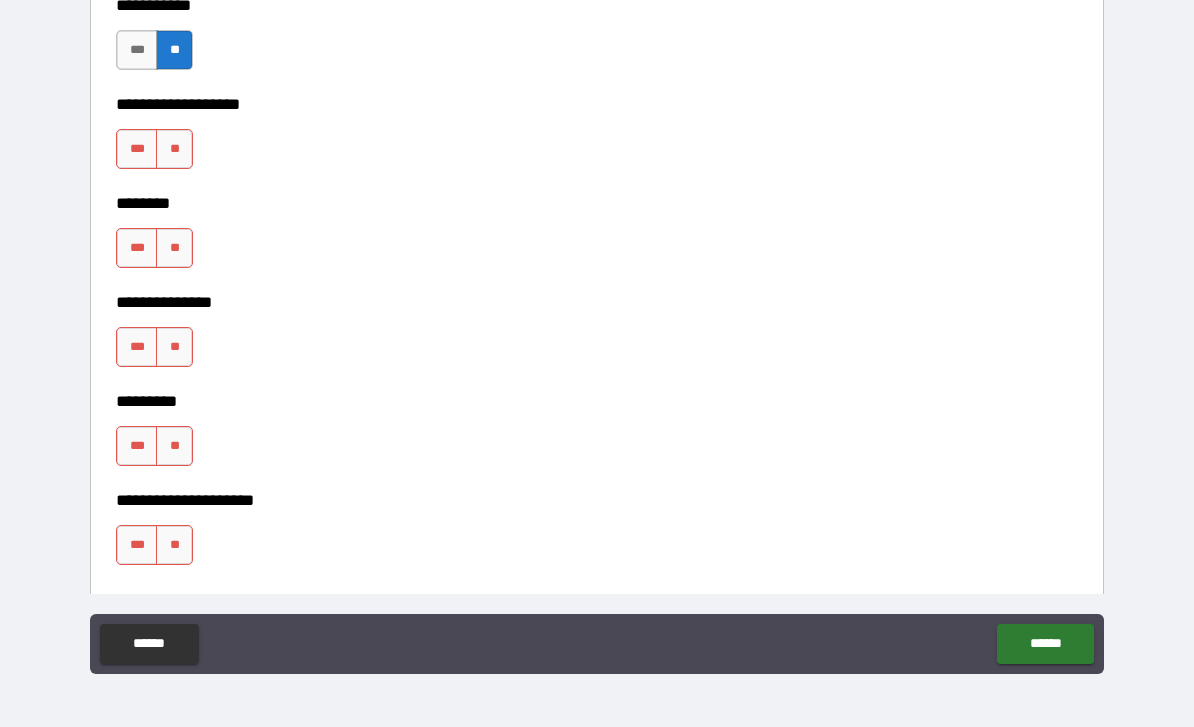 click on "**" at bounding box center (174, 149) 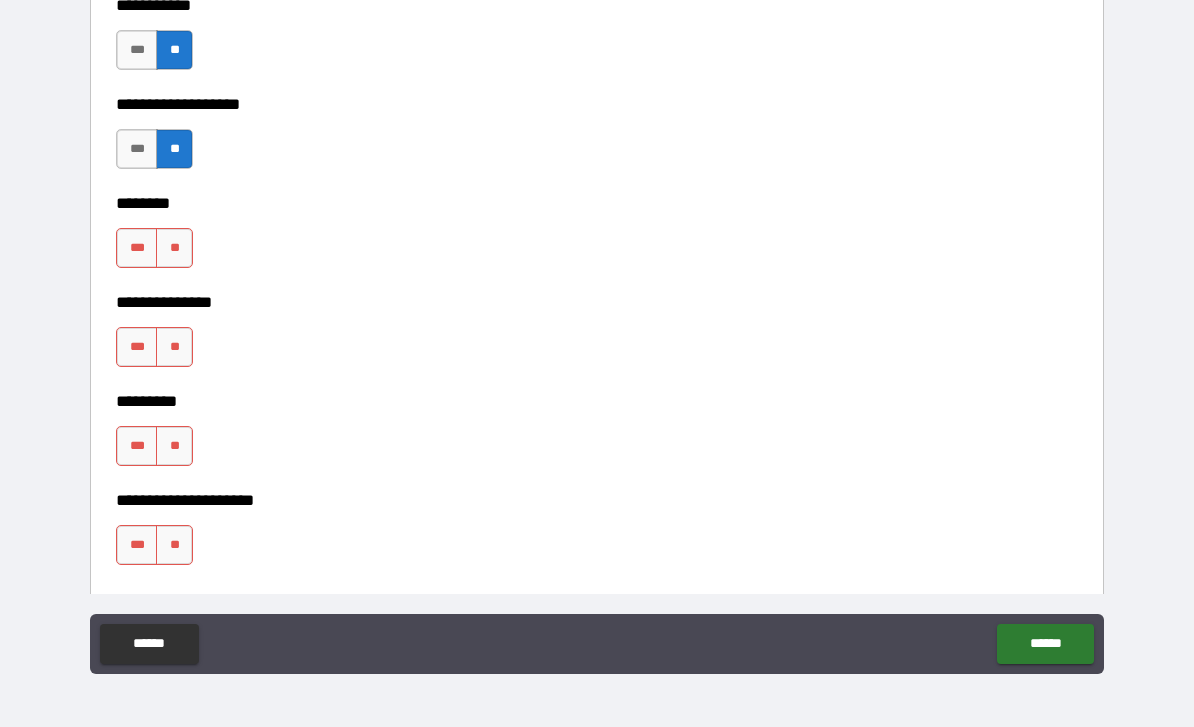 click on "**" at bounding box center [174, 248] 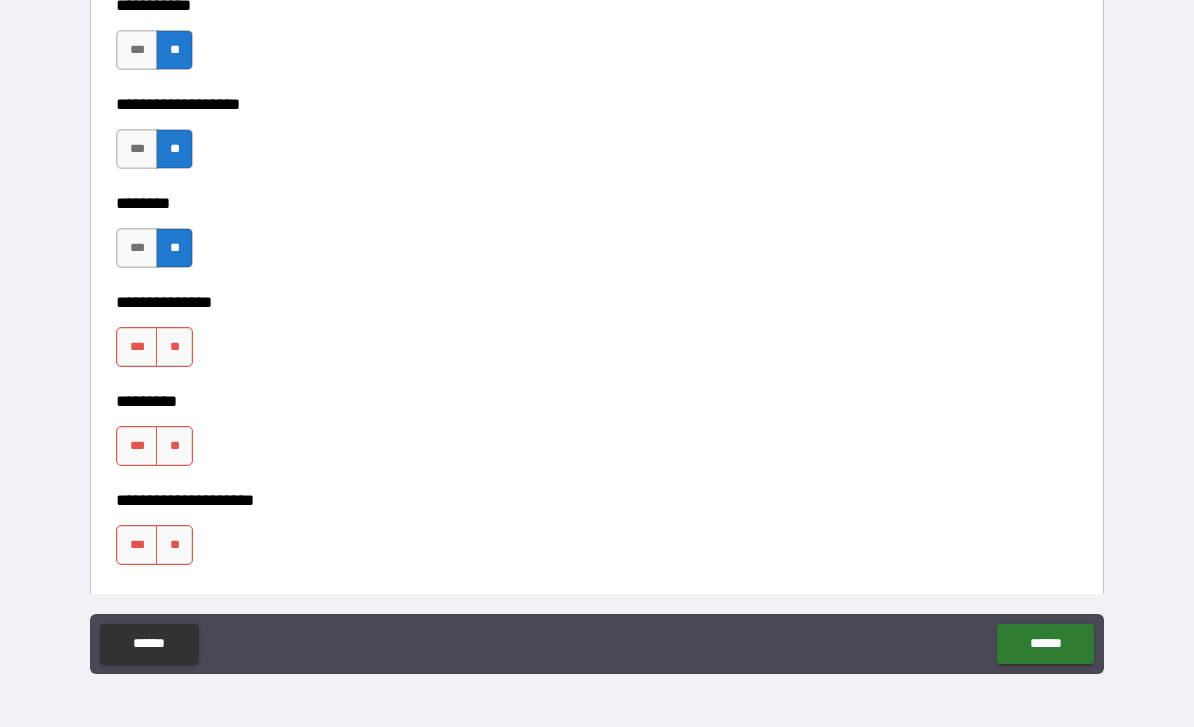 click on "**" at bounding box center [174, 347] 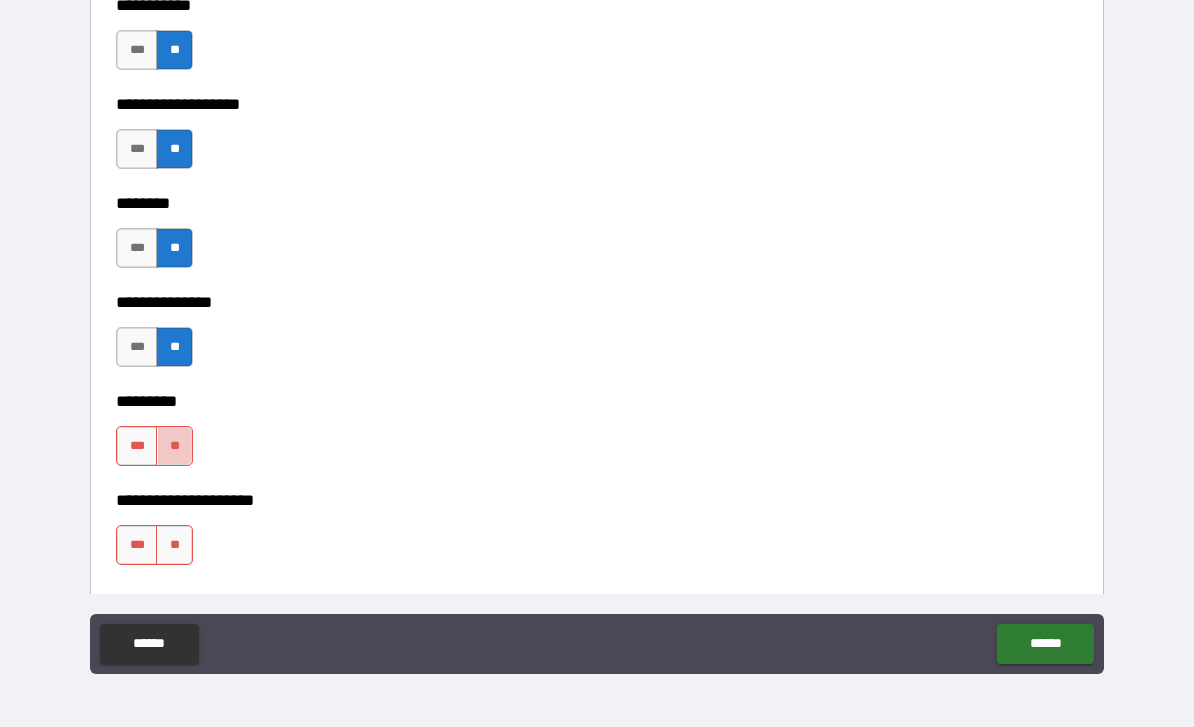 click on "**" at bounding box center [174, 446] 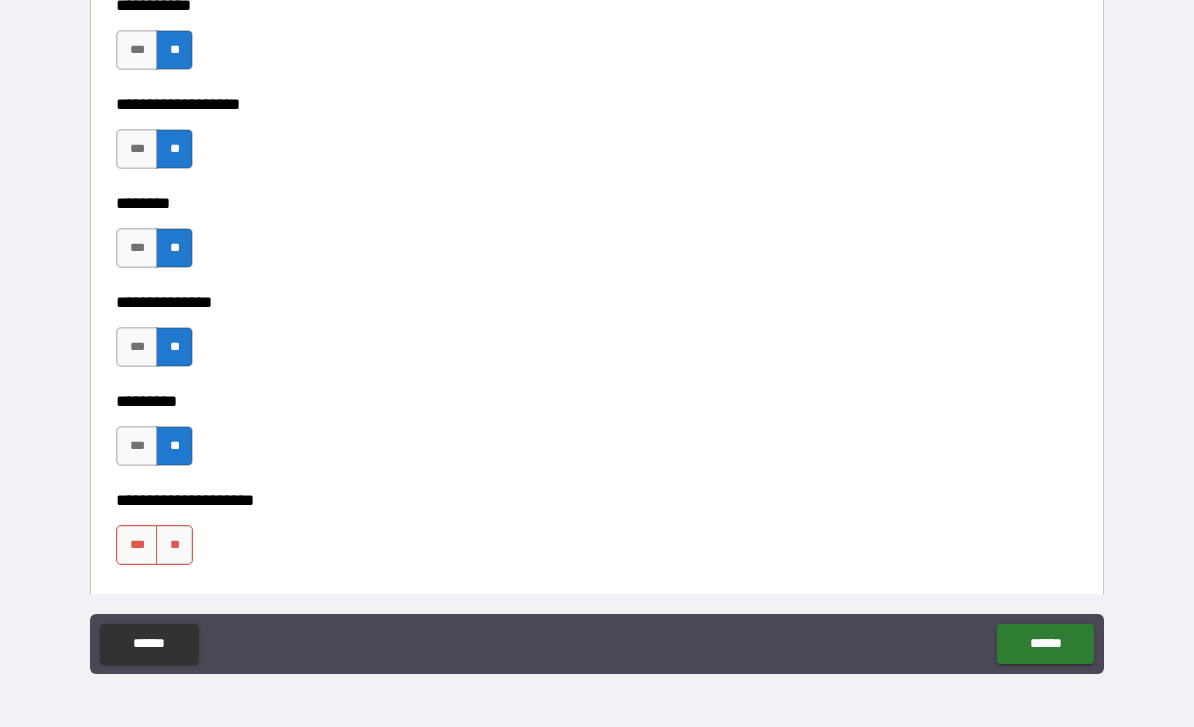 click on "**" at bounding box center [174, 545] 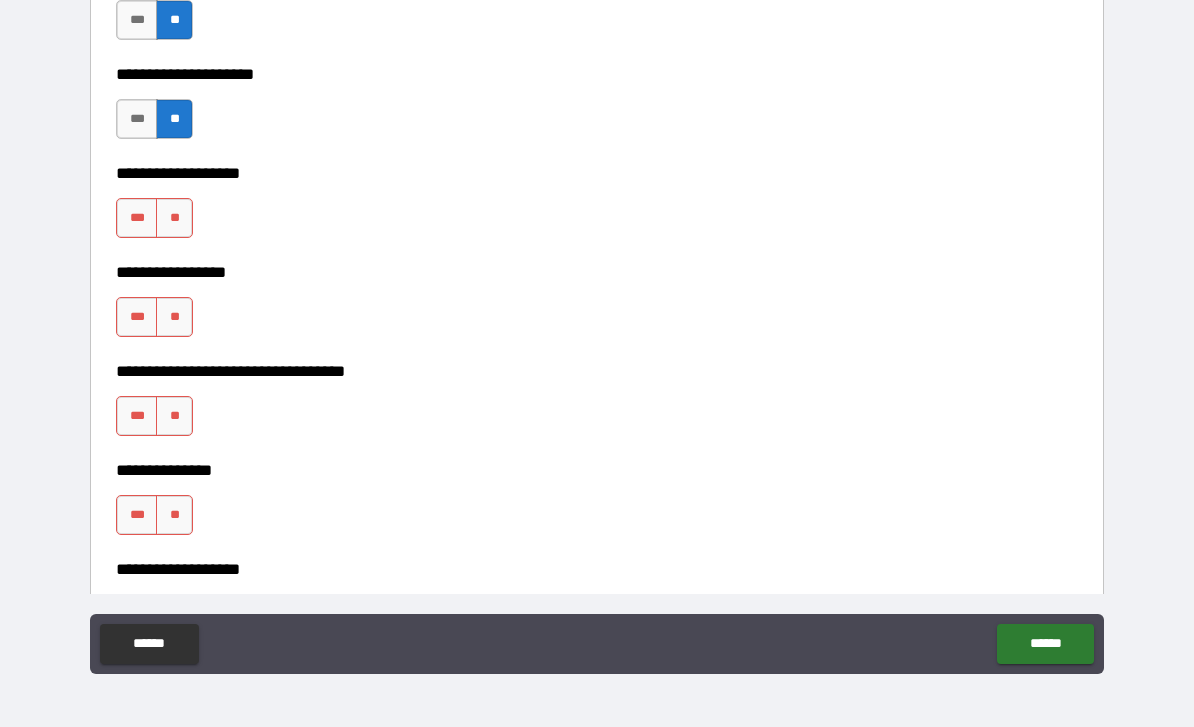 scroll, scrollTop: 5678, scrollLeft: 0, axis: vertical 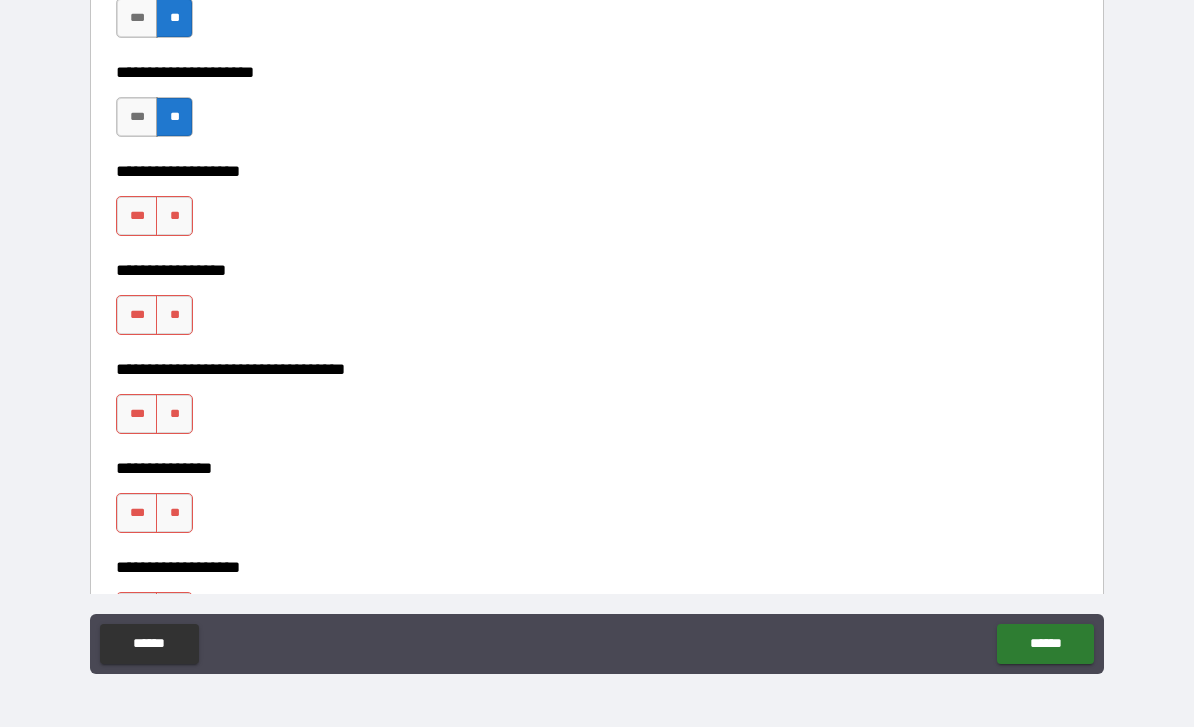 click on "**" at bounding box center (174, 216) 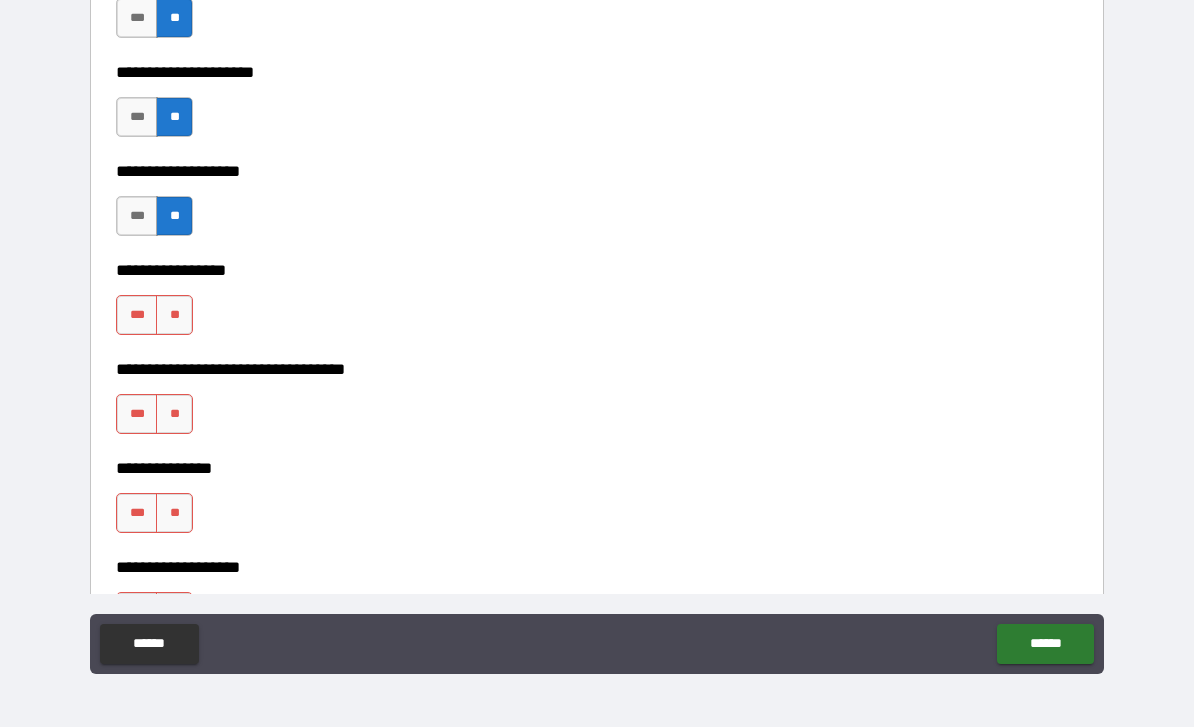 click on "**" at bounding box center (174, 315) 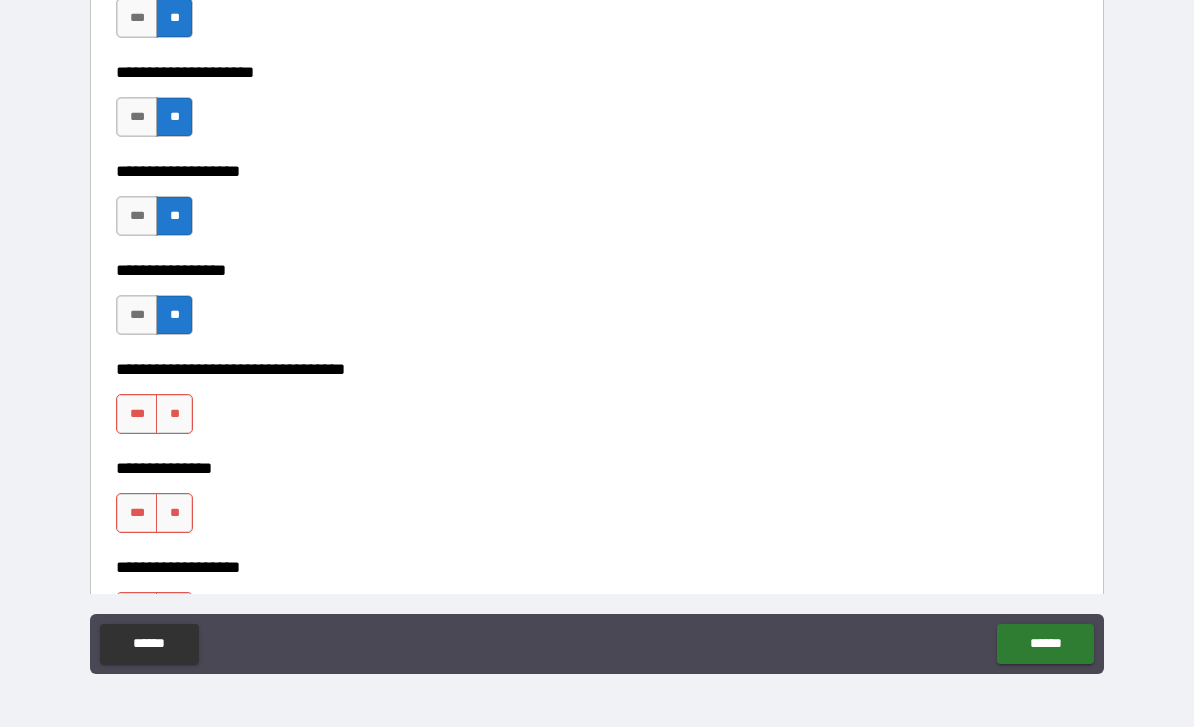 click on "**" at bounding box center (174, 414) 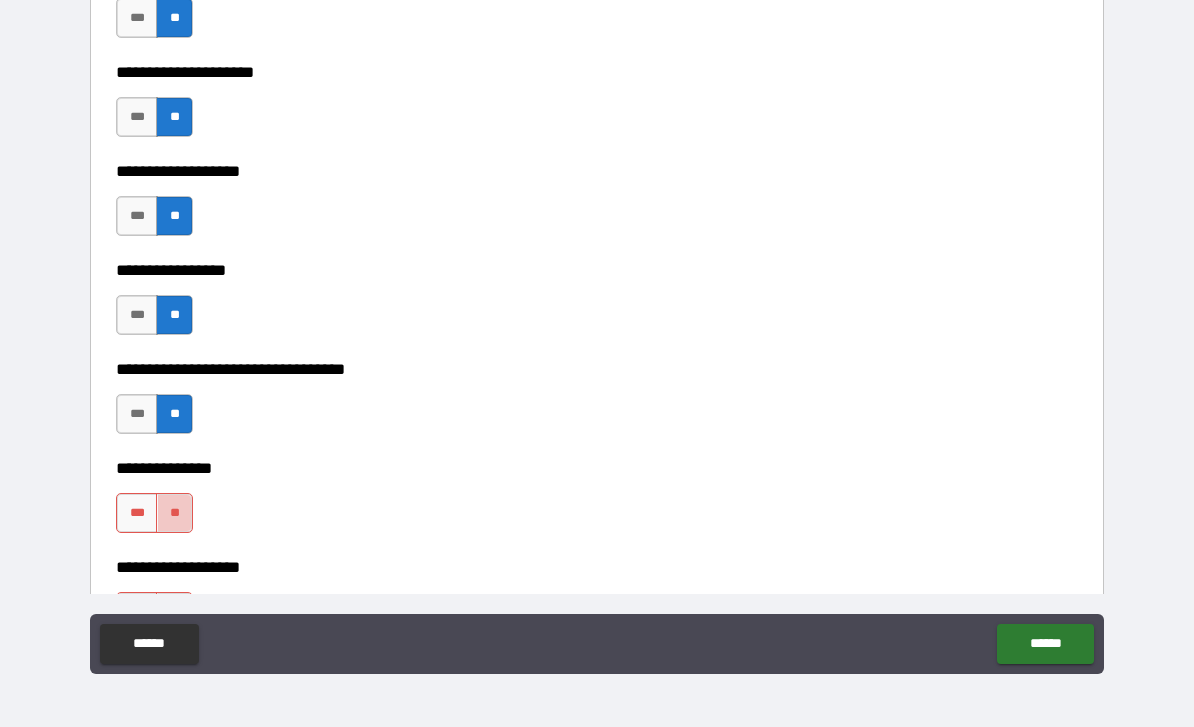 click on "**" at bounding box center [174, 513] 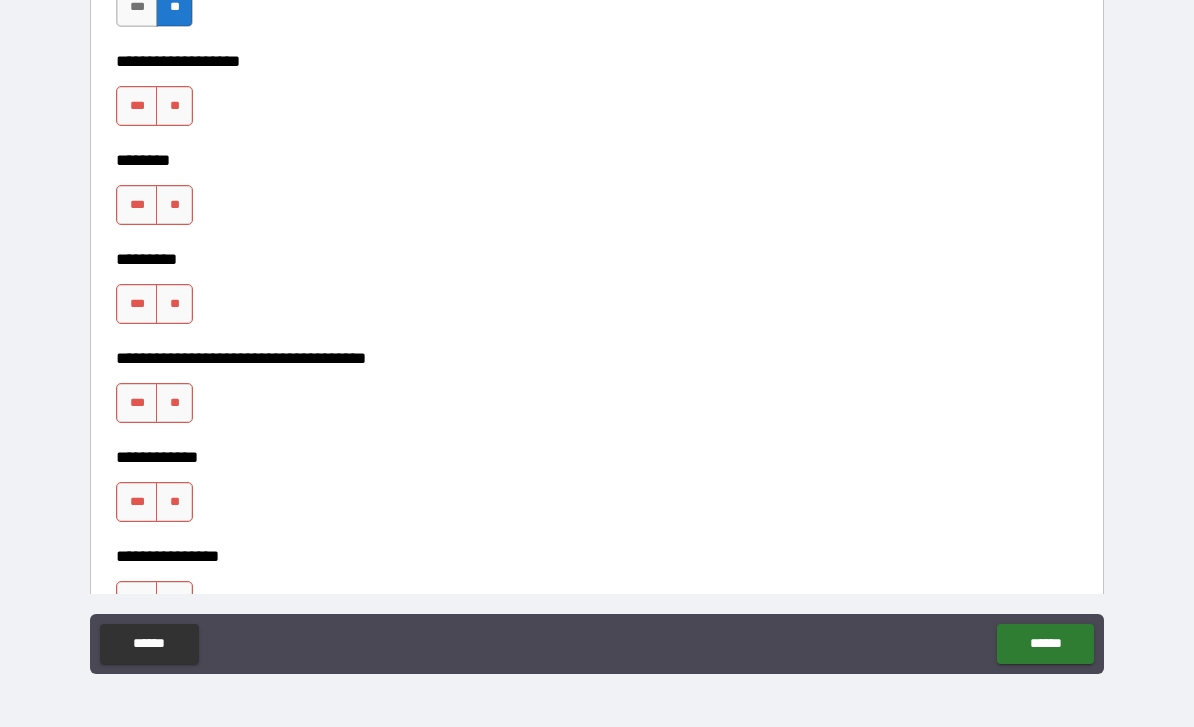 scroll, scrollTop: 6149, scrollLeft: 0, axis: vertical 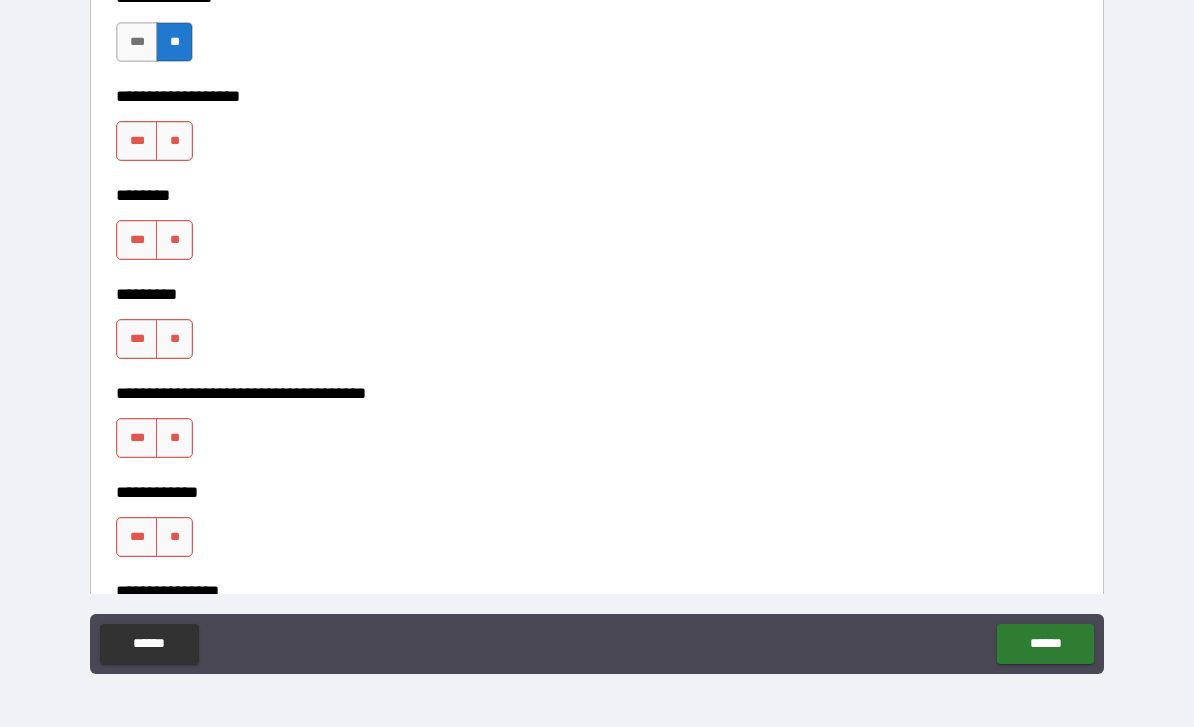 click on "***" at bounding box center [137, 141] 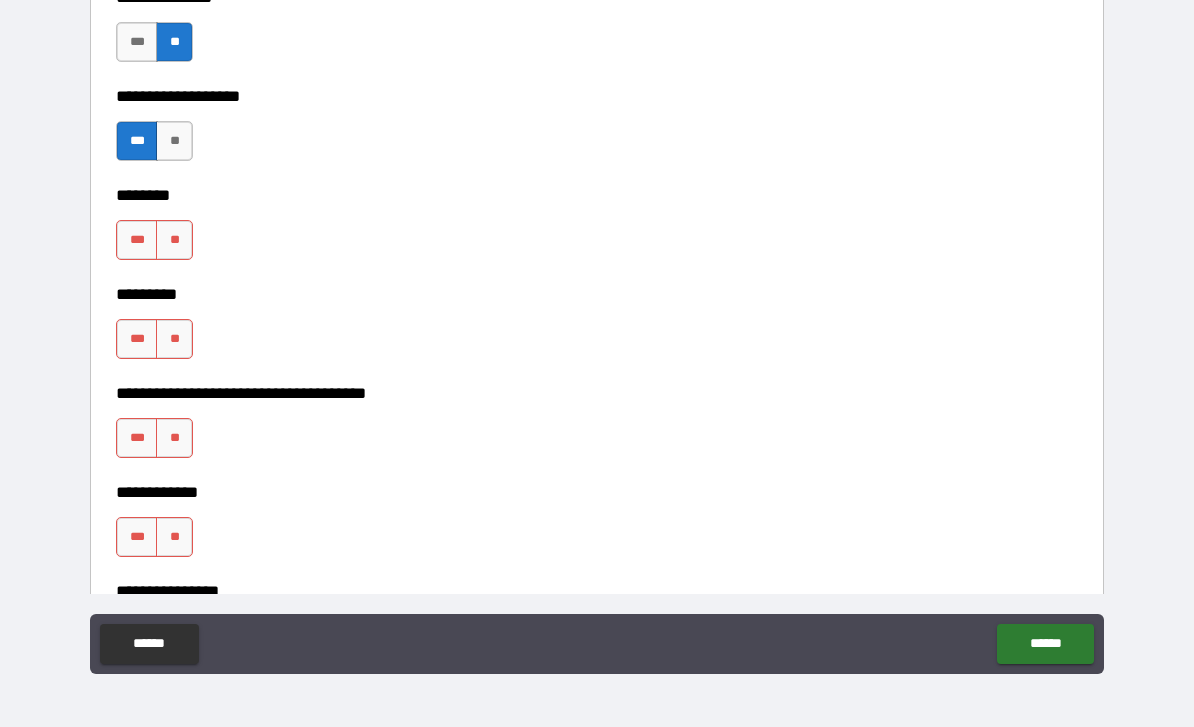 click on "**" at bounding box center [174, 240] 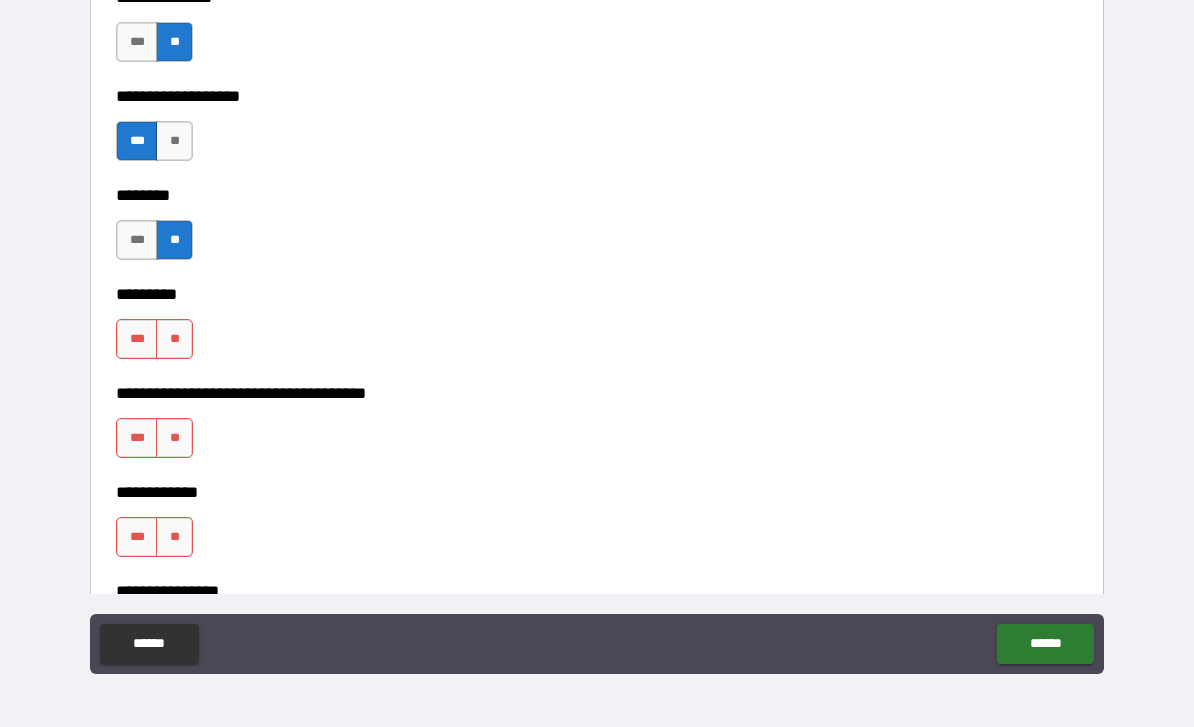 click on "**" at bounding box center (174, 339) 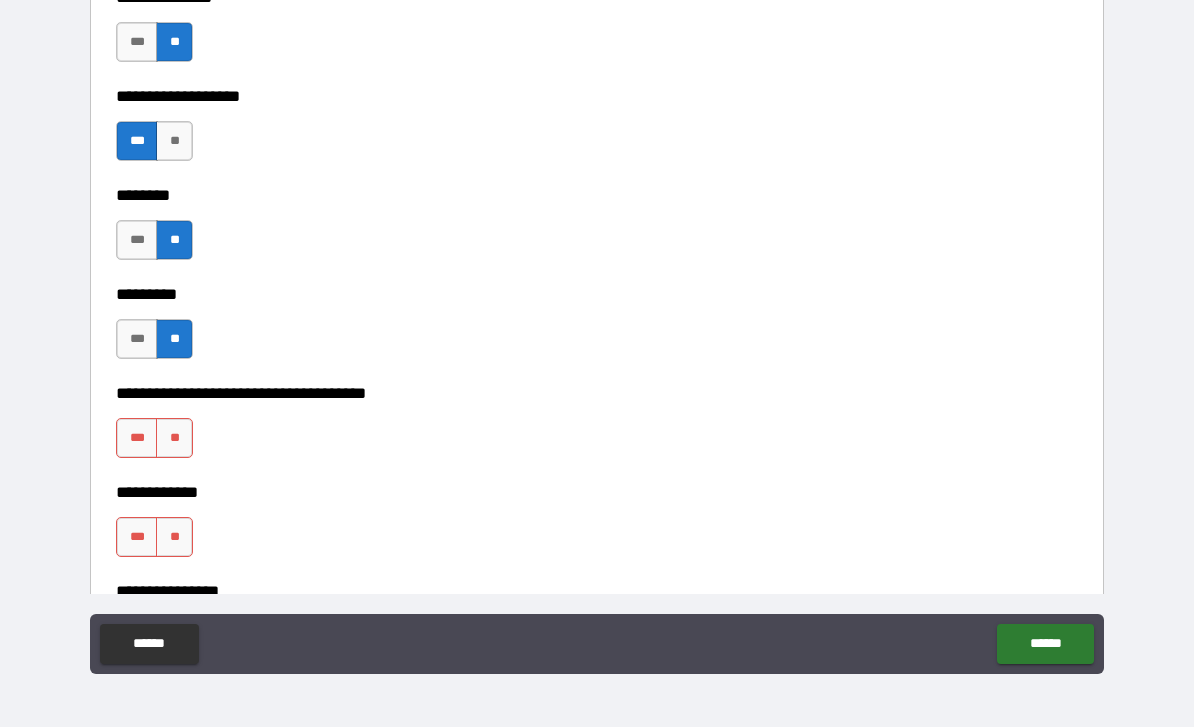 click on "**" at bounding box center (174, 438) 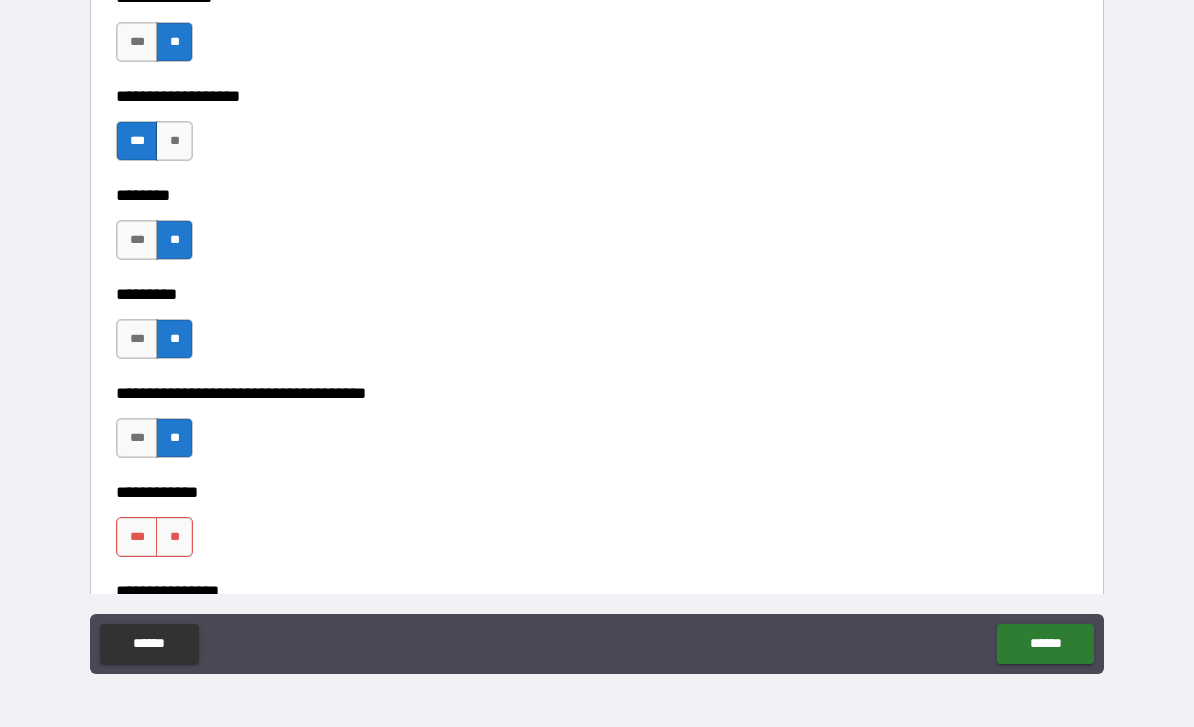 click on "**" at bounding box center (174, 537) 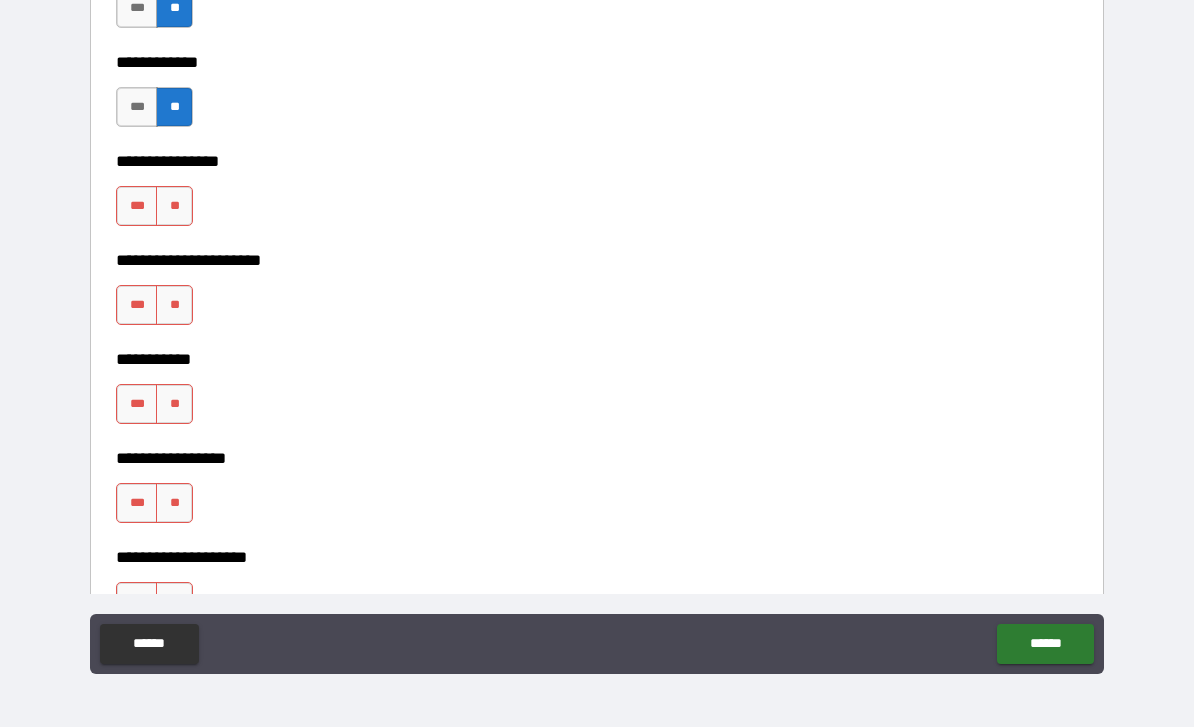 scroll, scrollTop: 6582, scrollLeft: 0, axis: vertical 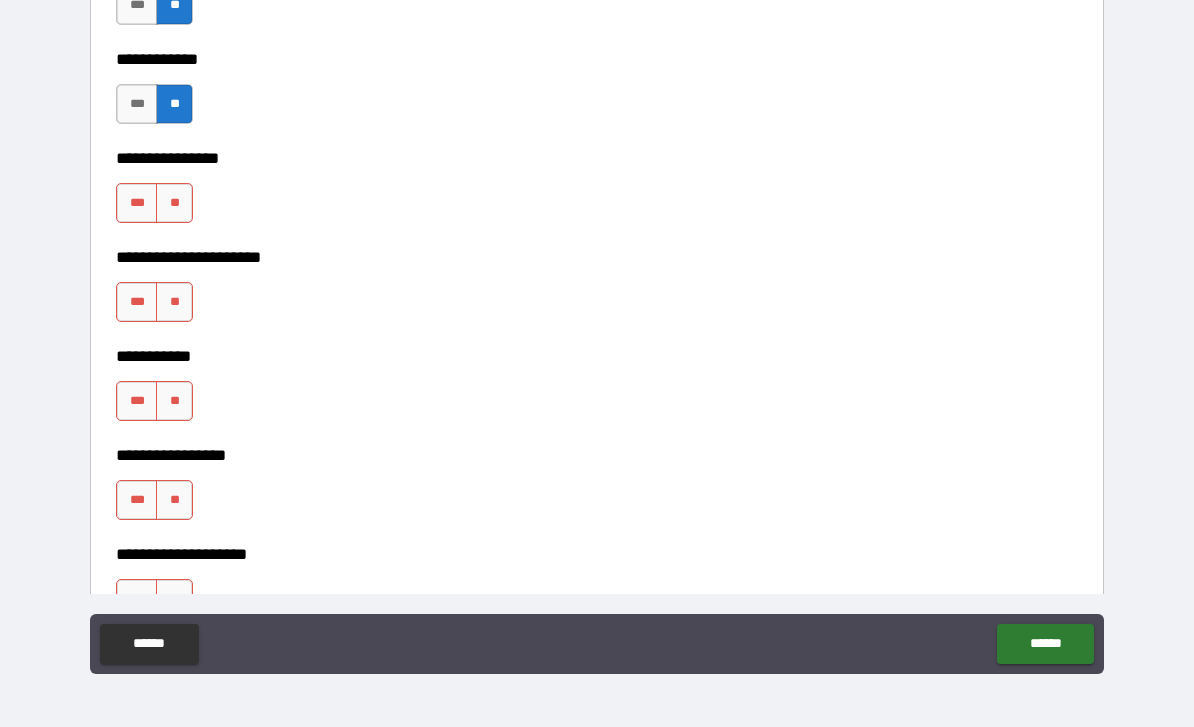 click on "**" at bounding box center (174, 203) 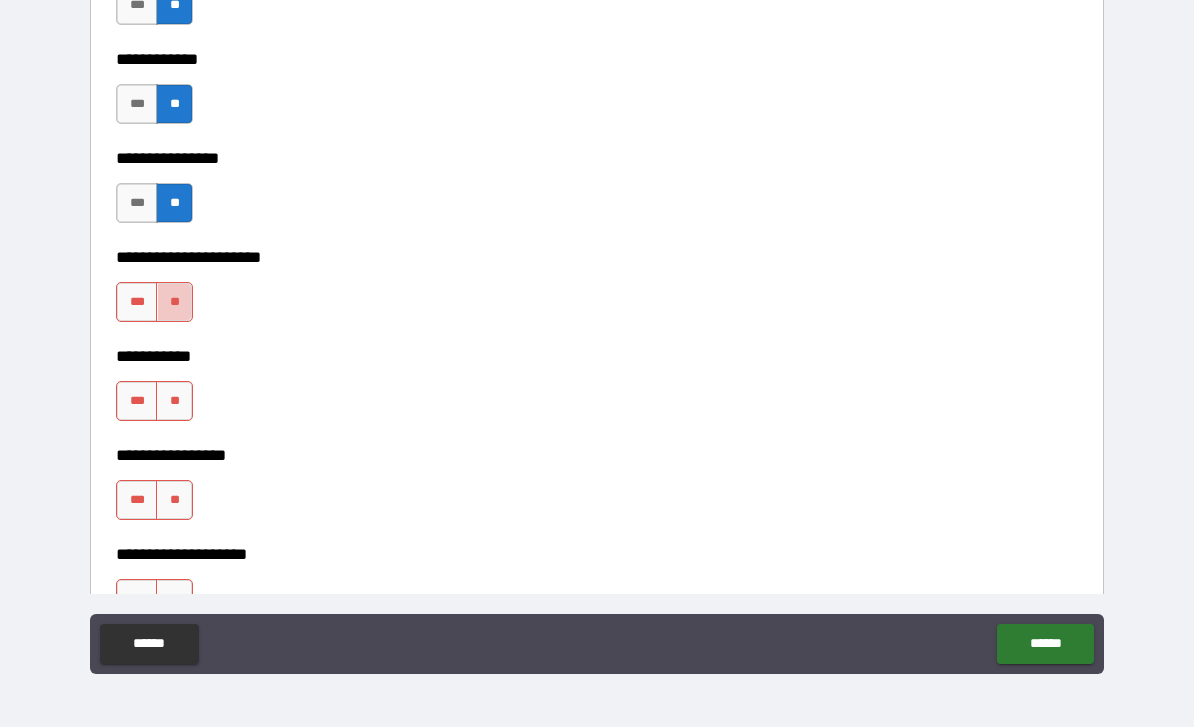 click on "**" at bounding box center (174, 302) 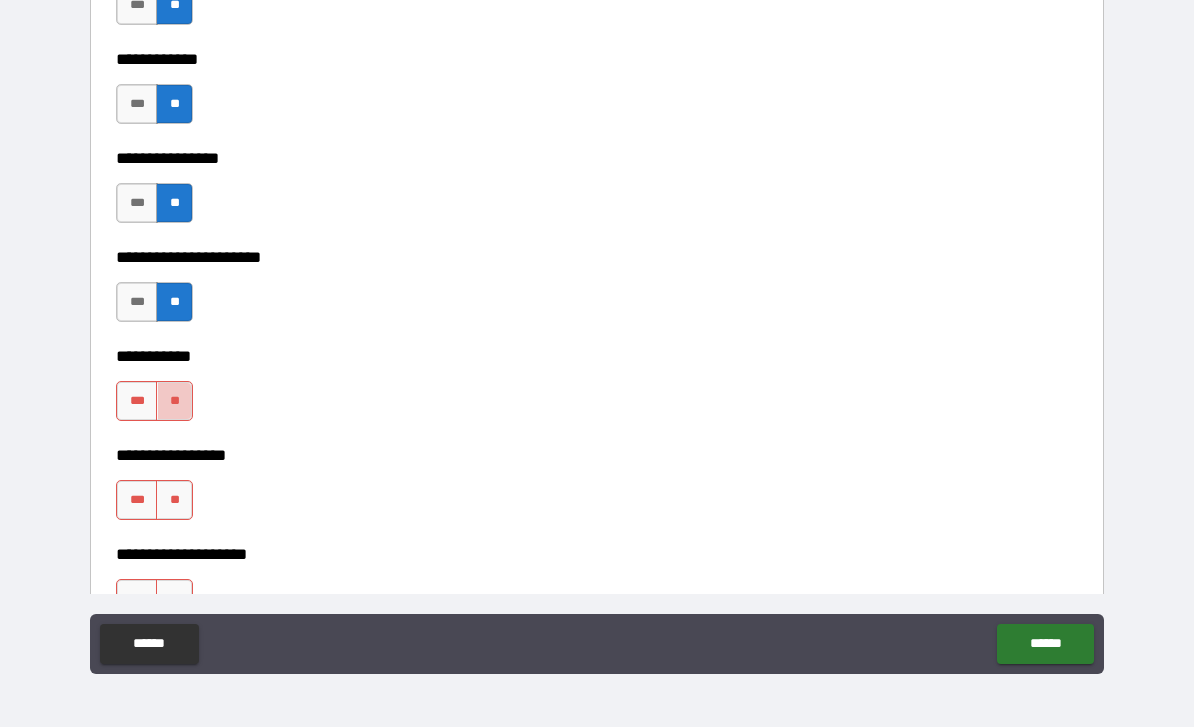 click on "**" at bounding box center (174, 401) 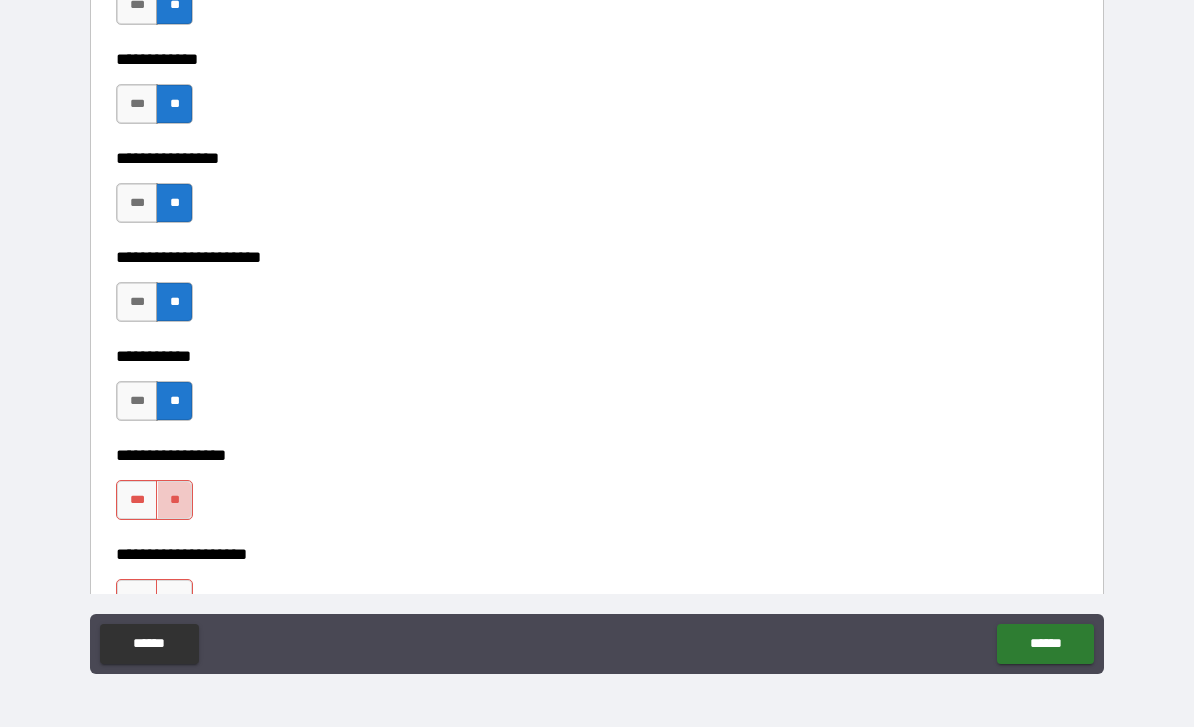 click on "**" at bounding box center (174, 500) 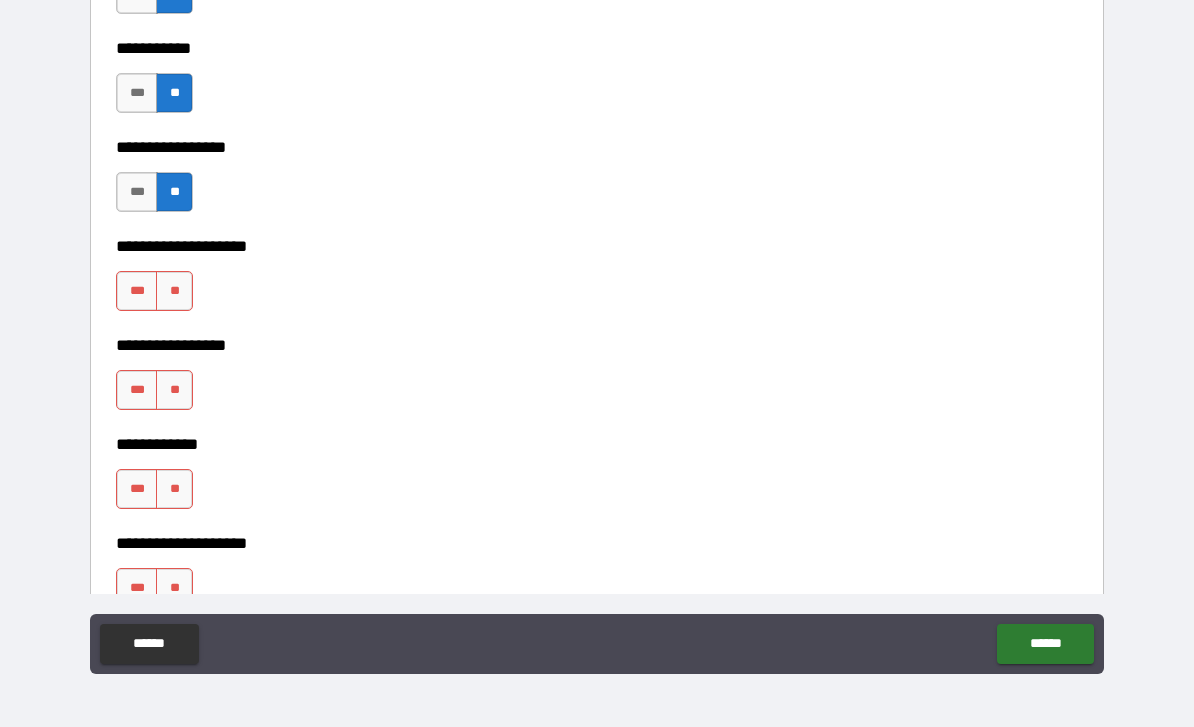 scroll, scrollTop: 6896, scrollLeft: 0, axis: vertical 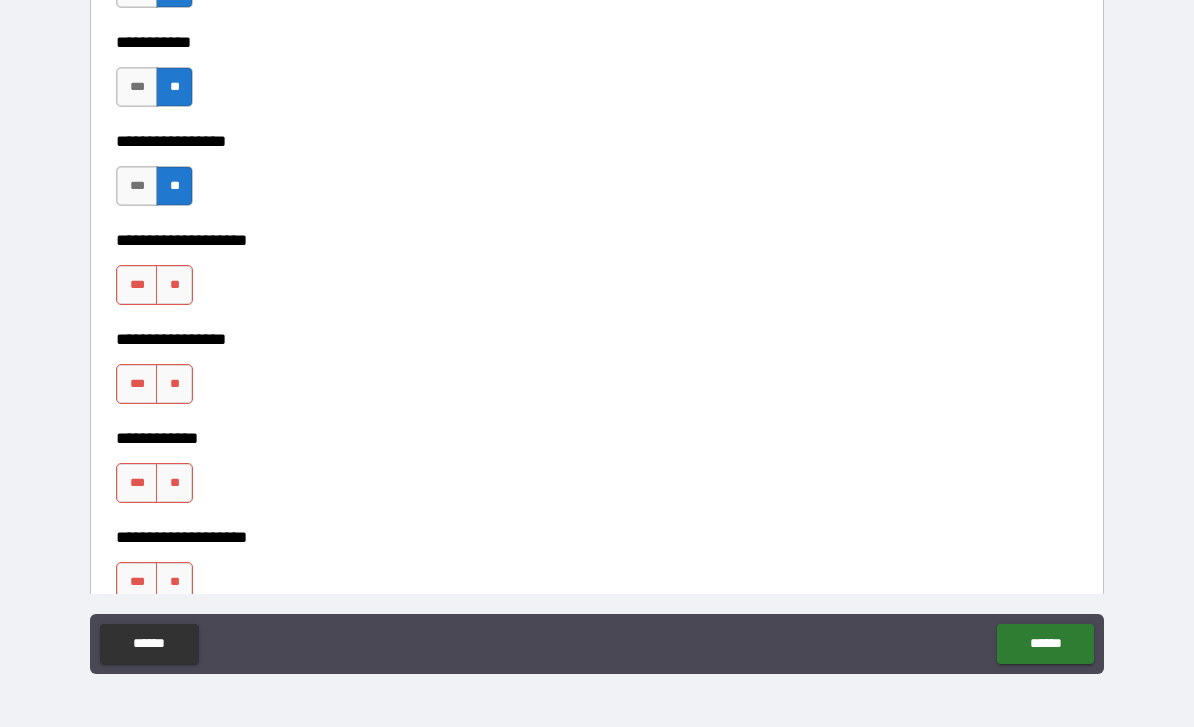 click on "**" at bounding box center (174, 285) 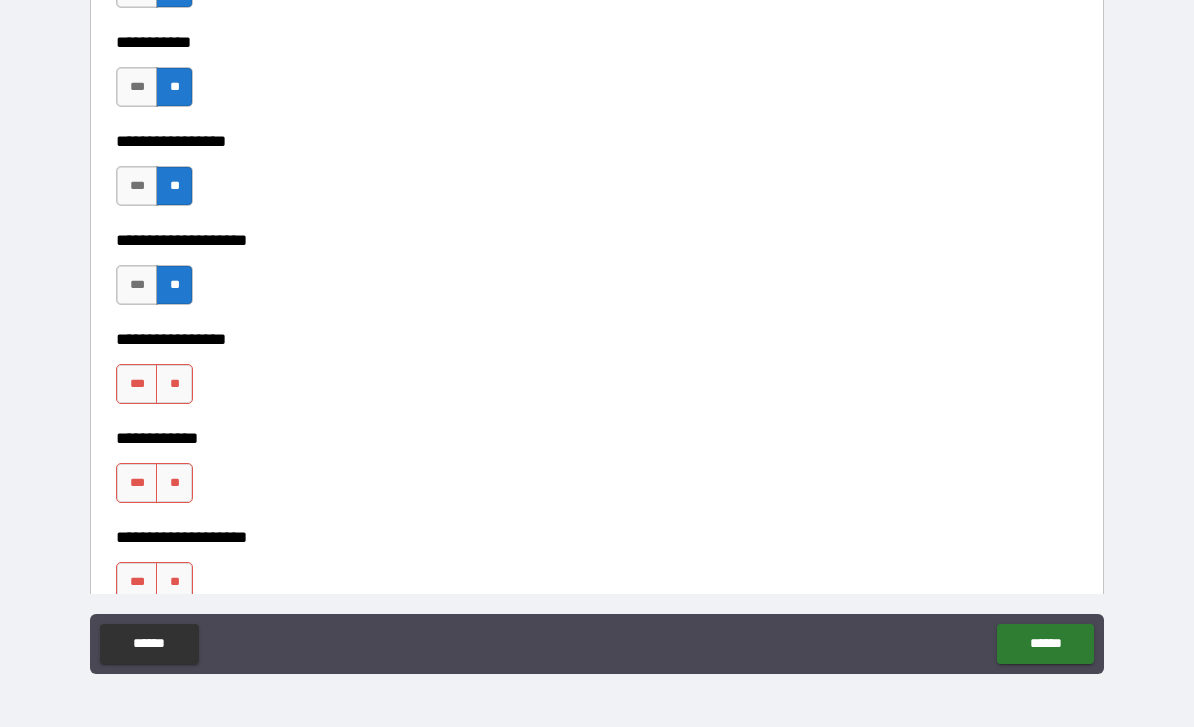click on "**********" at bounding box center [597, 424] 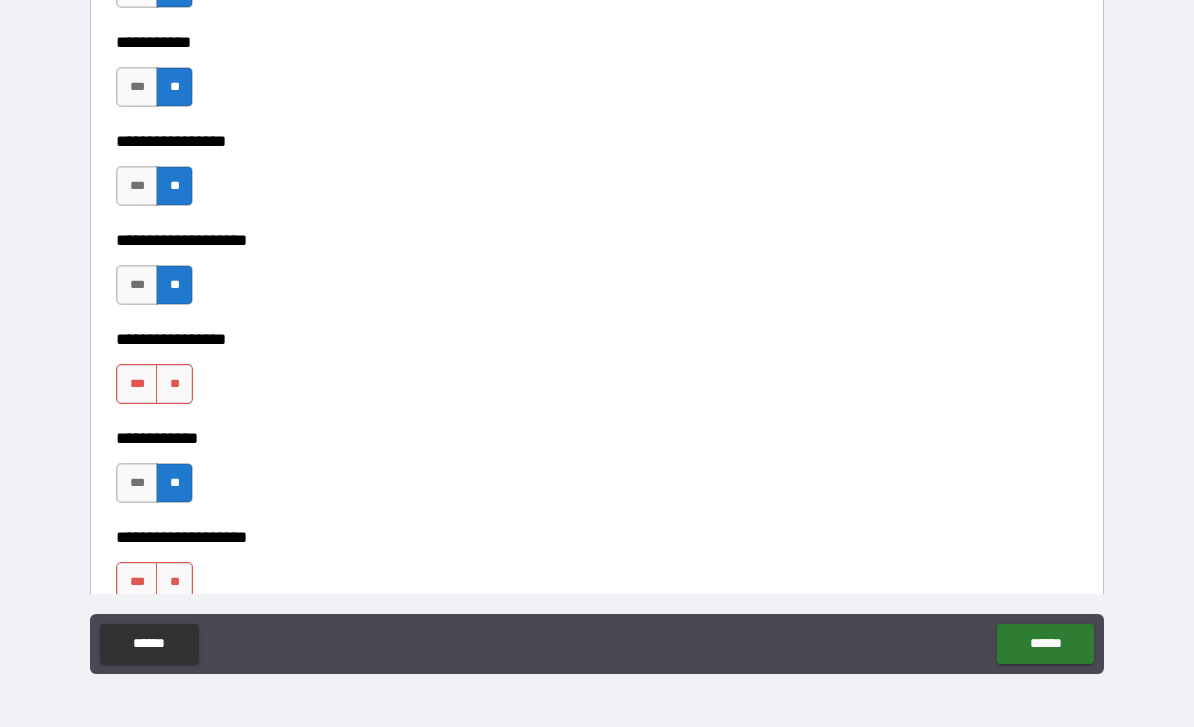 click on "**" at bounding box center [174, 384] 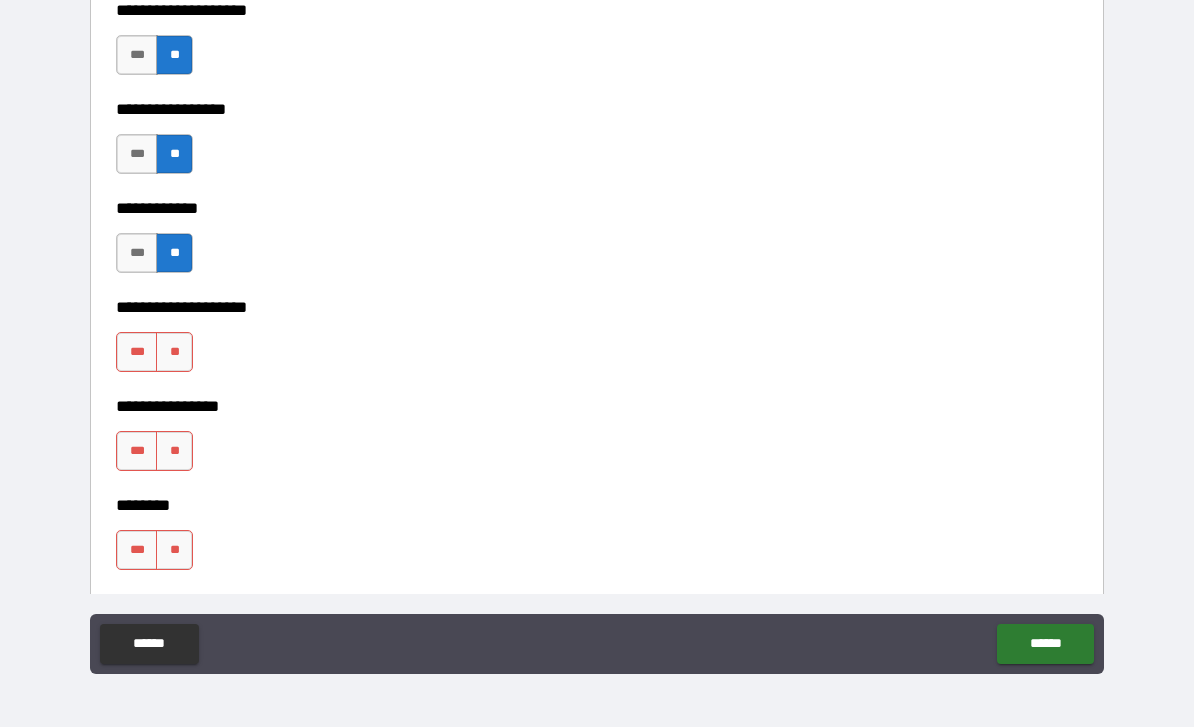 scroll, scrollTop: 7244, scrollLeft: 0, axis: vertical 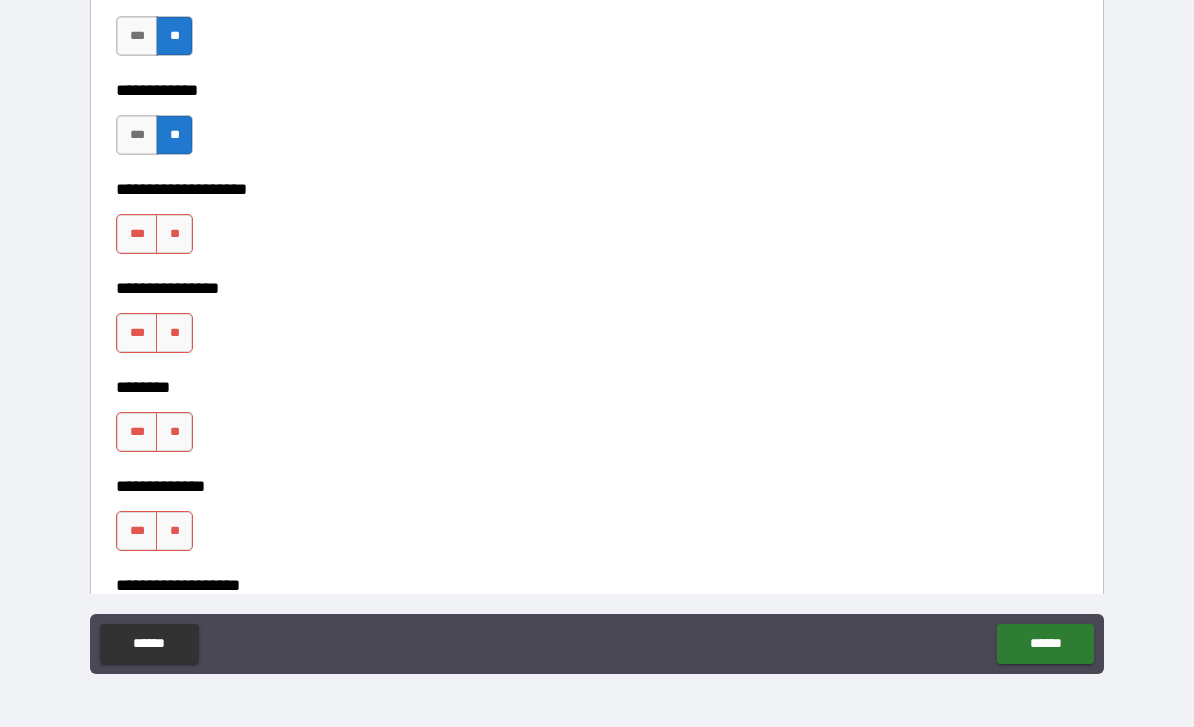 click on "**" at bounding box center (174, 234) 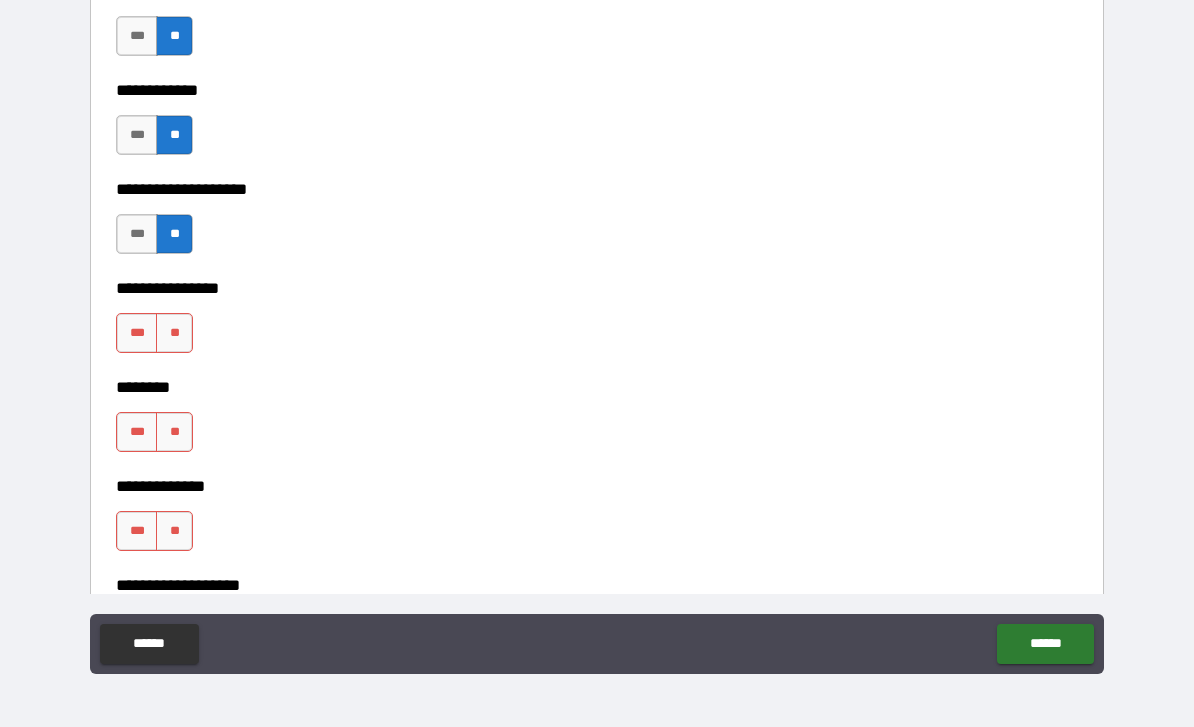 click on "**" at bounding box center (174, 333) 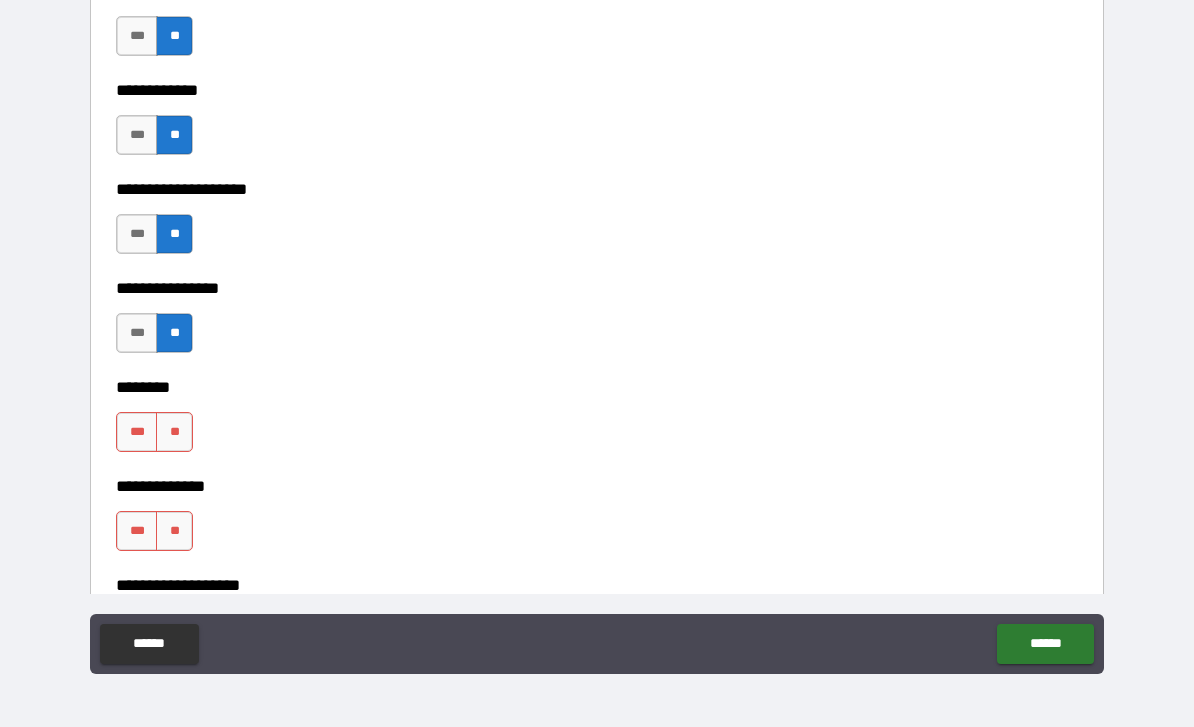 click on "**" at bounding box center (174, 432) 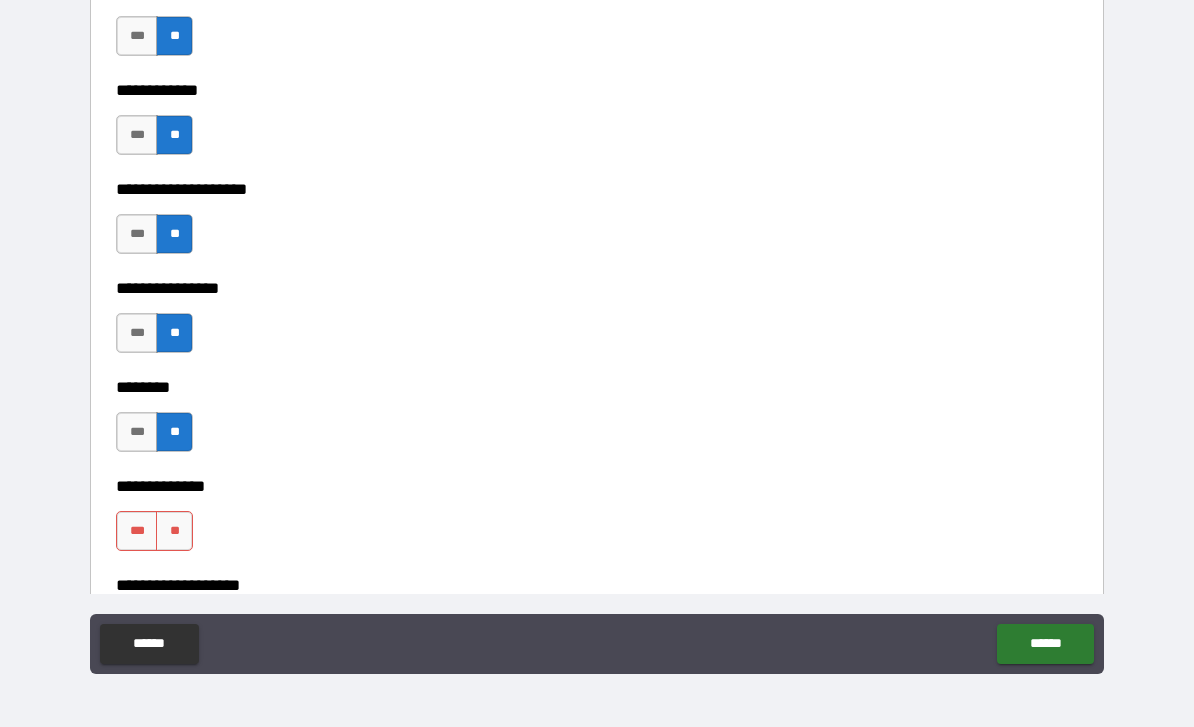 click on "**" at bounding box center (174, 531) 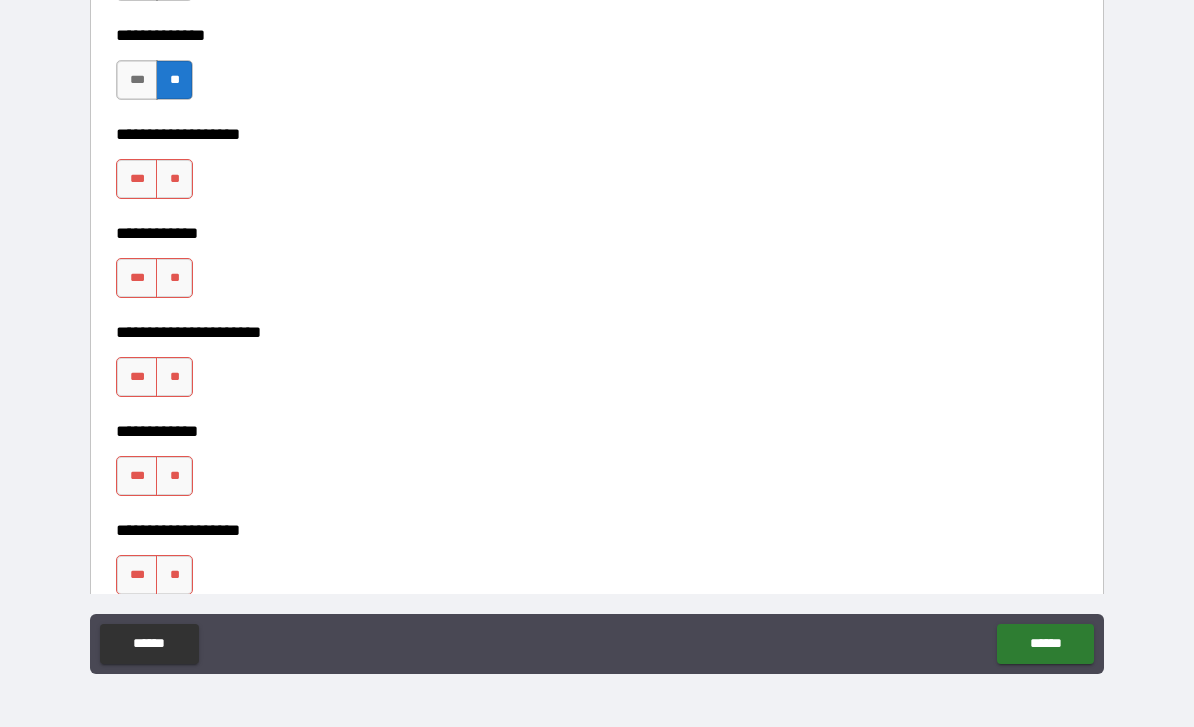scroll, scrollTop: 7700, scrollLeft: 0, axis: vertical 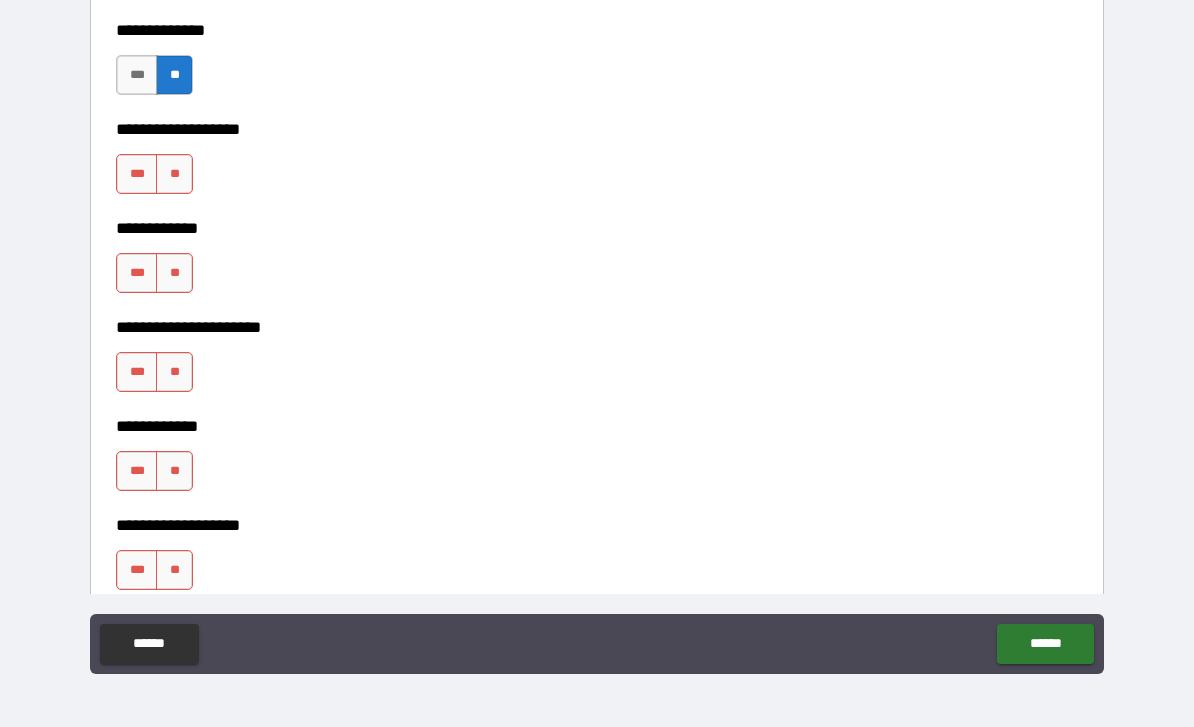 click on "**" at bounding box center (174, 174) 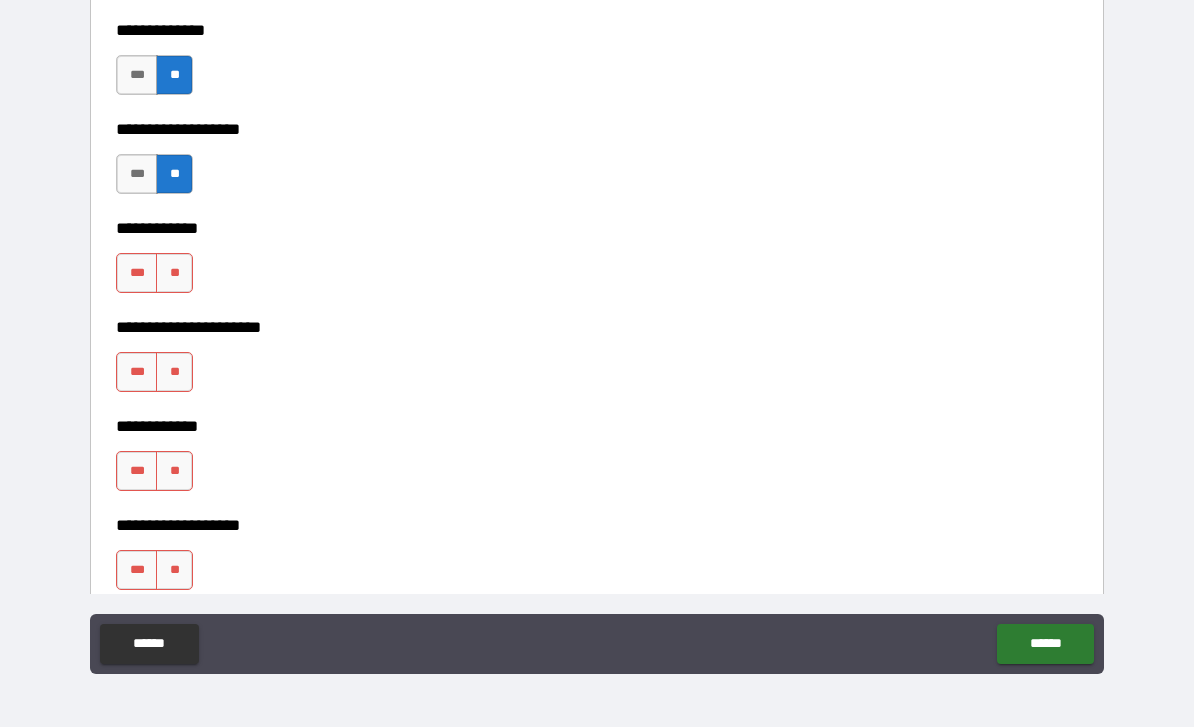 click on "**" at bounding box center [174, 273] 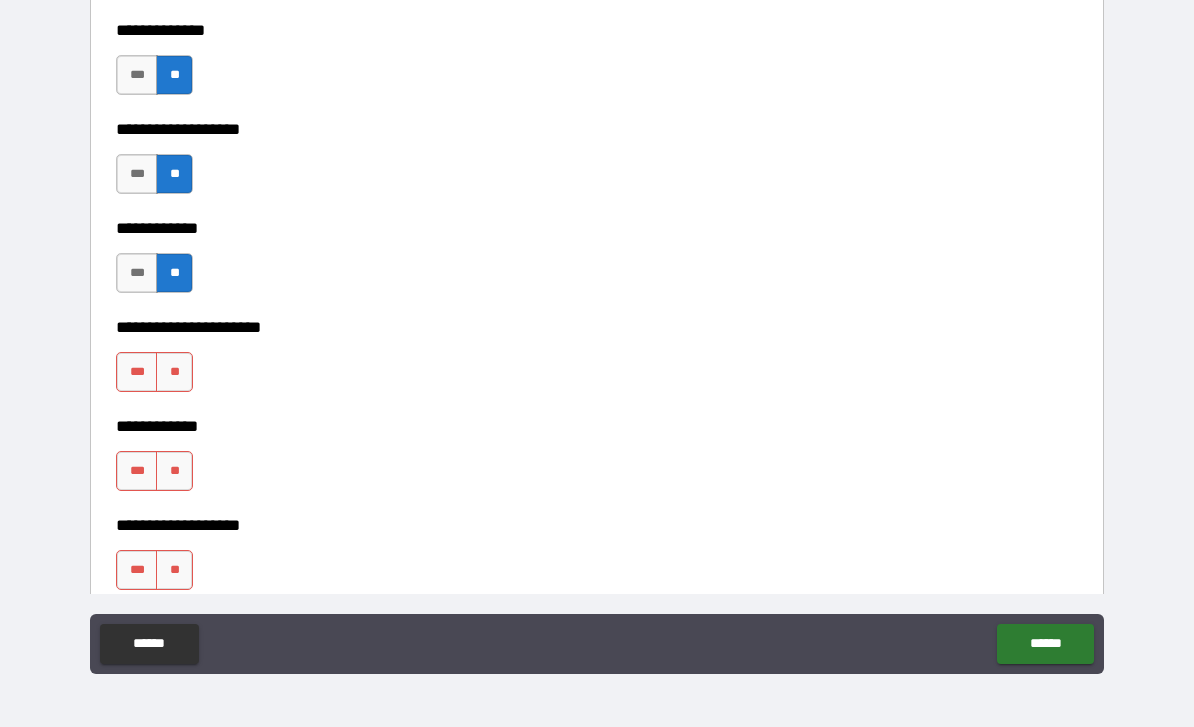 click on "**" at bounding box center (174, 372) 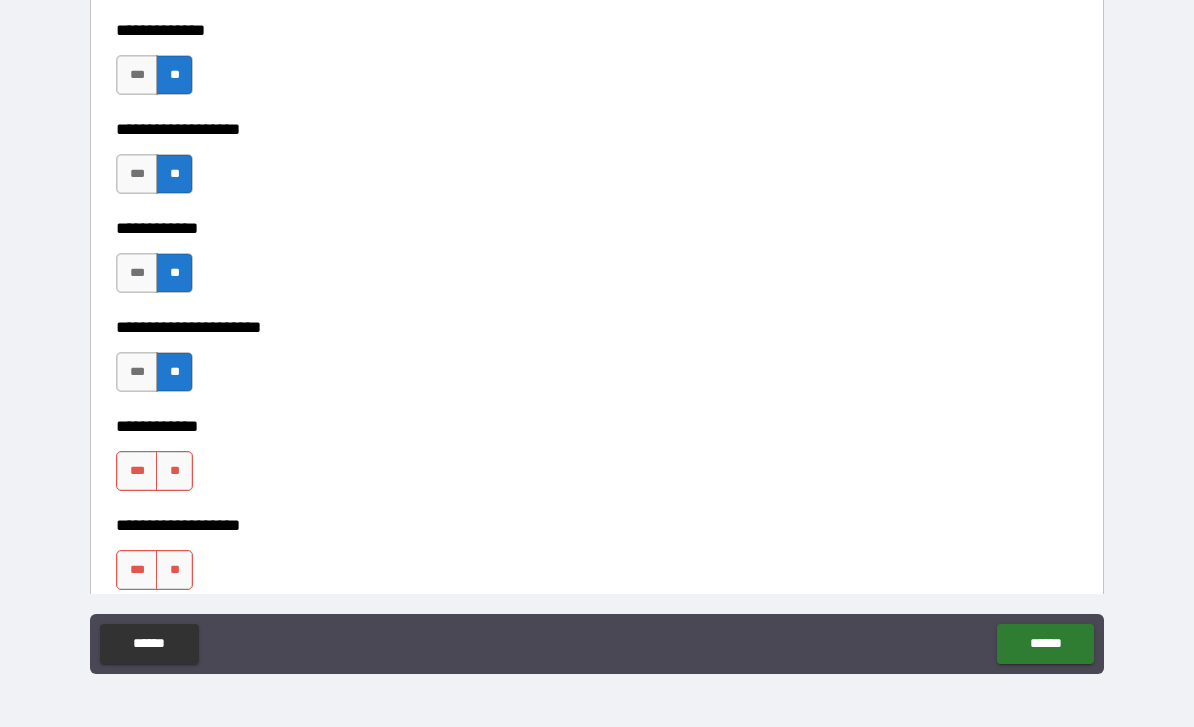 click on "**" at bounding box center [174, 471] 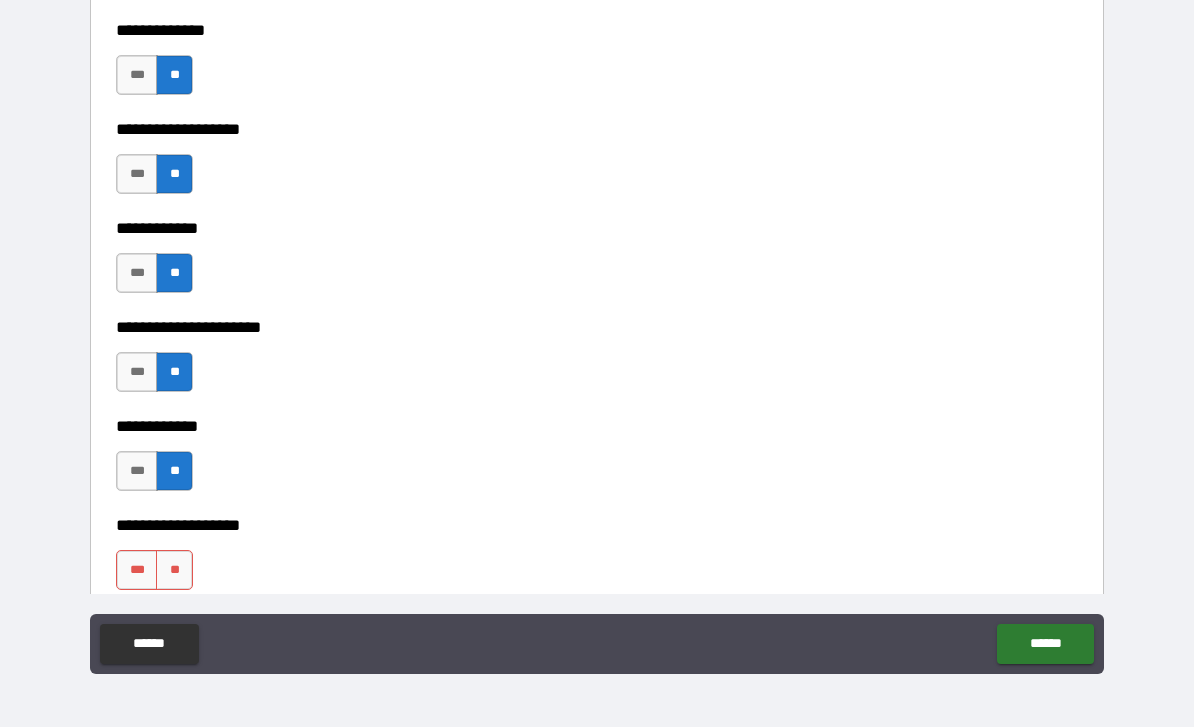 click on "**" at bounding box center (174, 570) 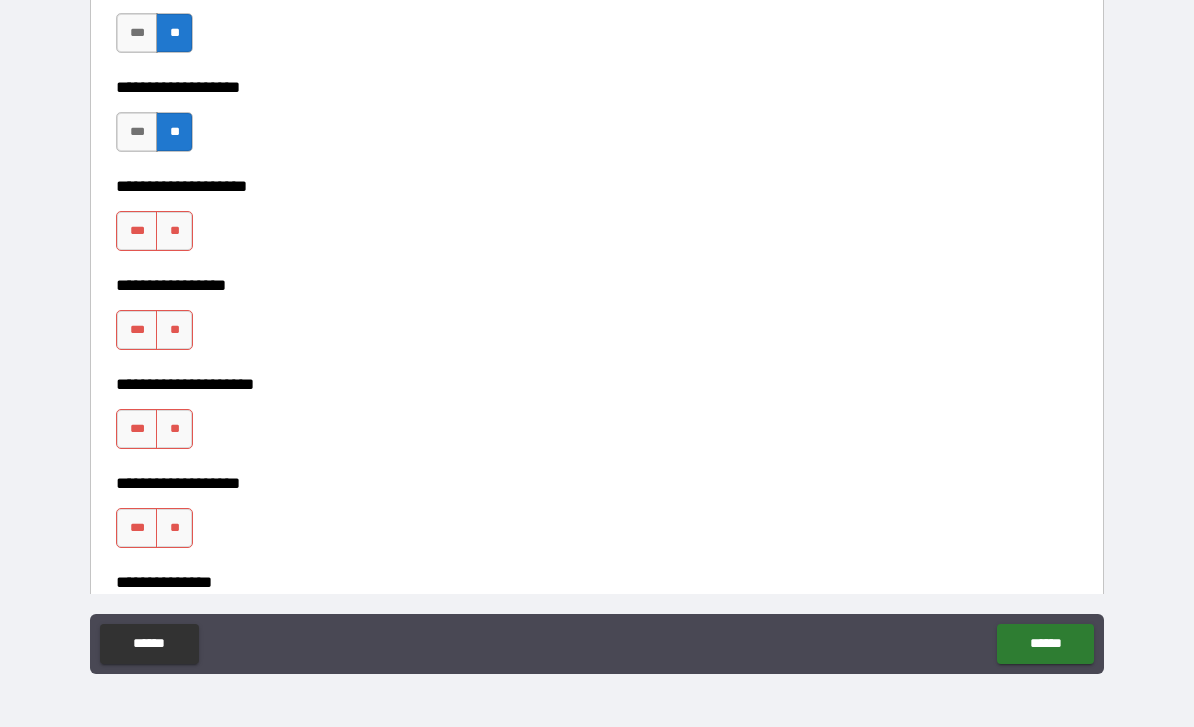 scroll, scrollTop: 8141, scrollLeft: 0, axis: vertical 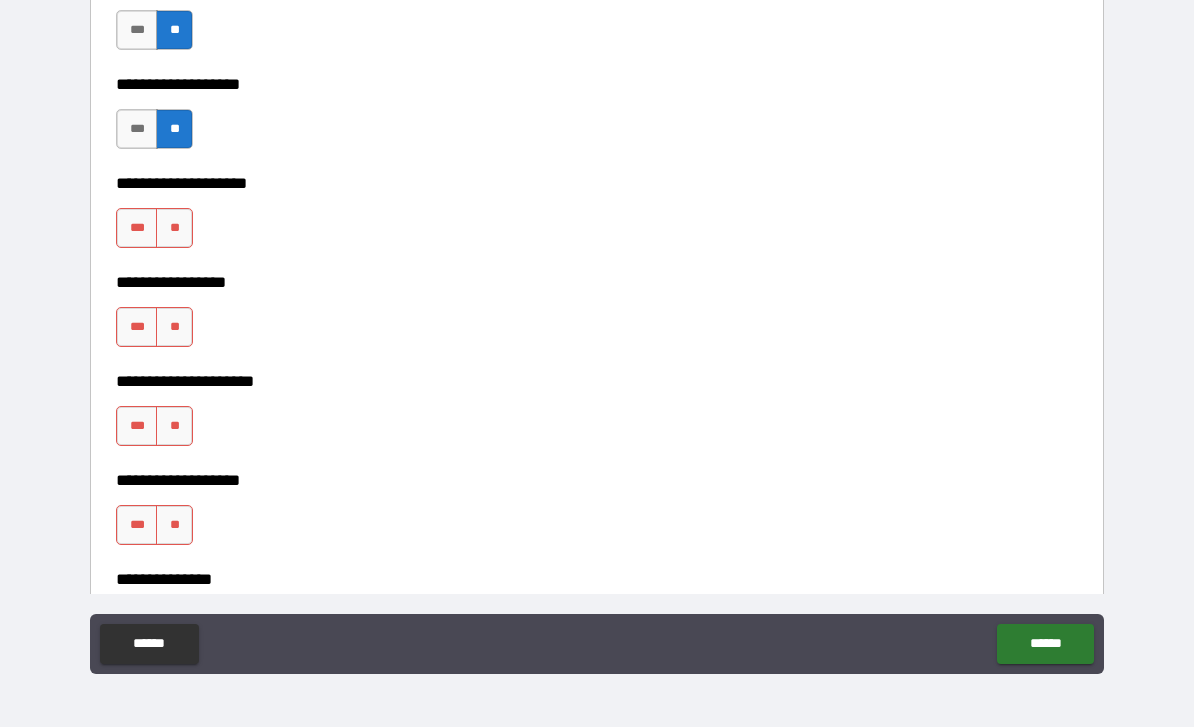 click on "**" at bounding box center (174, 228) 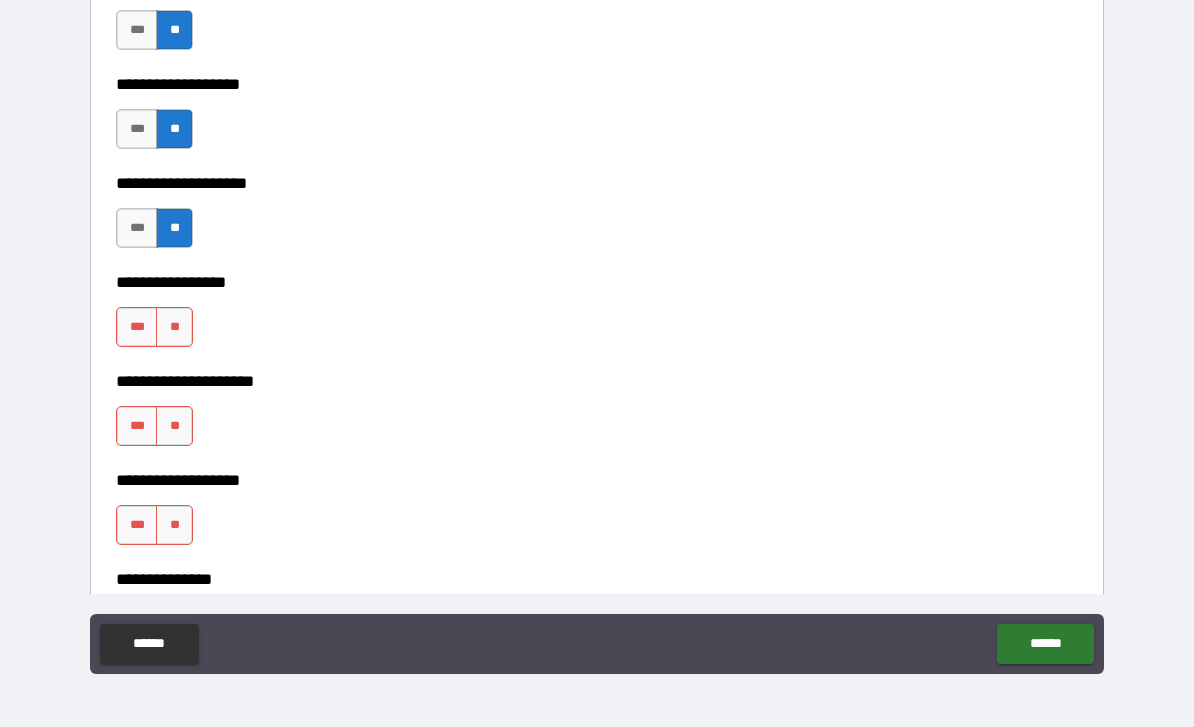 click on "**" at bounding box center (174, 327) 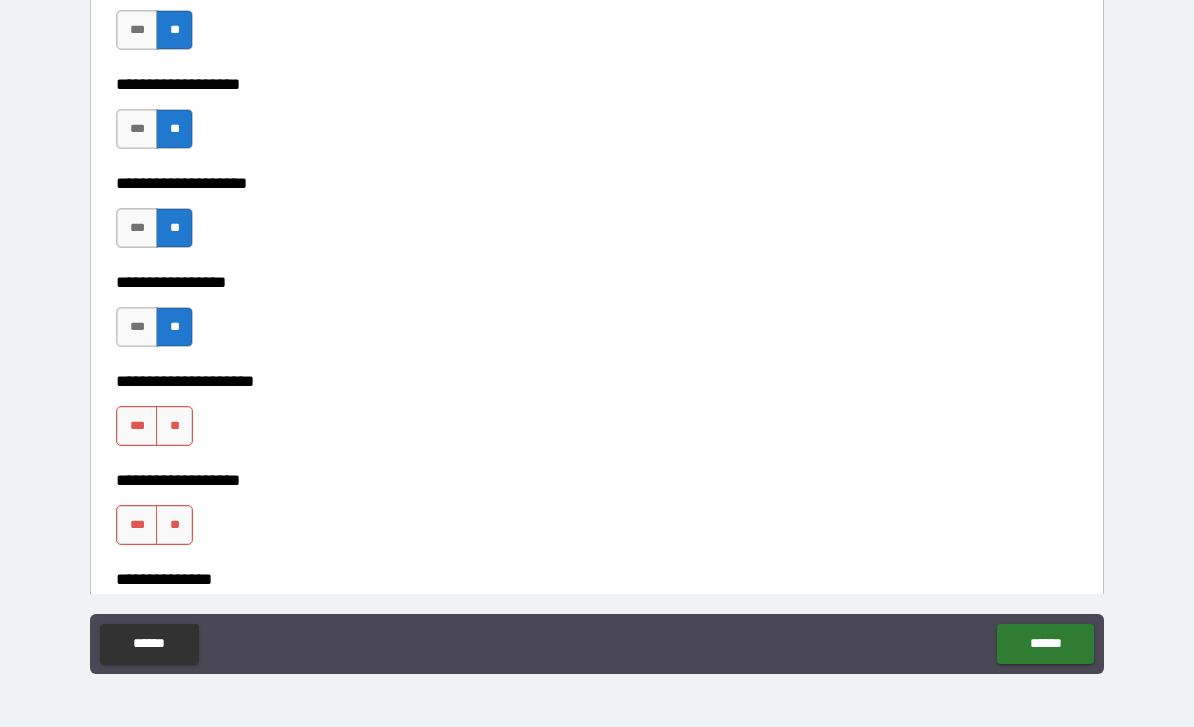 click on "***" at bounding box center [137, 327] 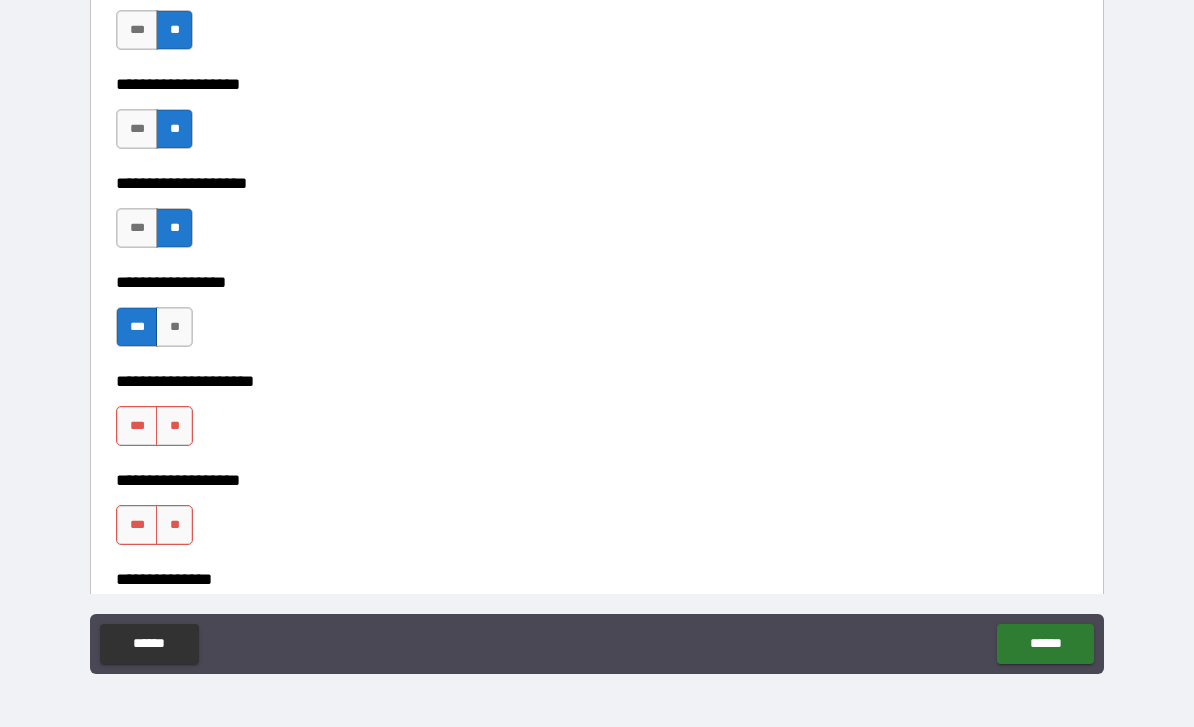 click on "**" at bounding box center [174, 426] 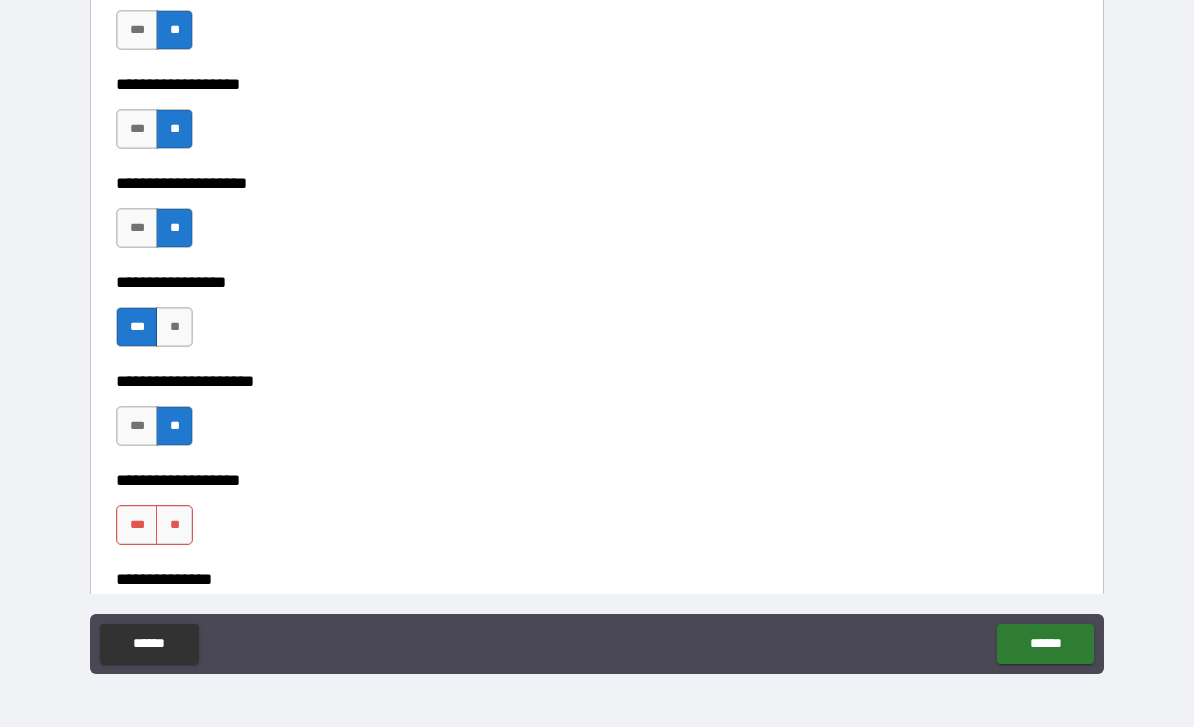 click on "**" at bounding box center [174, 525] 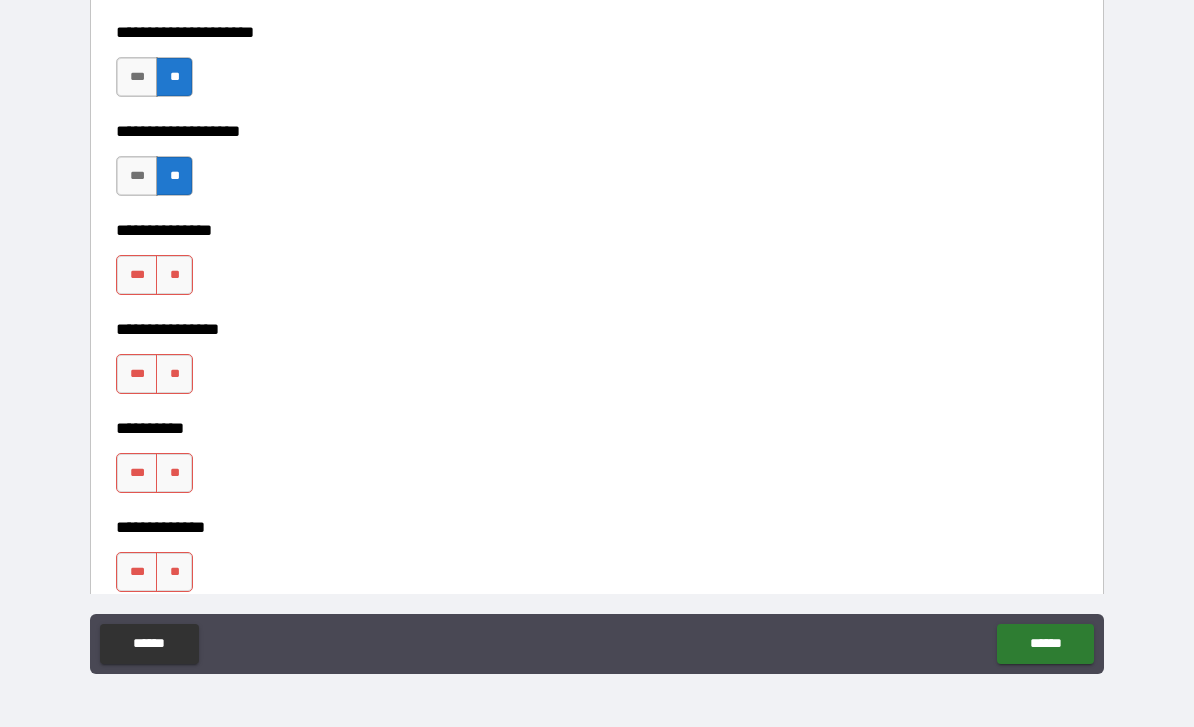 scroll, scrollTop: 8516, scrollLeft: 0, axis: vertical 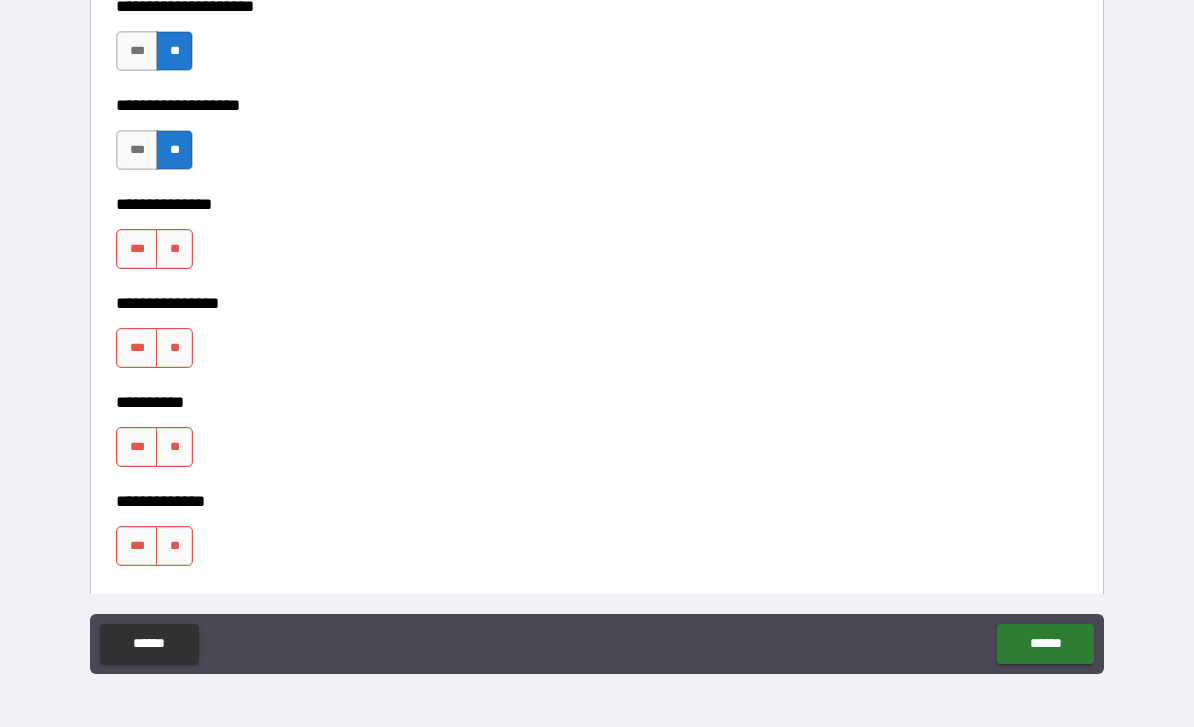 click on "**" at bounding box center [174, 249] 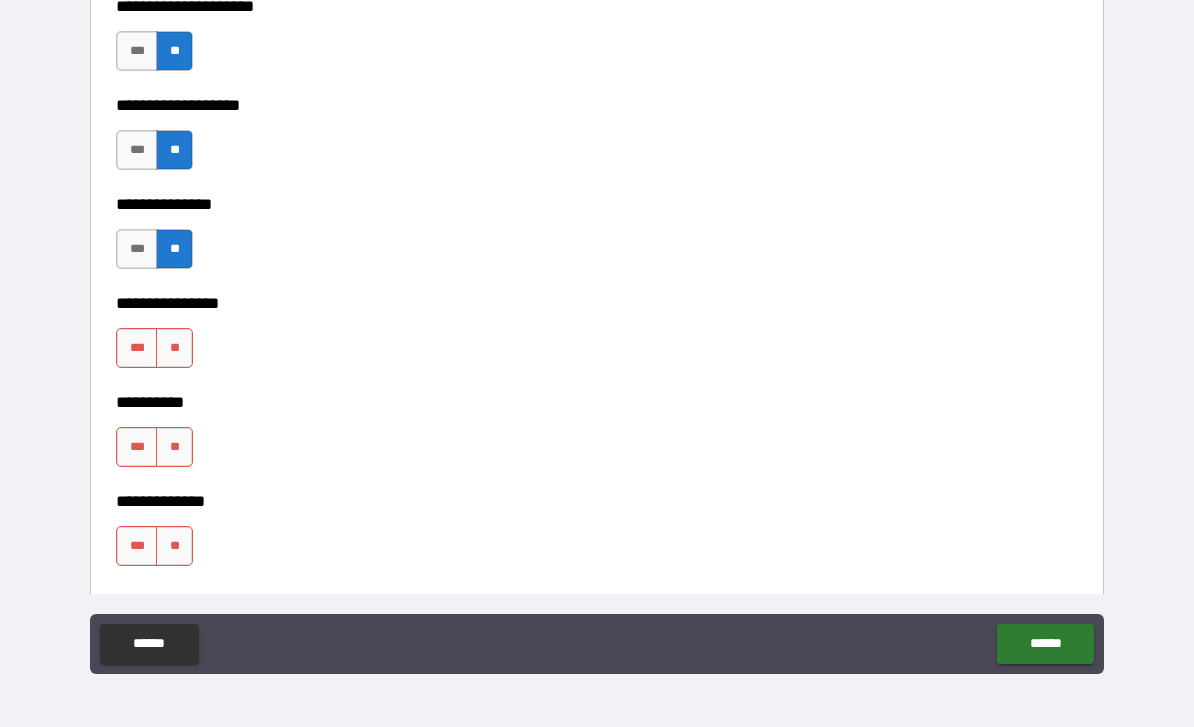 click on "**" at bounding box center (174, 348) 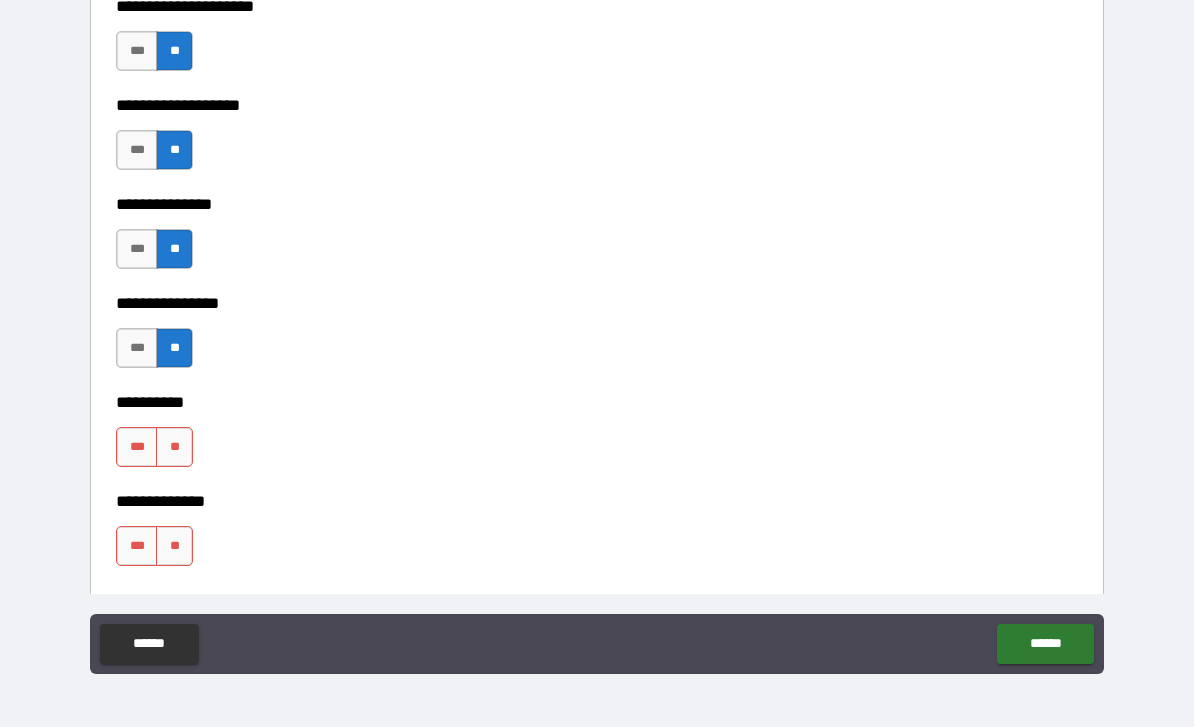 click on "**" at bounding box center [174, 447] 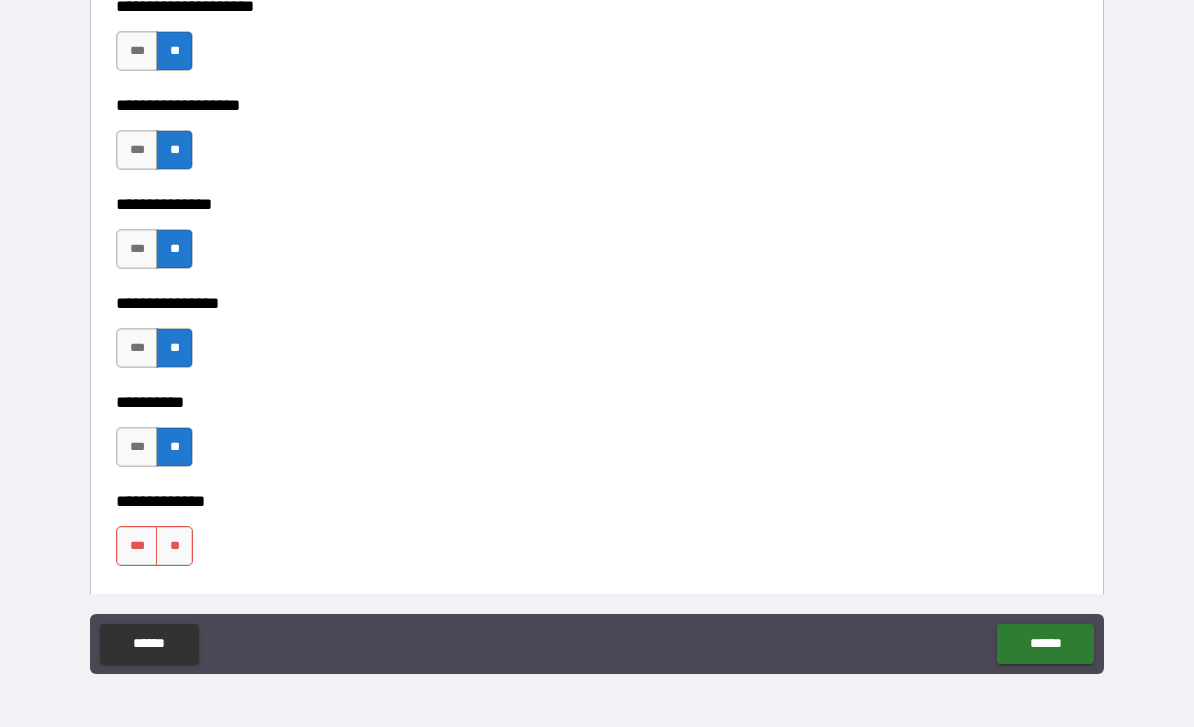 click on "**" at bounding box center (174, 546) 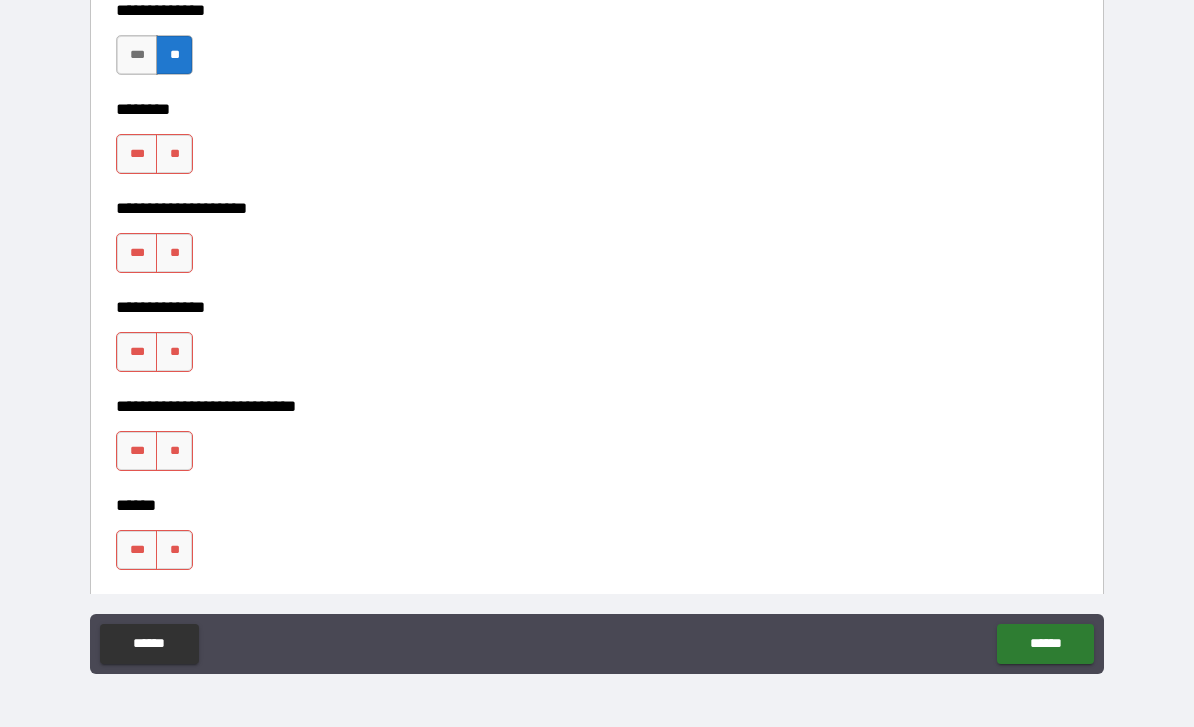 scroll, scrollTop: 9010, scrollLeft: 0, axis: vertical 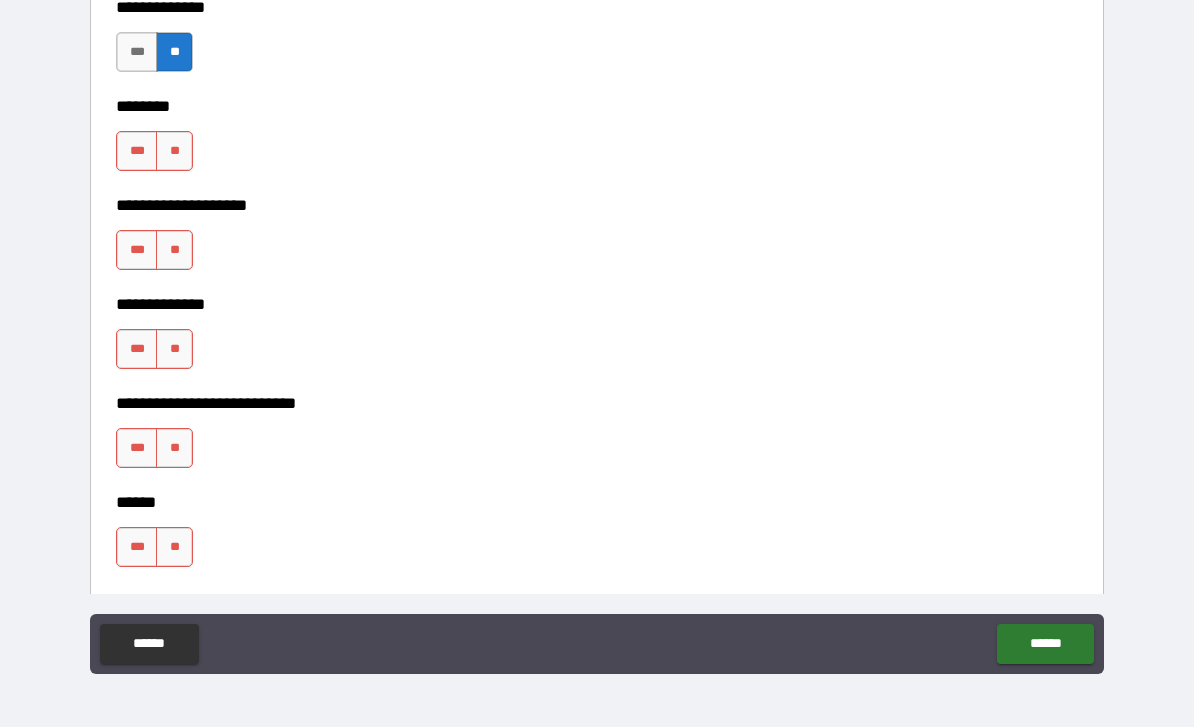 click on "**" at bounding box center (174, 151) 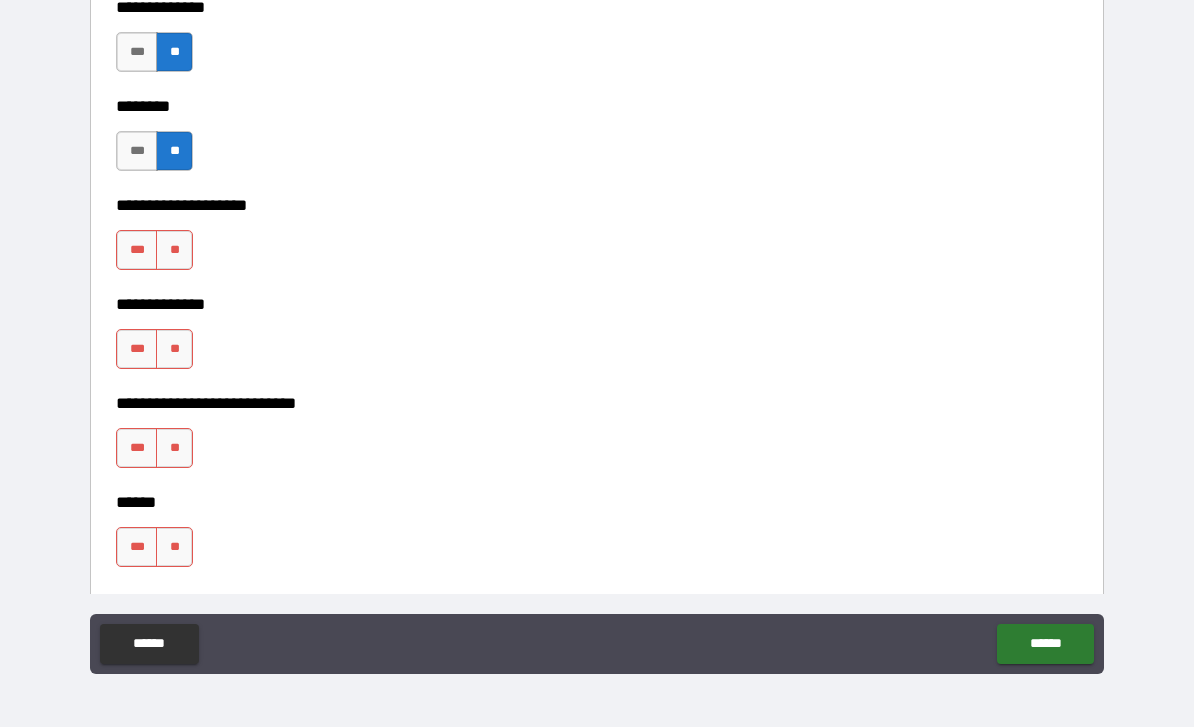 click on "**" at bounding box center [174, 250] 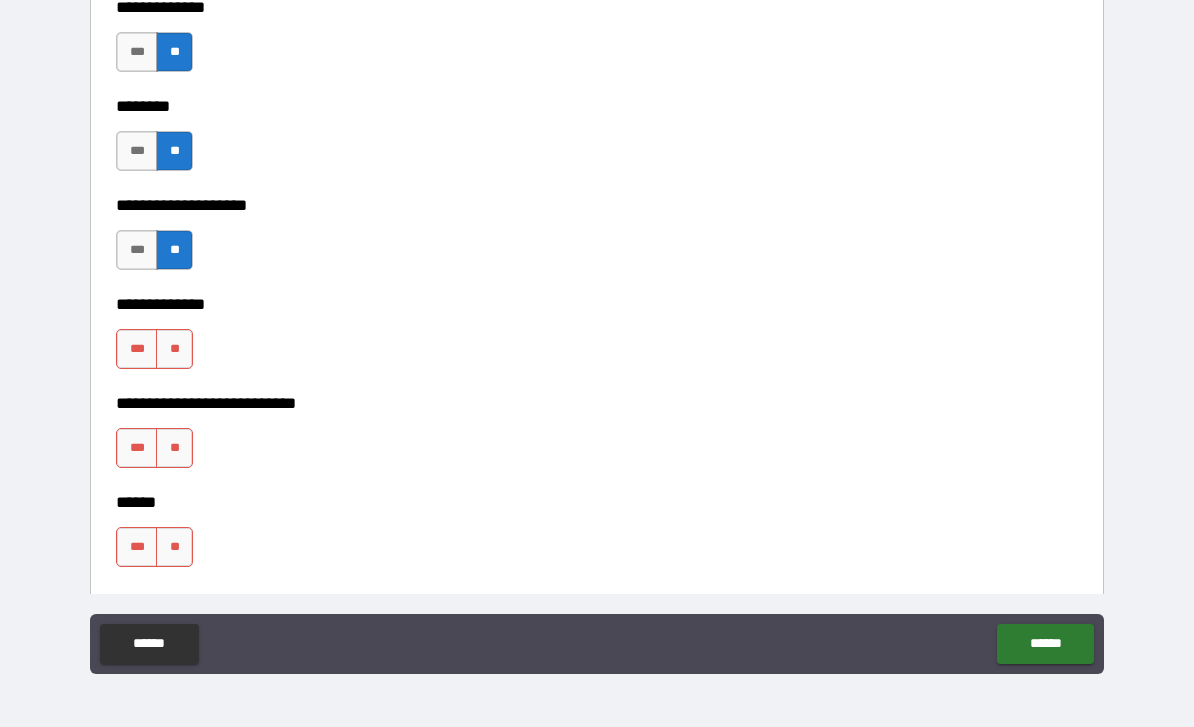 click on "**" at bounding box center (174, 349) 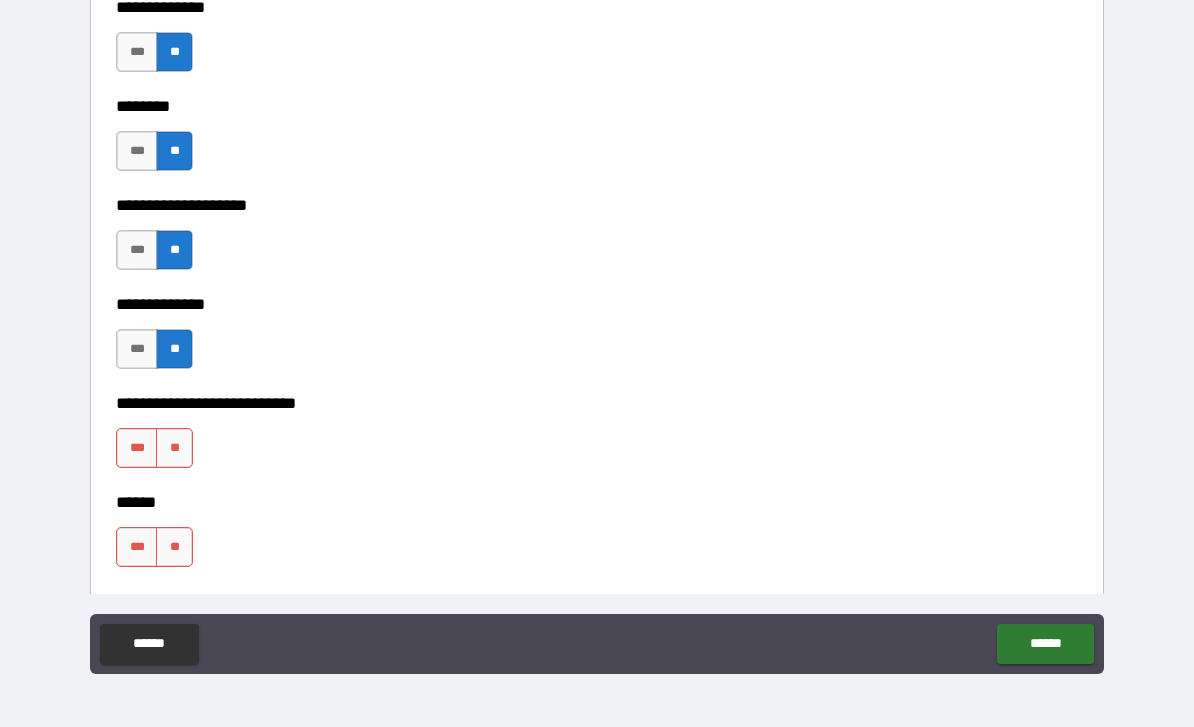 click on "**" at bounding box center (174, 448) 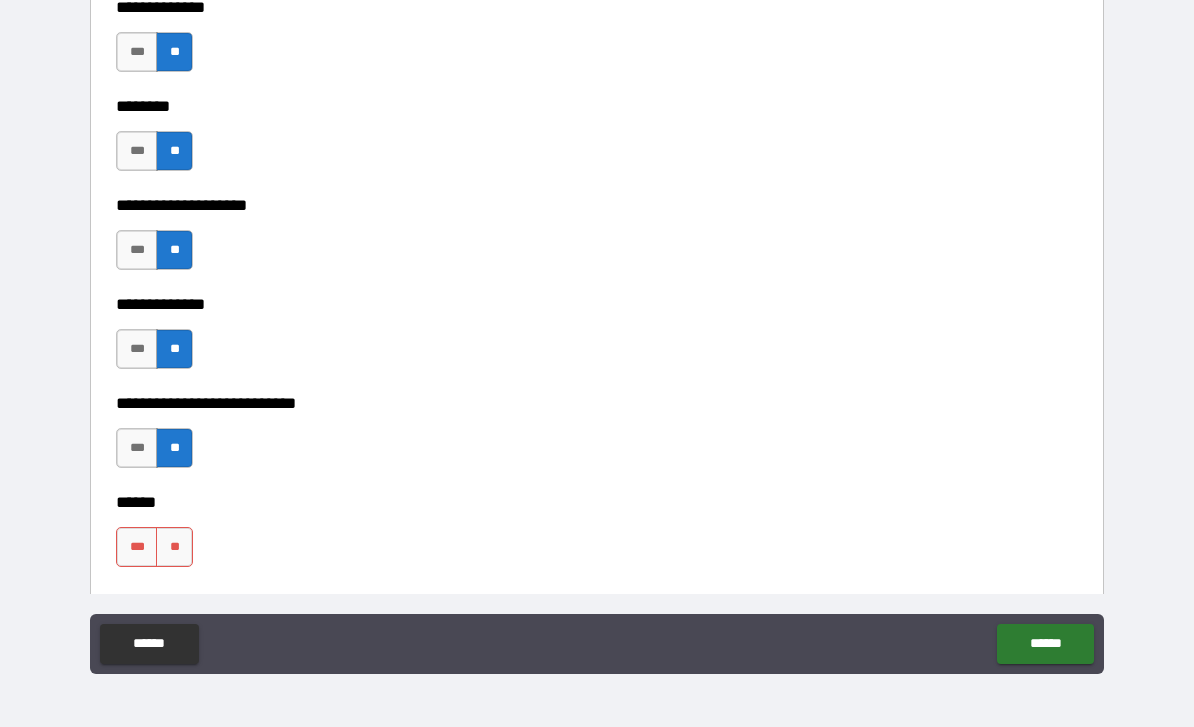 click on "**" at bounding box center (174, 547) 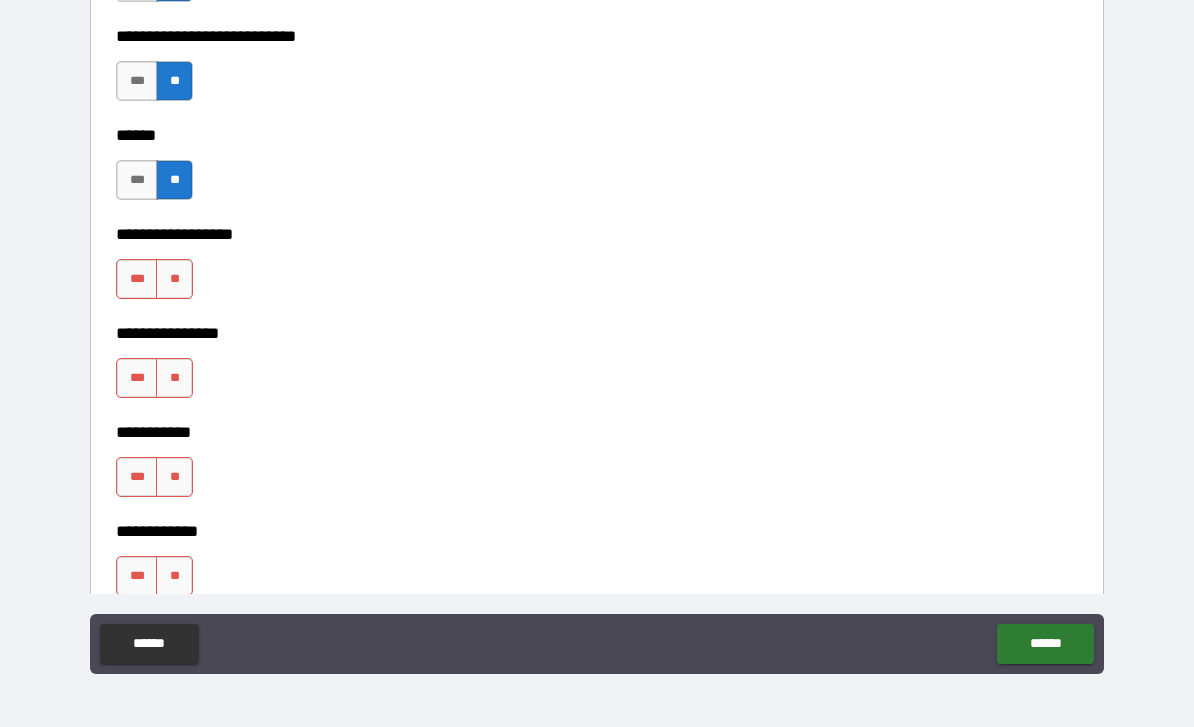 scroll, scrollTop: 9480, scrollLeft: 0, axis: vertical 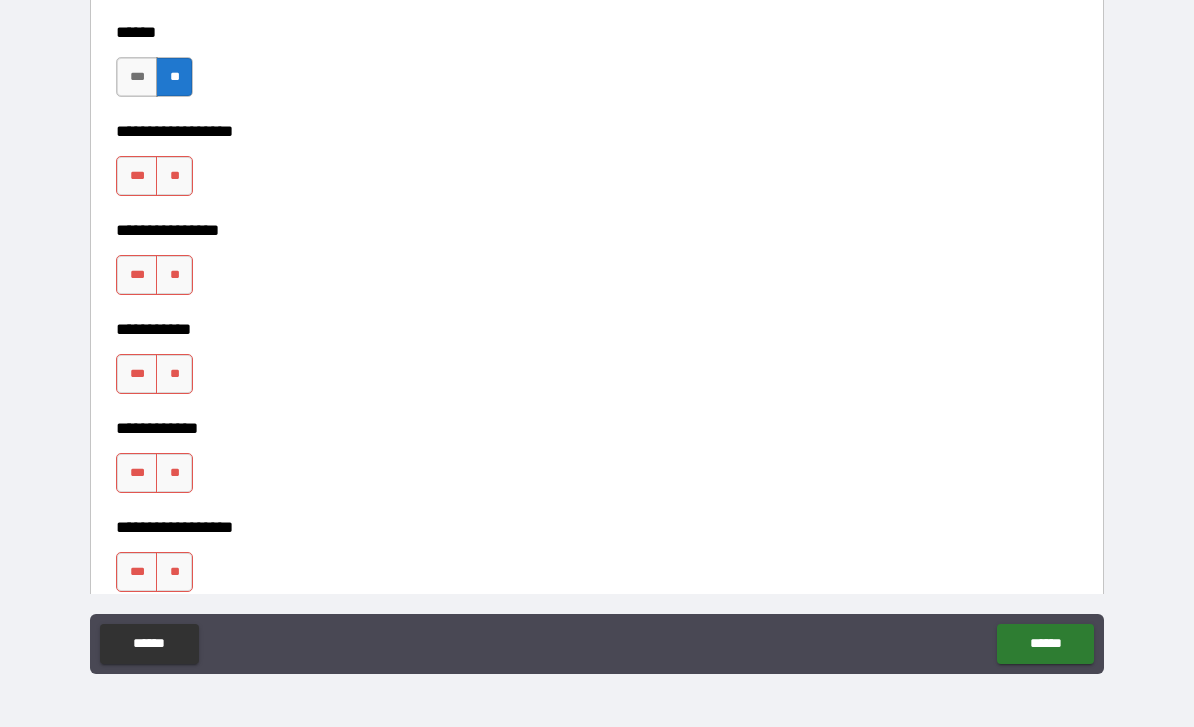 click on "**" at bounding box center (174, 176) 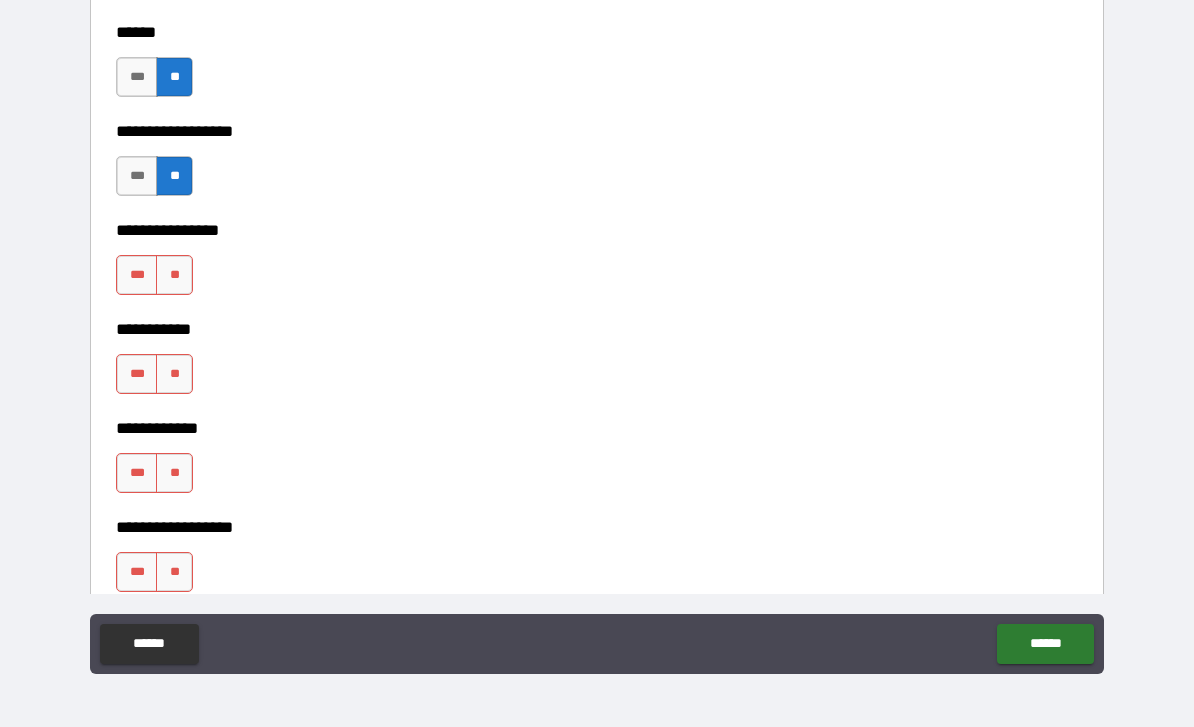 click on "**" at bounding box center (174, 275) 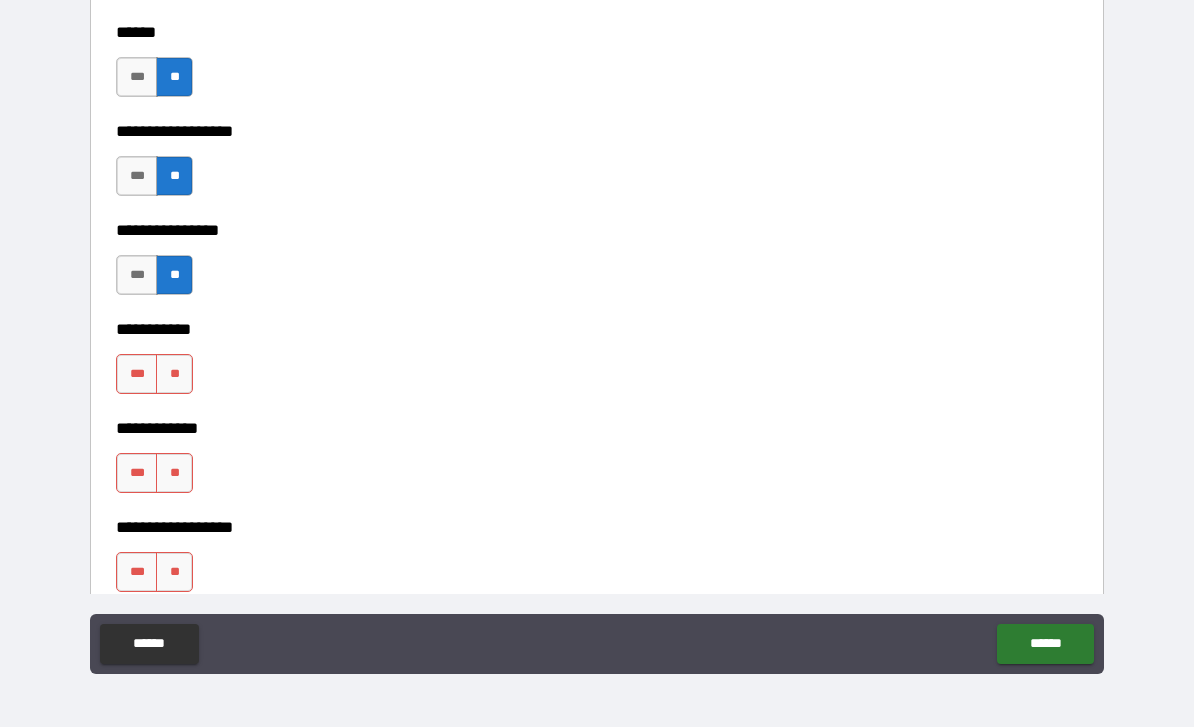 click on "**" at bounding box center (174, 374) 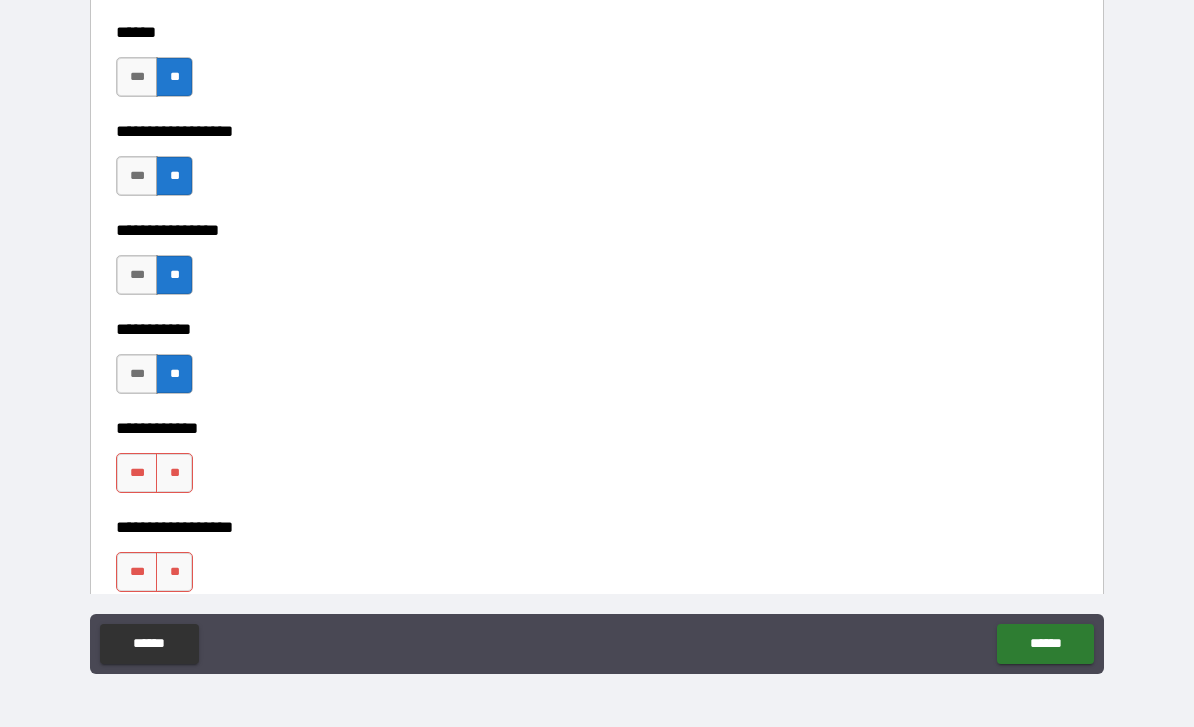 click on "***" at bounding box center [137, 374] 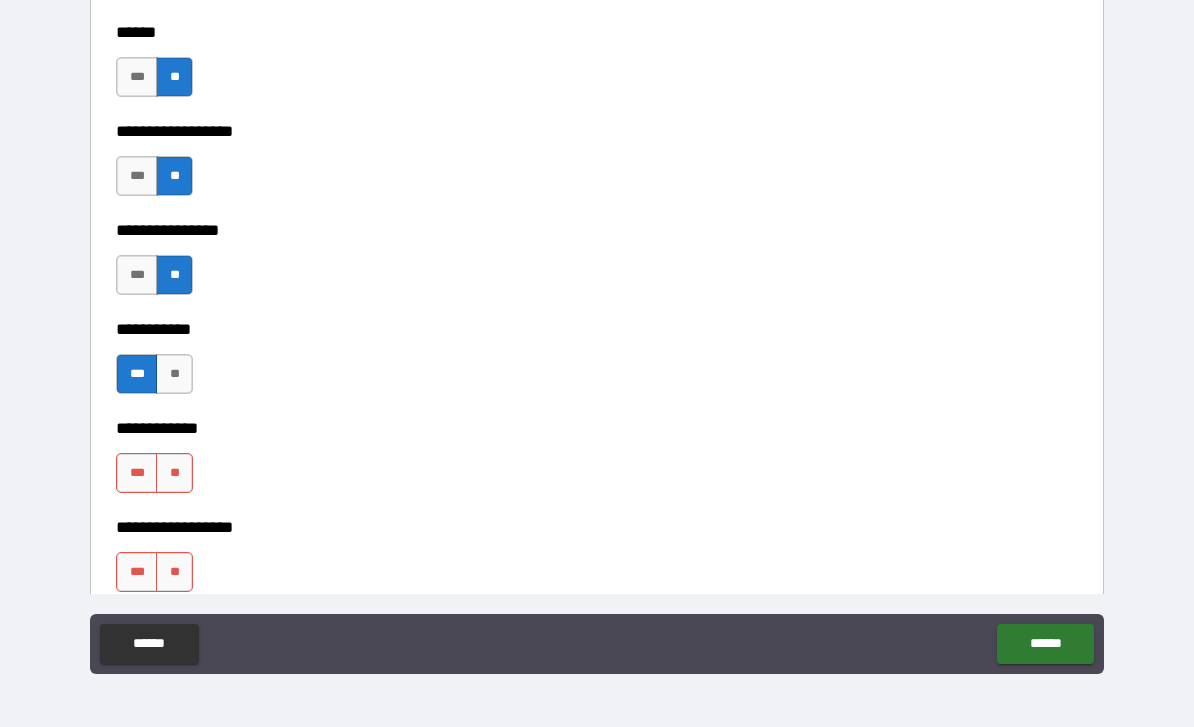 click on "**" at bounding box center [174, 473] 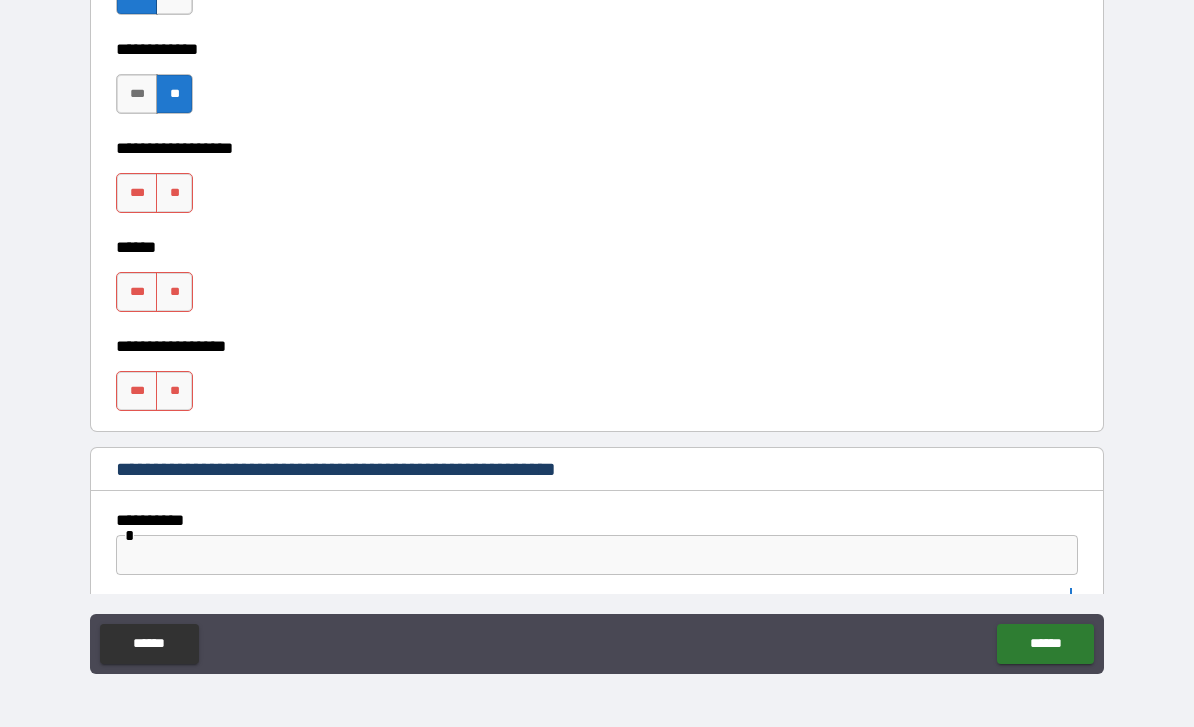 scroll, scrollTop: 9869, scrollLeft: 0, axis: vertical 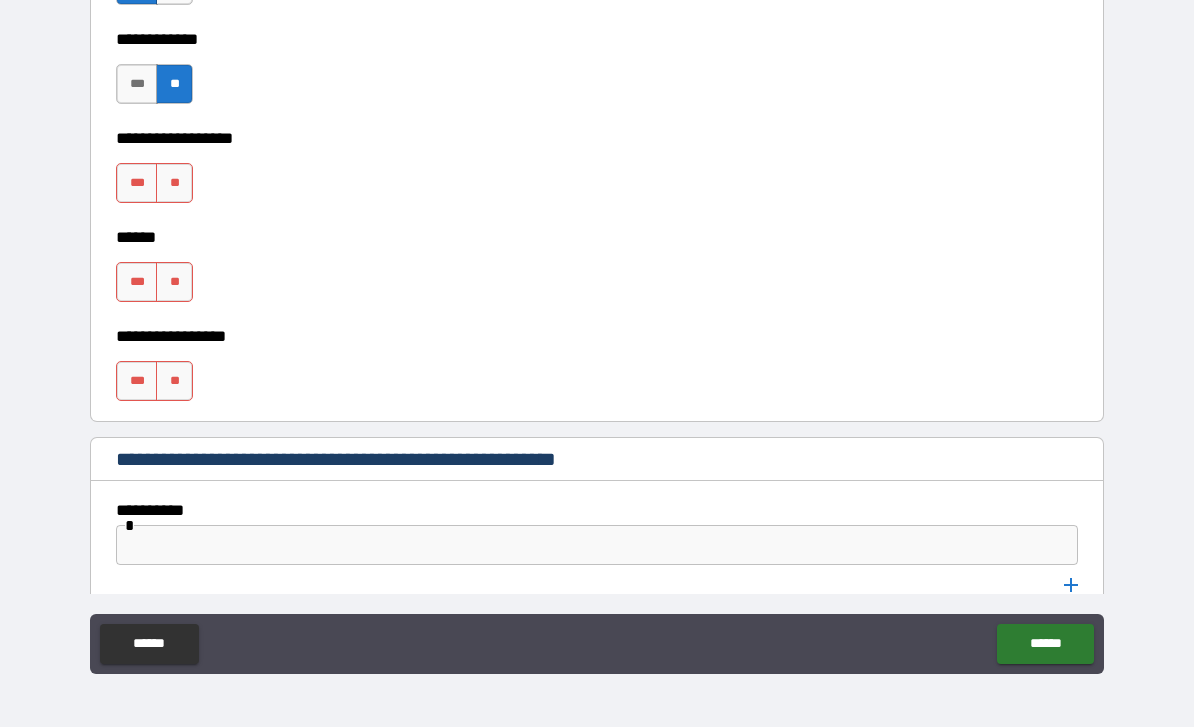 click on "**" at bounding box center [174, 183] 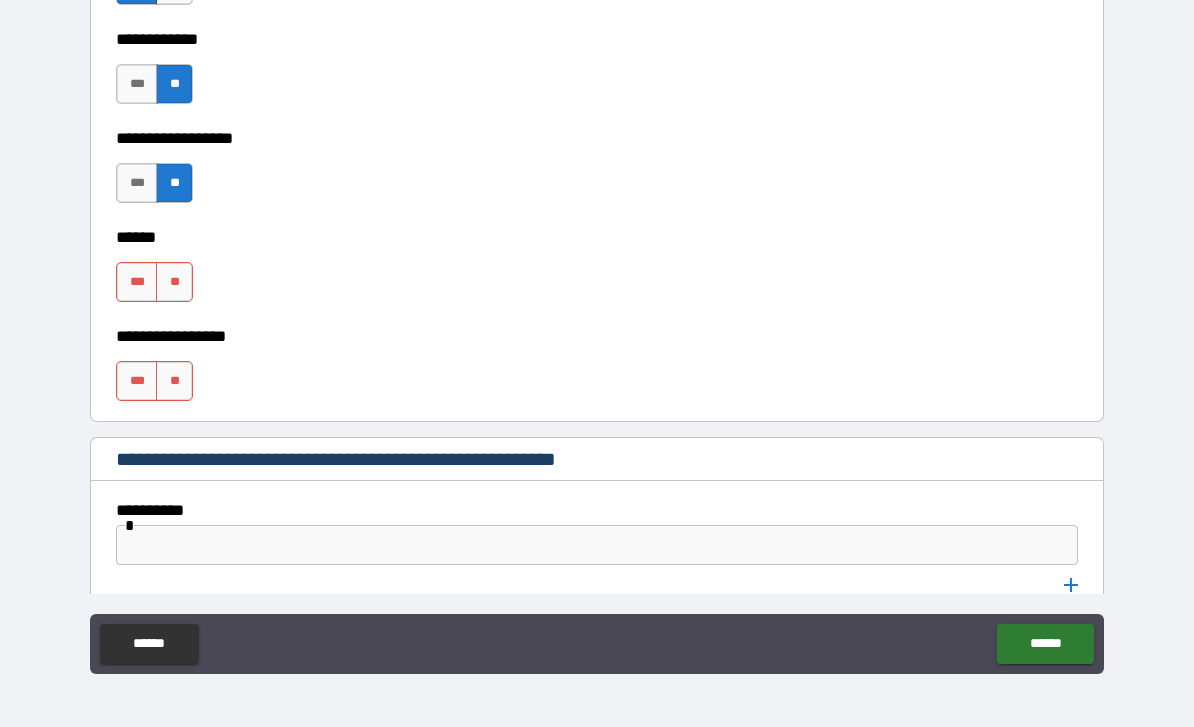 click on "**" at bounding box center [174, 282] 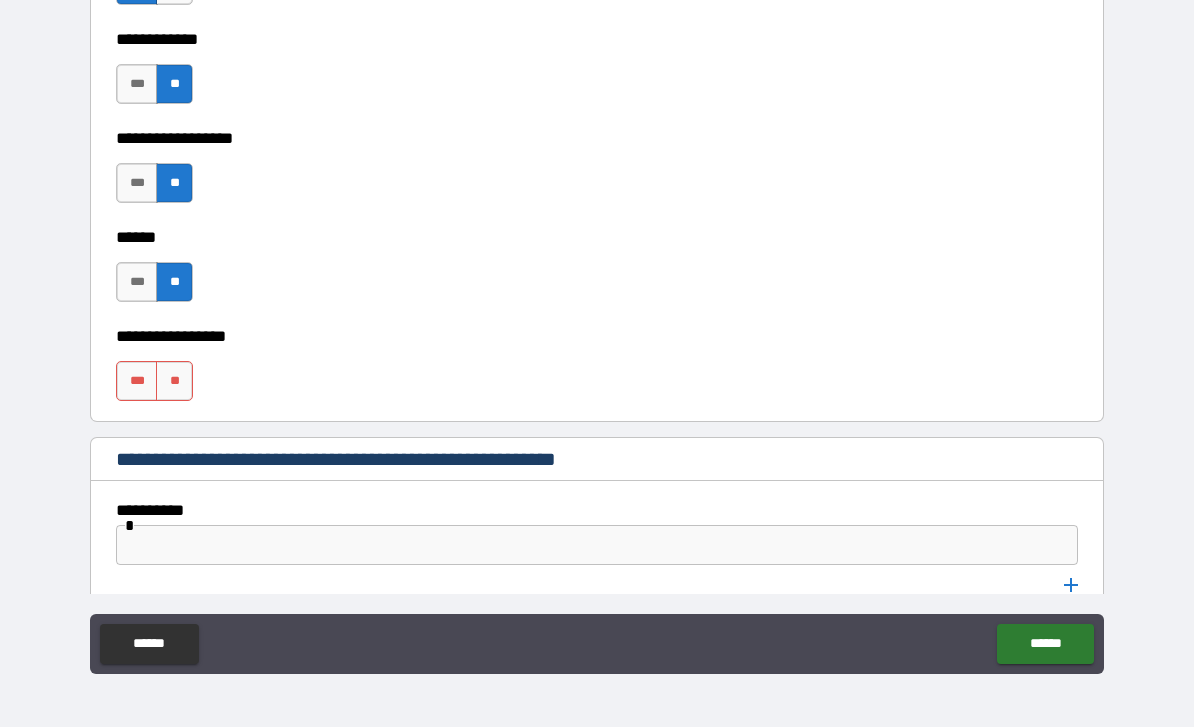 click on "**" at bounding box center [174, 381] 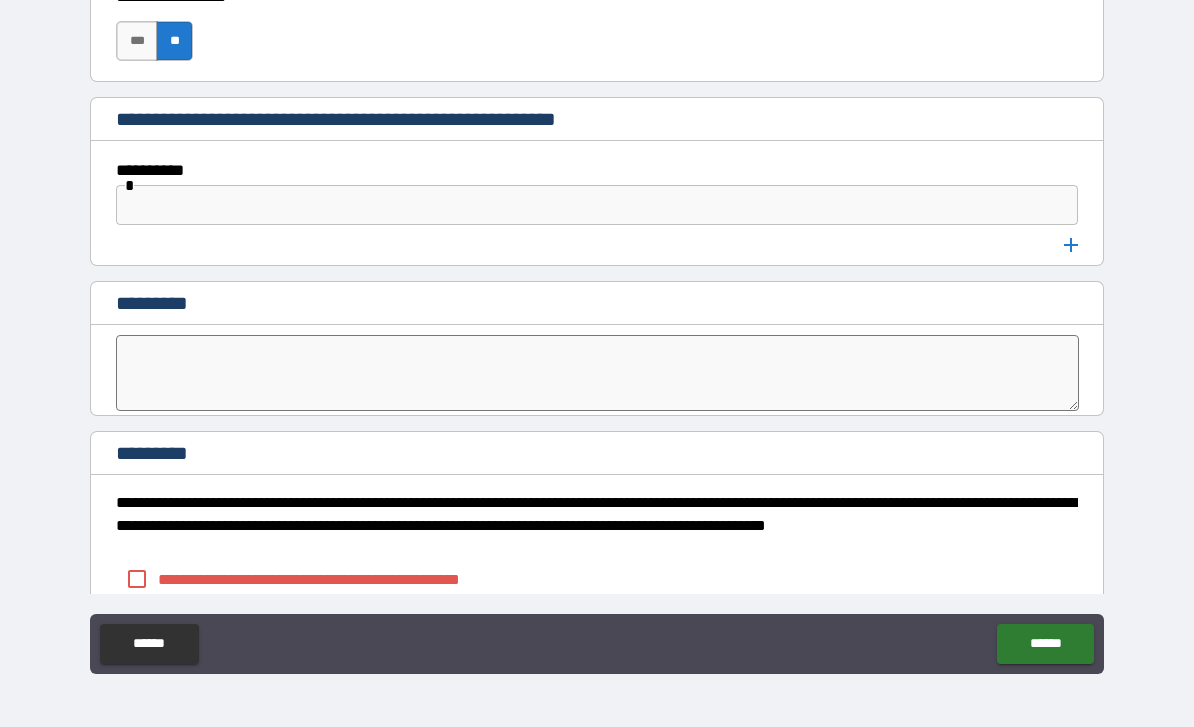 scroll, scrollTop: 10210, scrollLeft: 0, axis: vertical 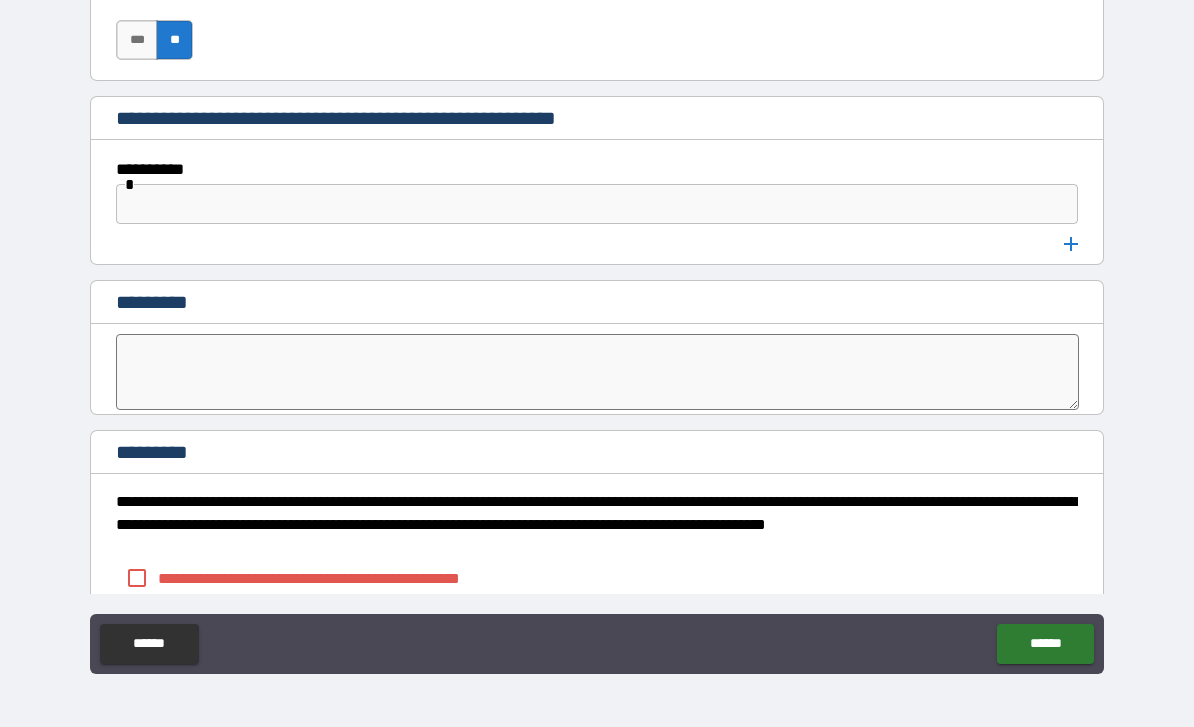 click at bounding box center (597, 204) 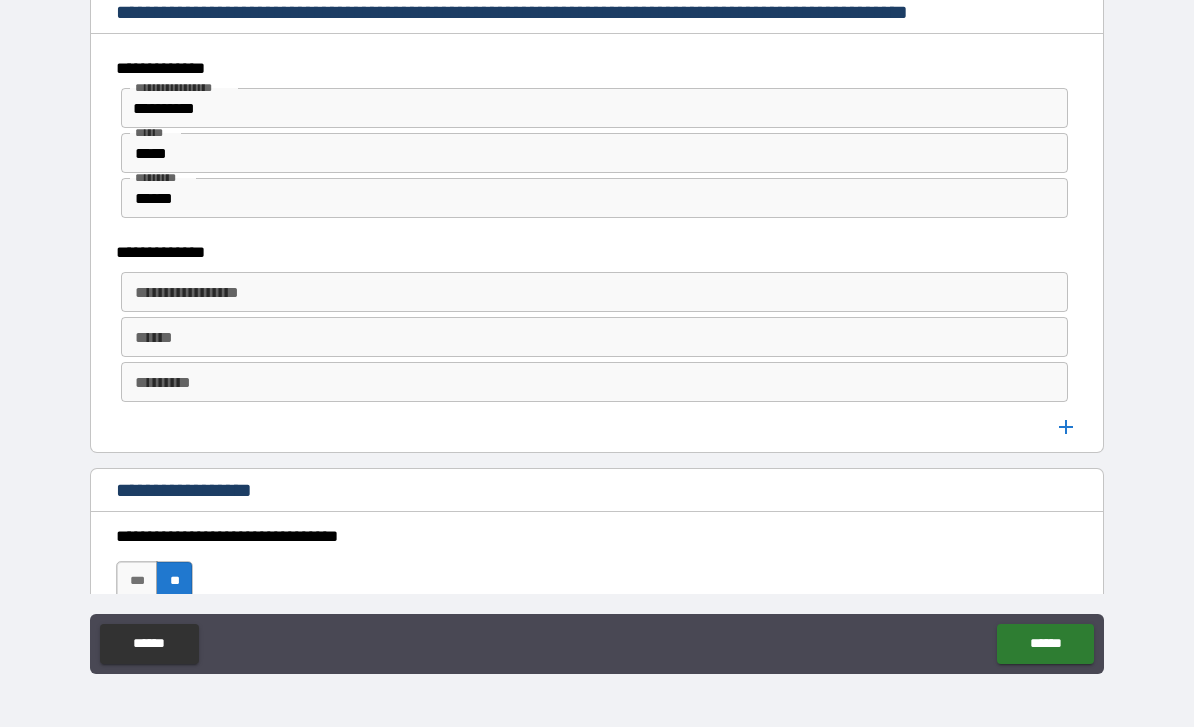 scroll, scrollTop: 1552, scrollLeft: 0, axis: vertical 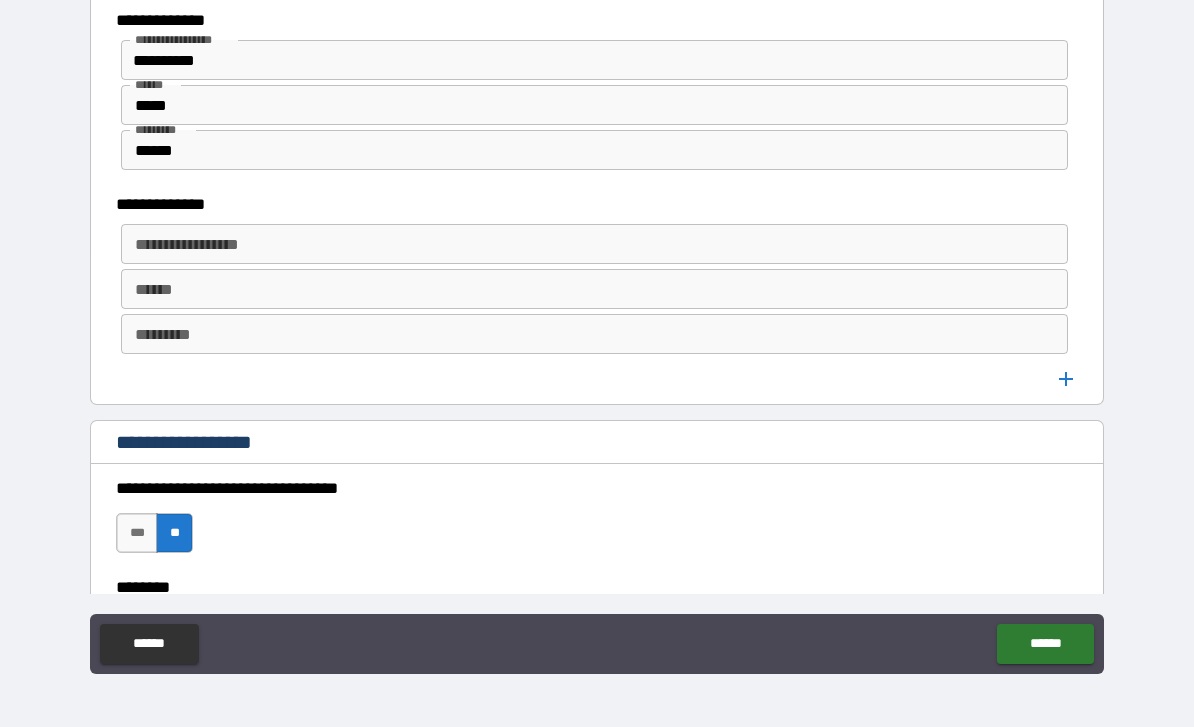 type on "**********" 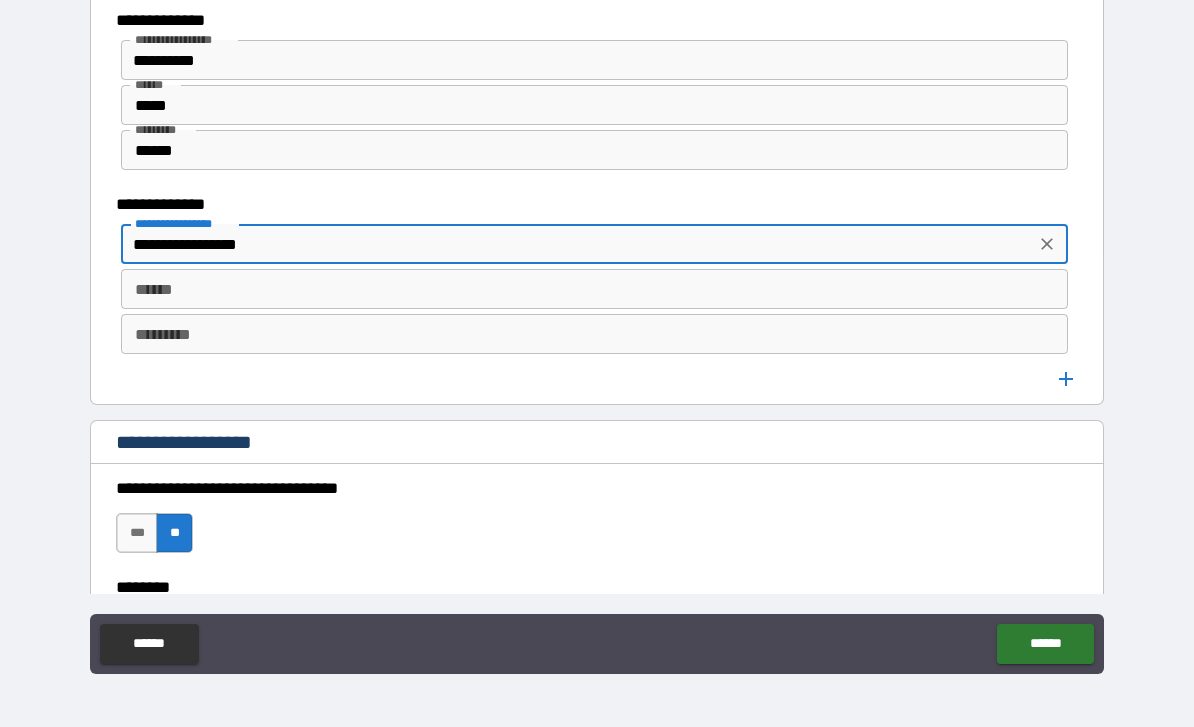 type on "**********" 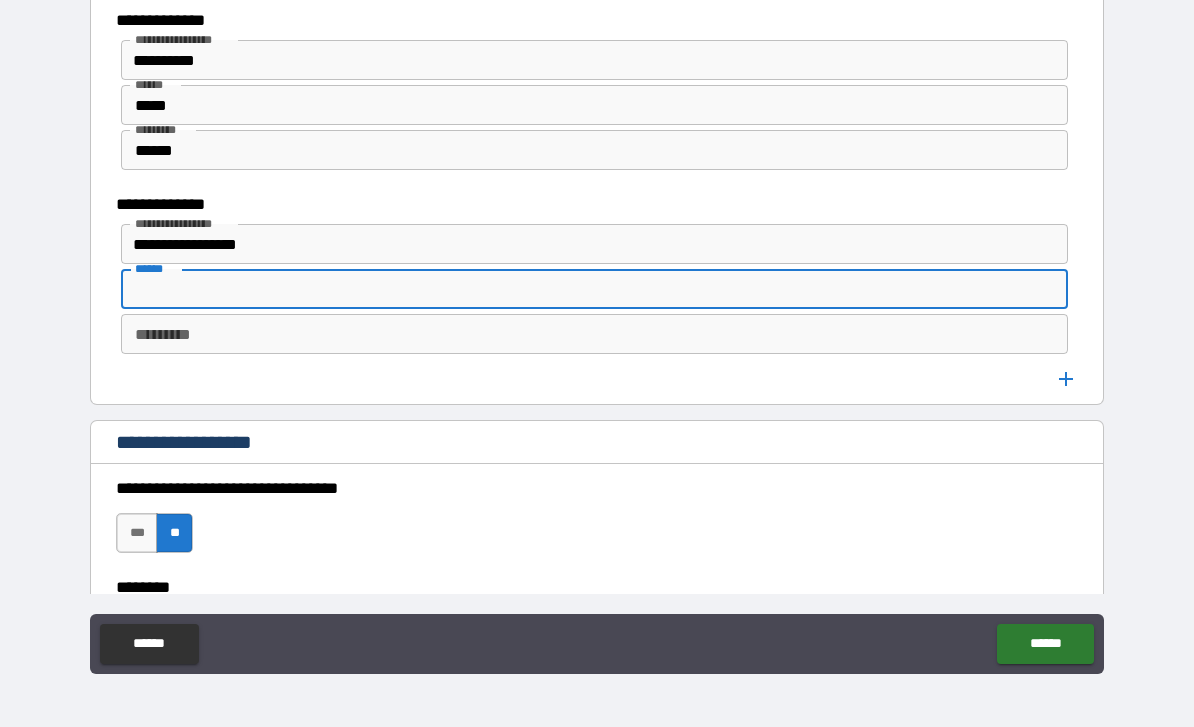 click on "*********" at bounding box center [594, 334] 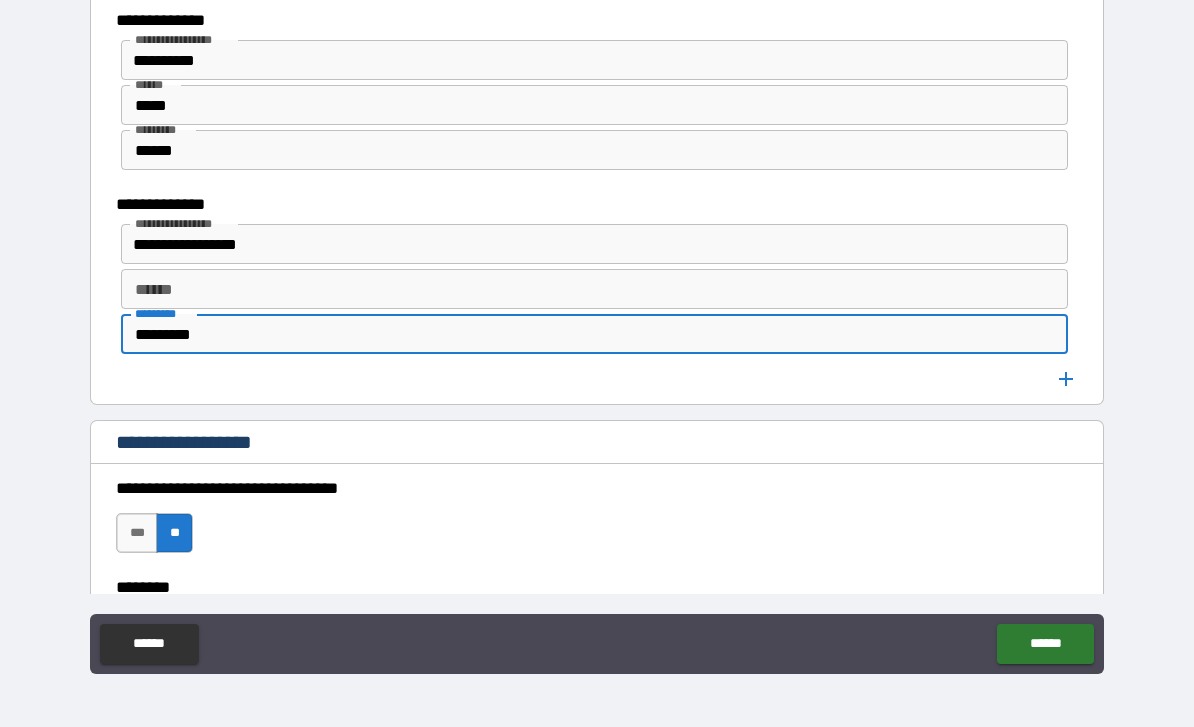 click 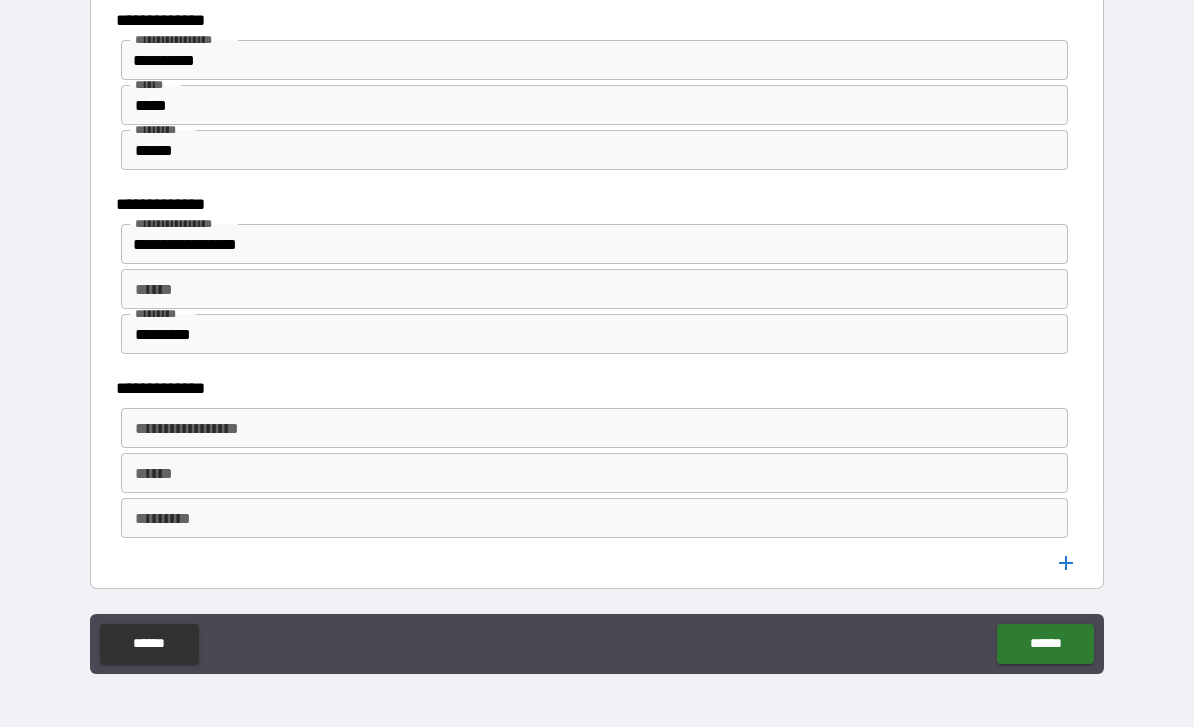 click on "*********" at bounding box center (594, 334) 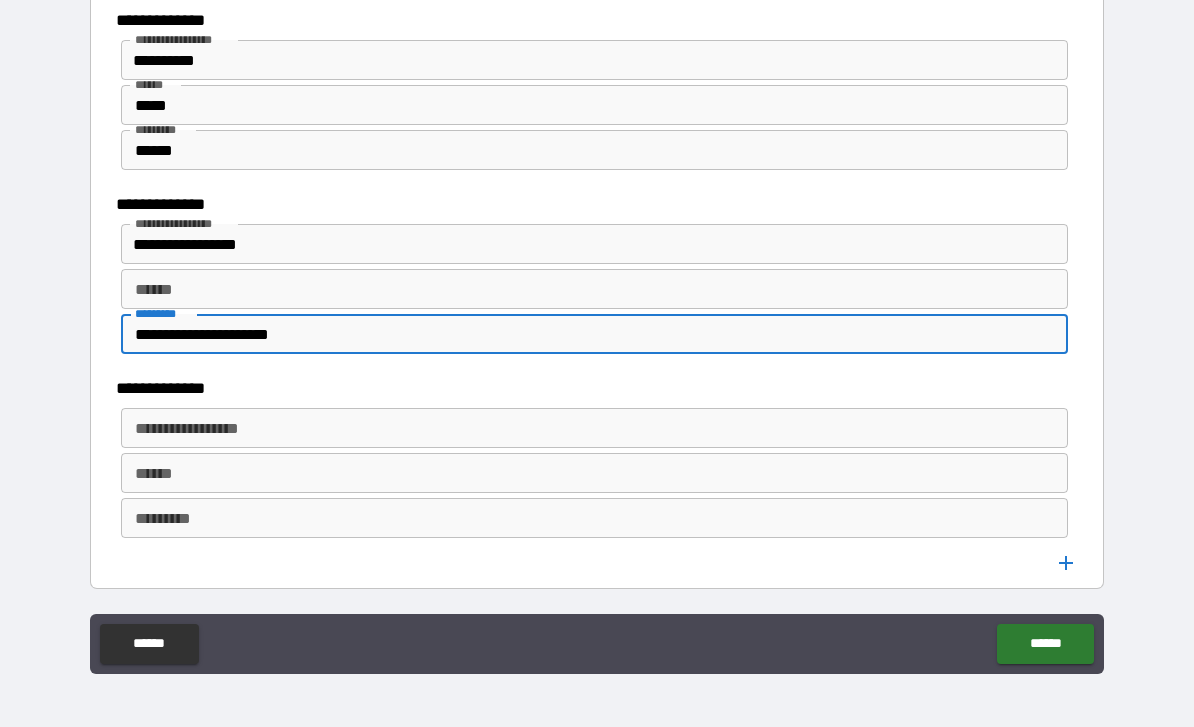 type on "**********" 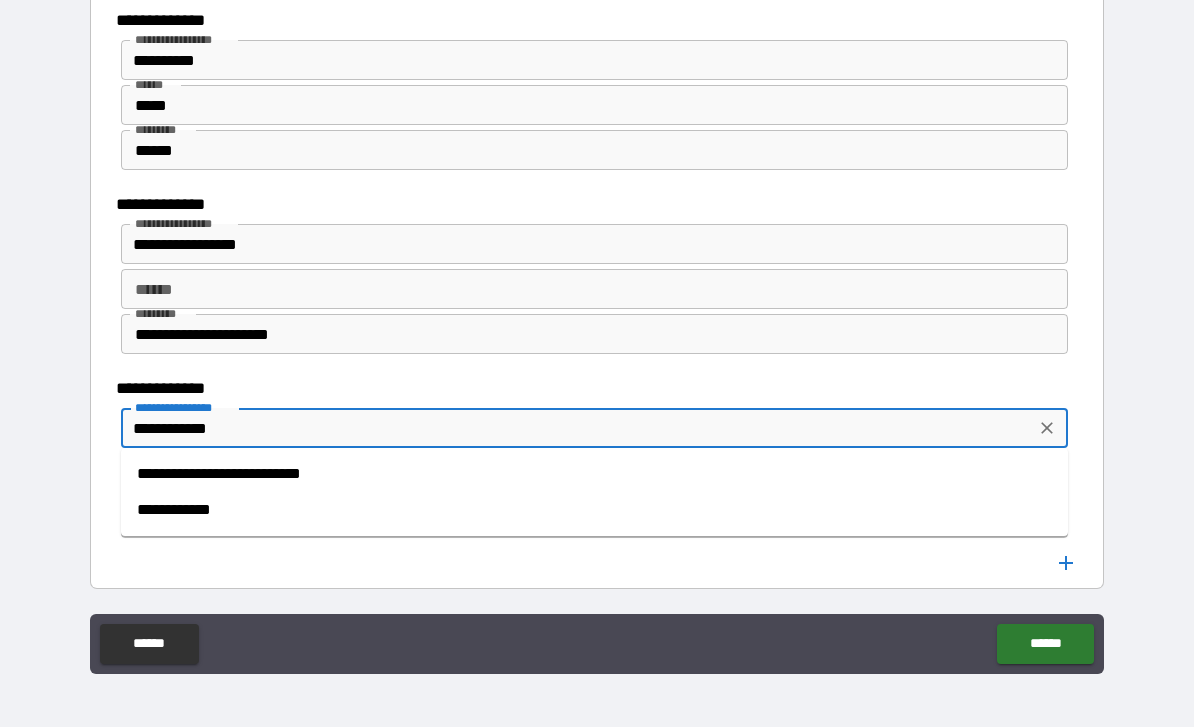 type on "**********" 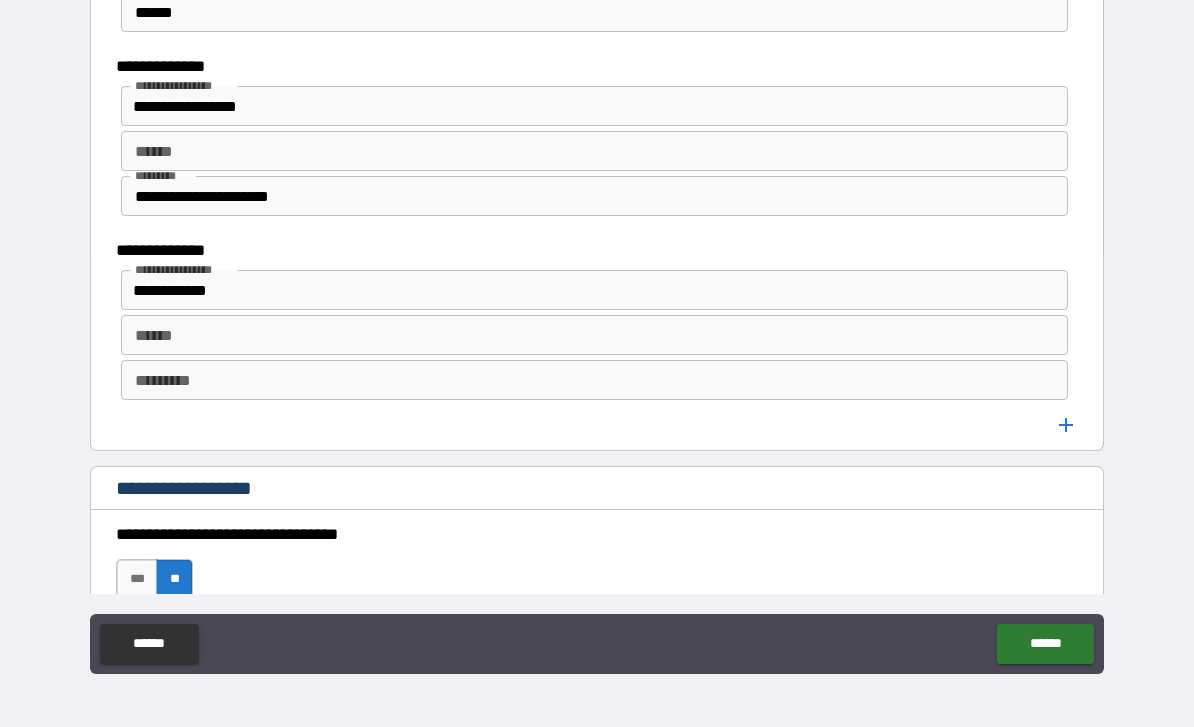 scroll, scrollTop: 1729, scrollLeft: 0, axis: vertical 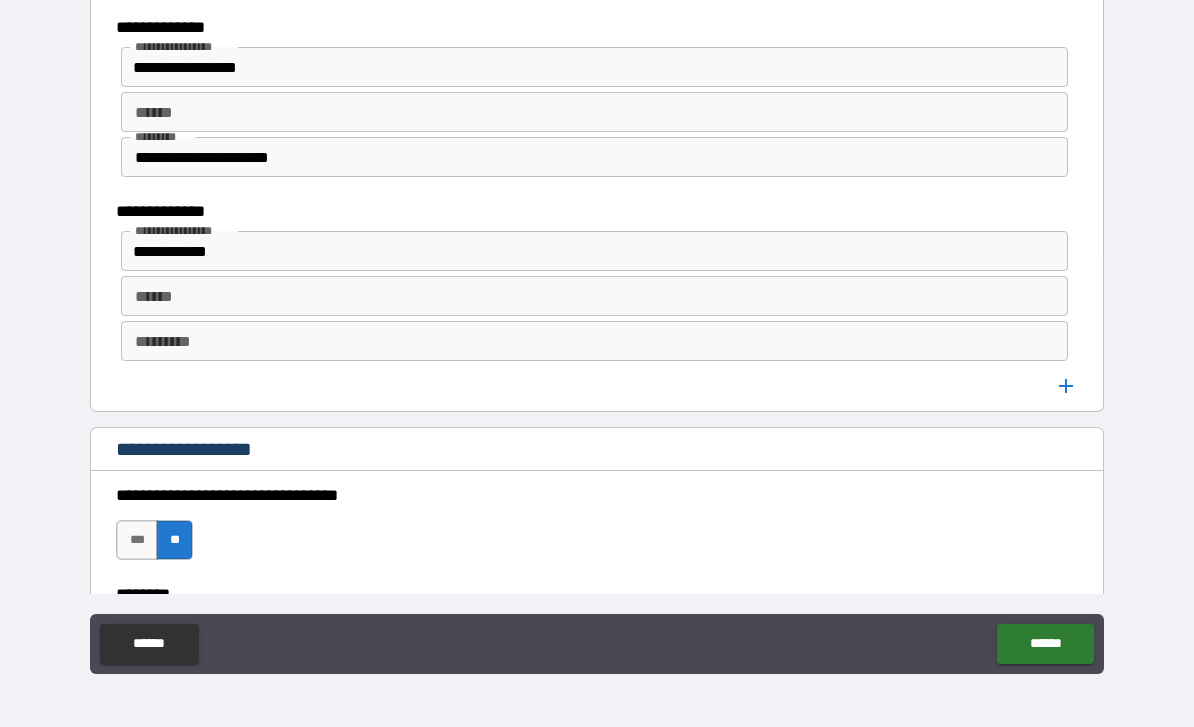 click on "*********" at bounding box center [594, 341] 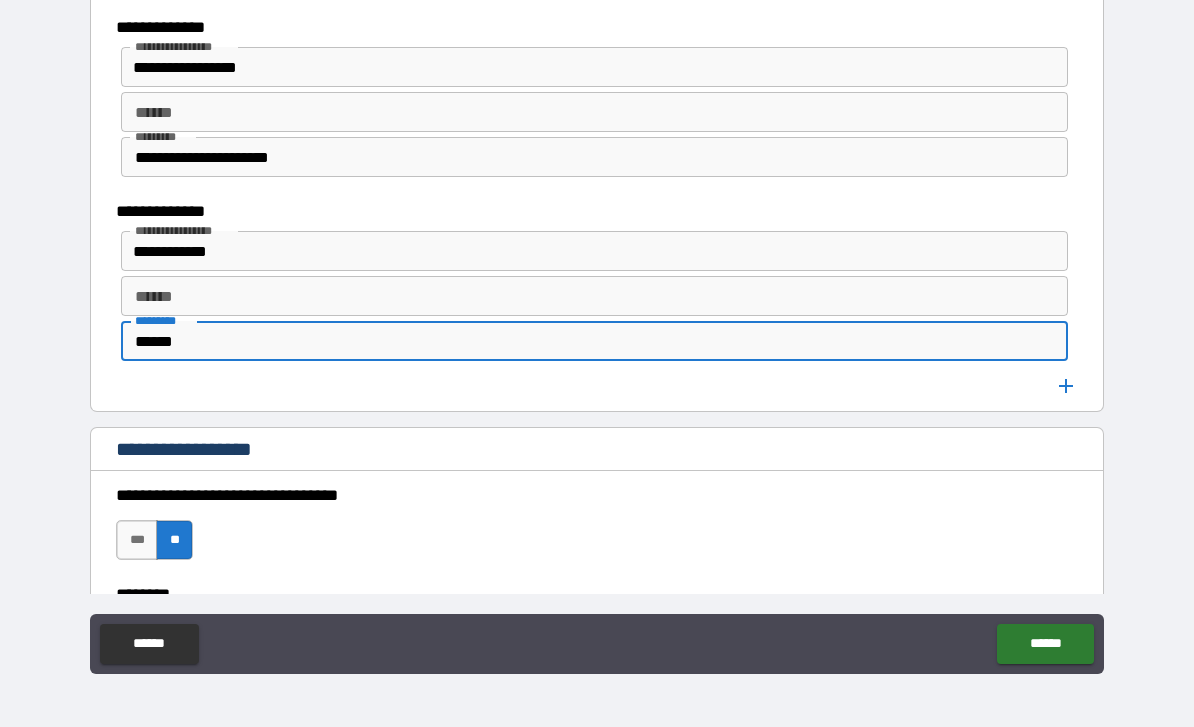 type on "******" 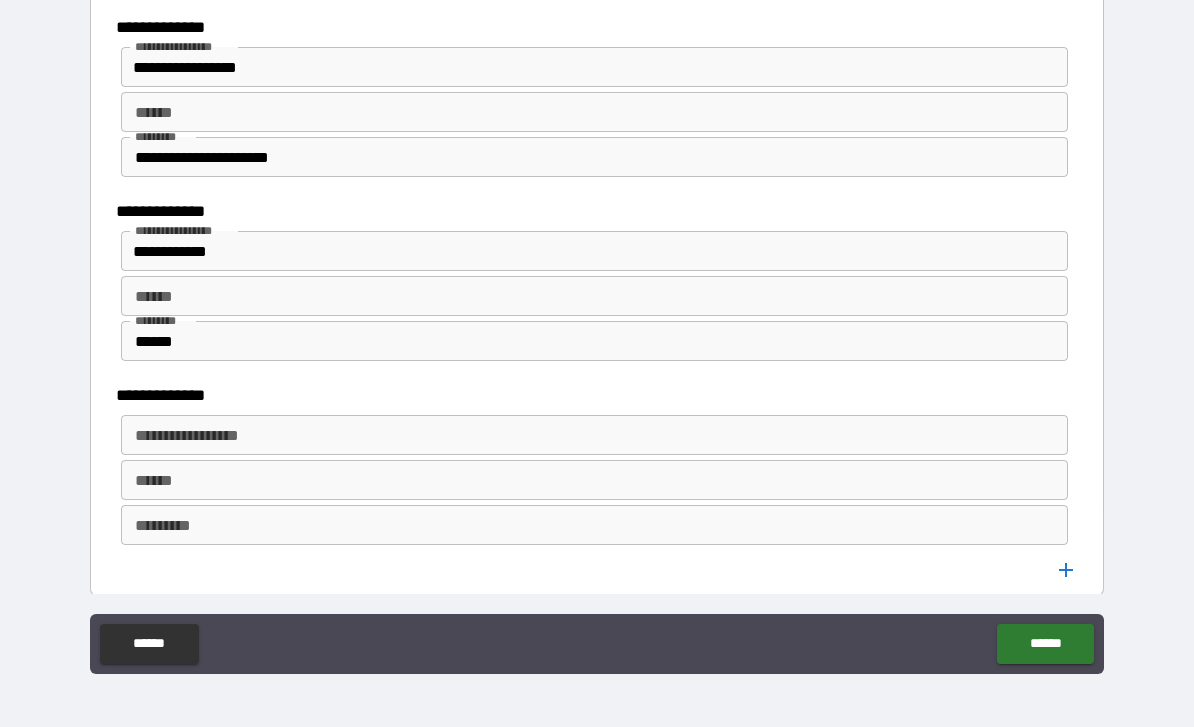 click on "**********" at bounding box center (593, 435) 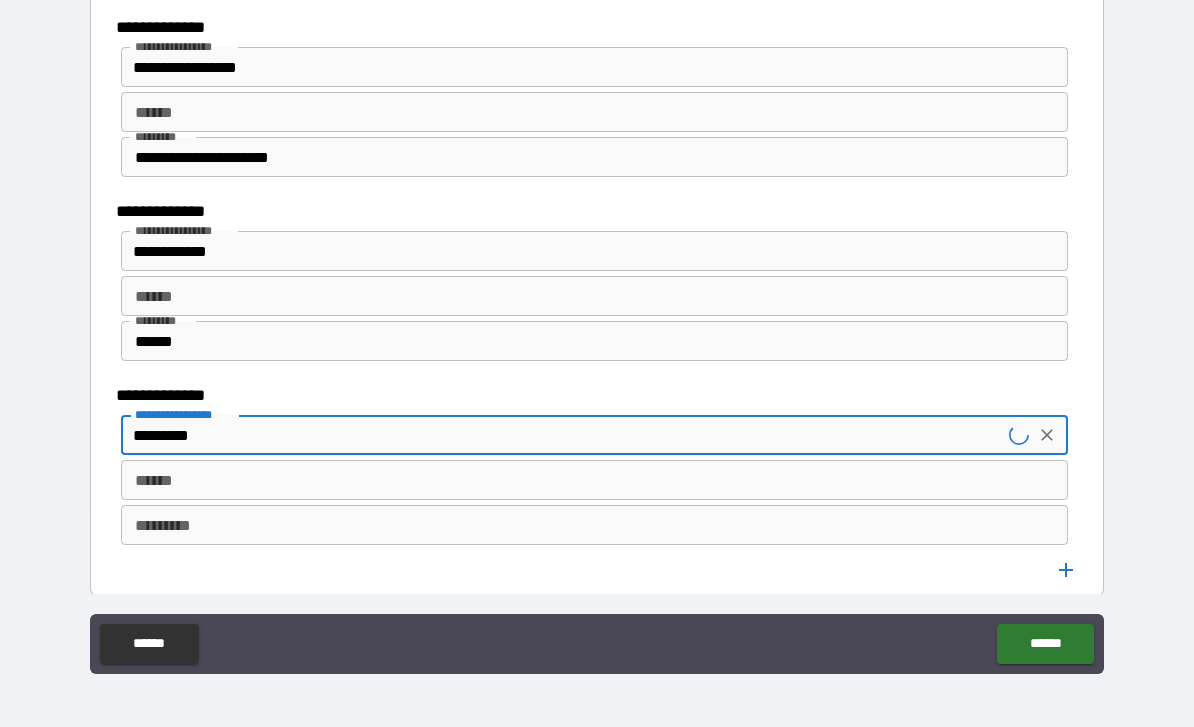 type on "*********" 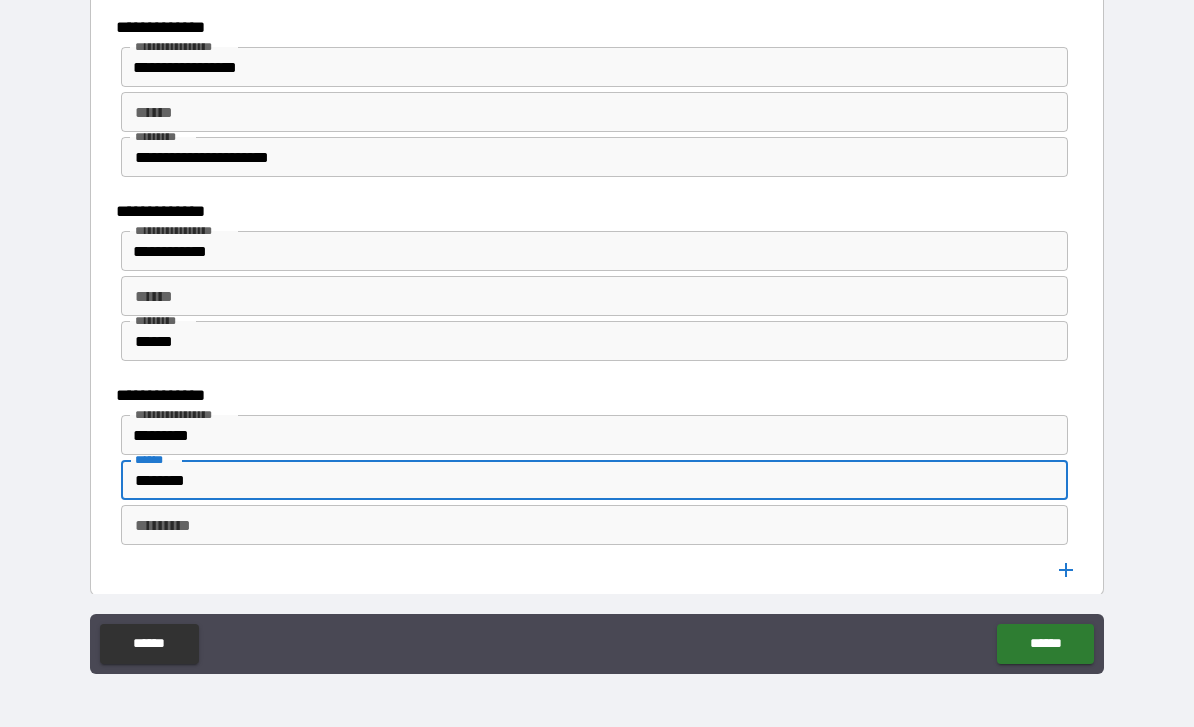 type on "********" 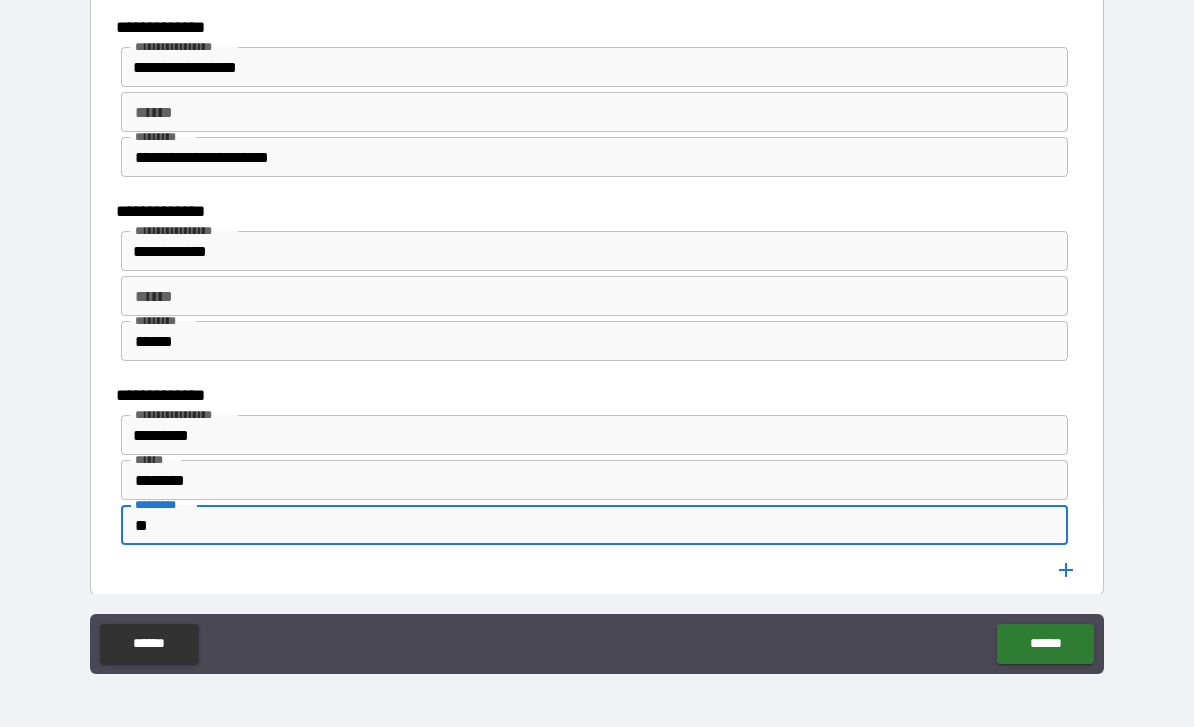 type on "*" 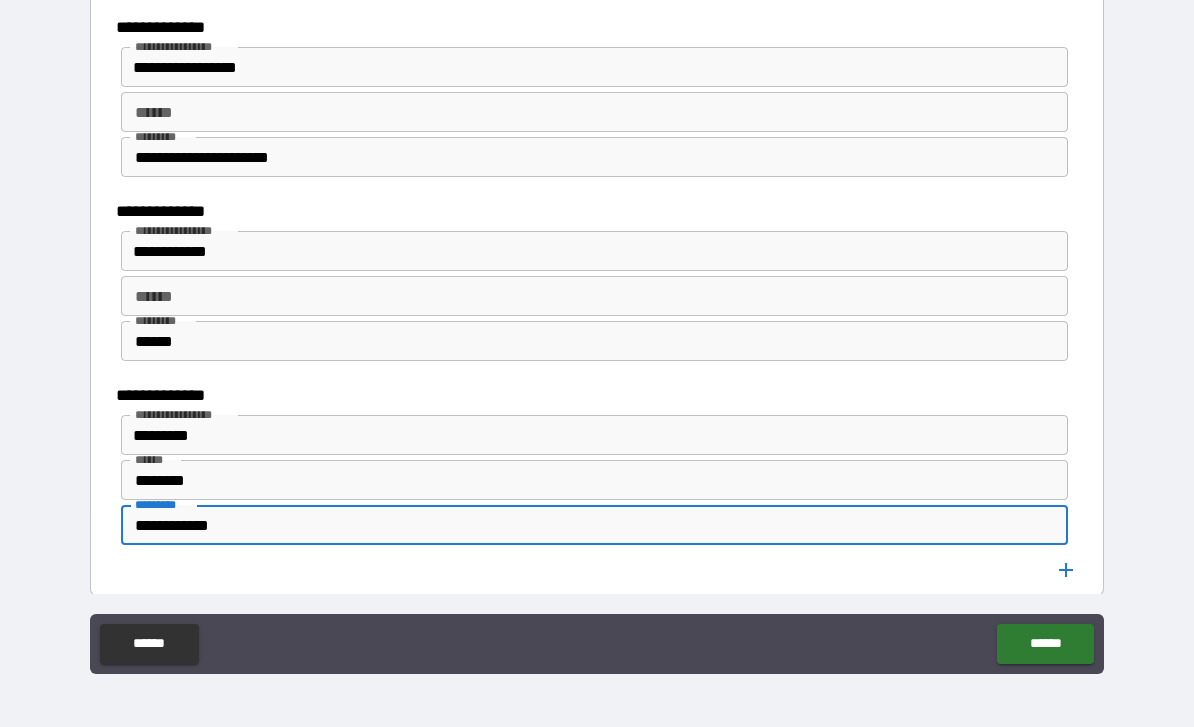 type on "**********" 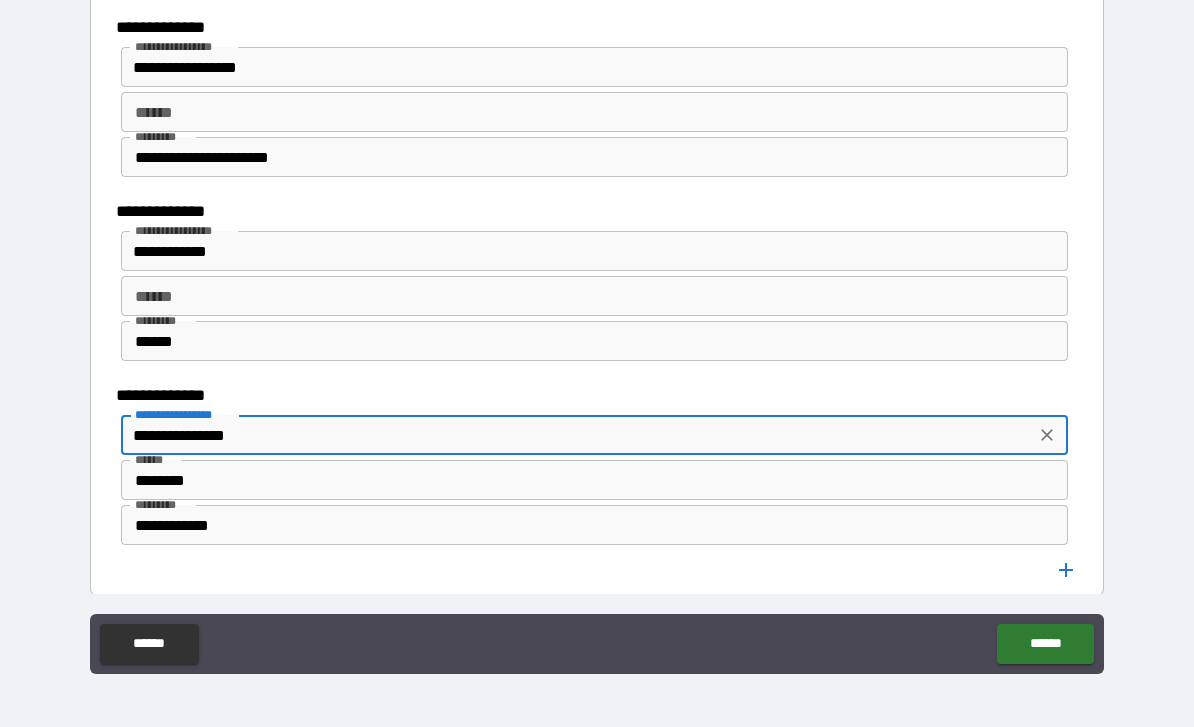 type on "**********" 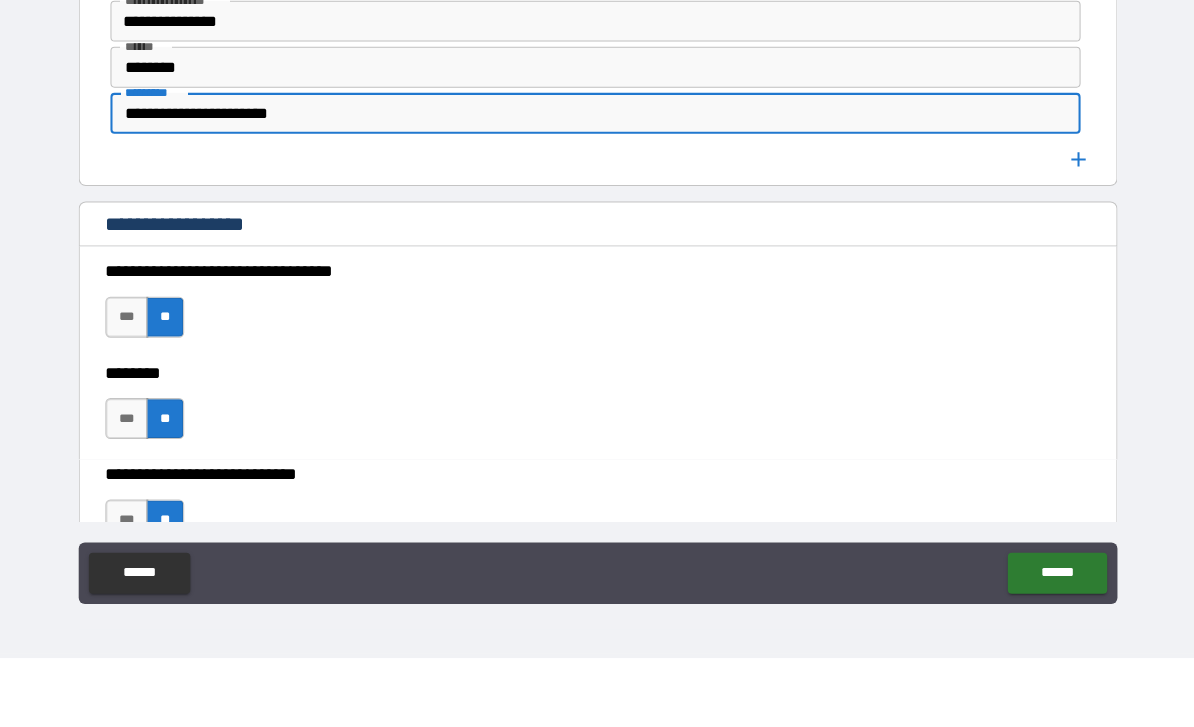 scroll, scrollTop: 2057, scrollLeft: 0, axis: vertical 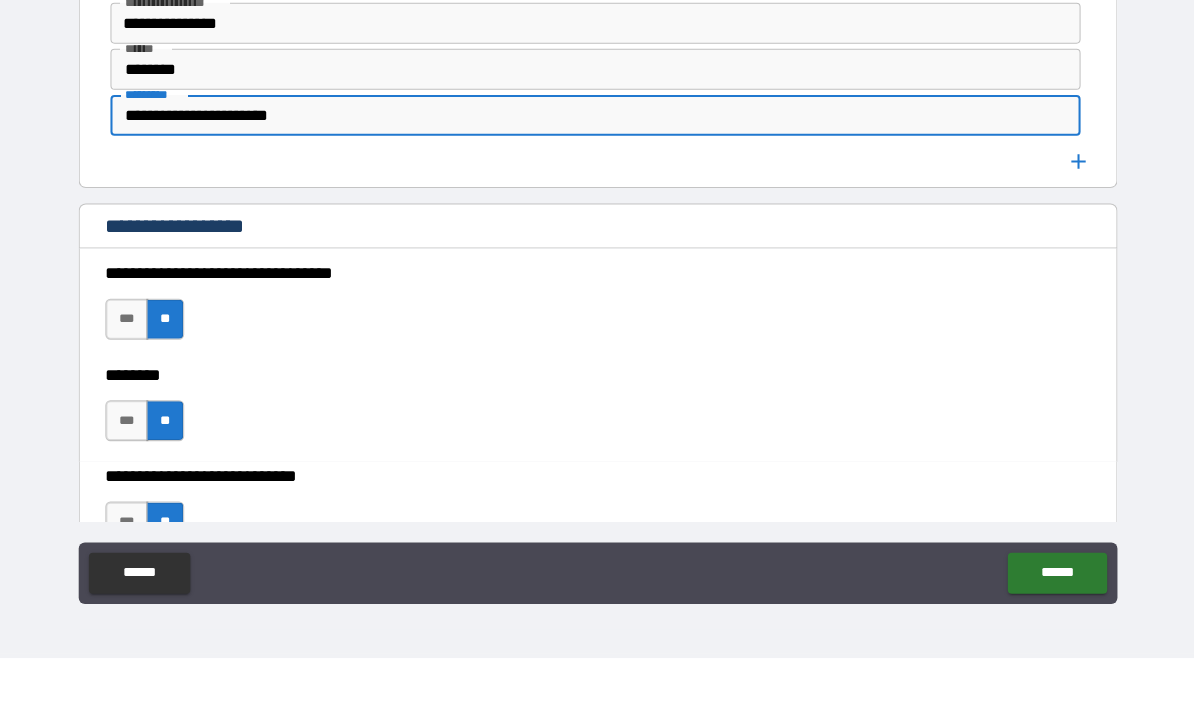type on "**********" 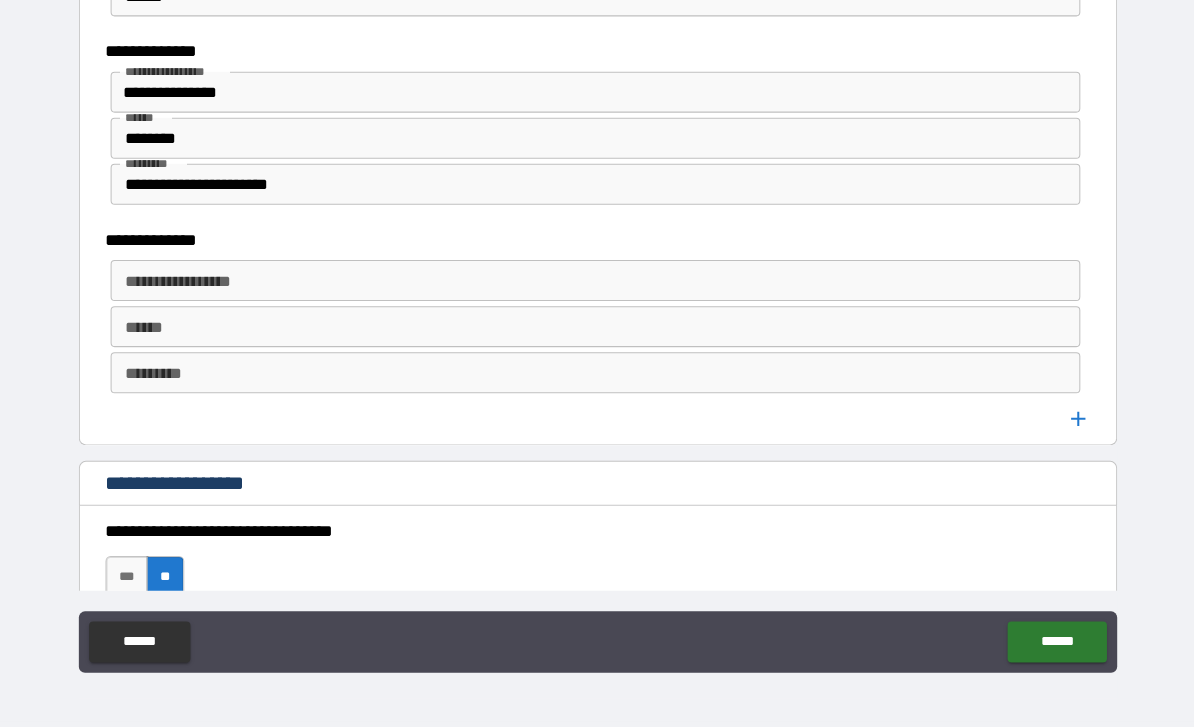click on "**********" at bounding box center (593, 291) 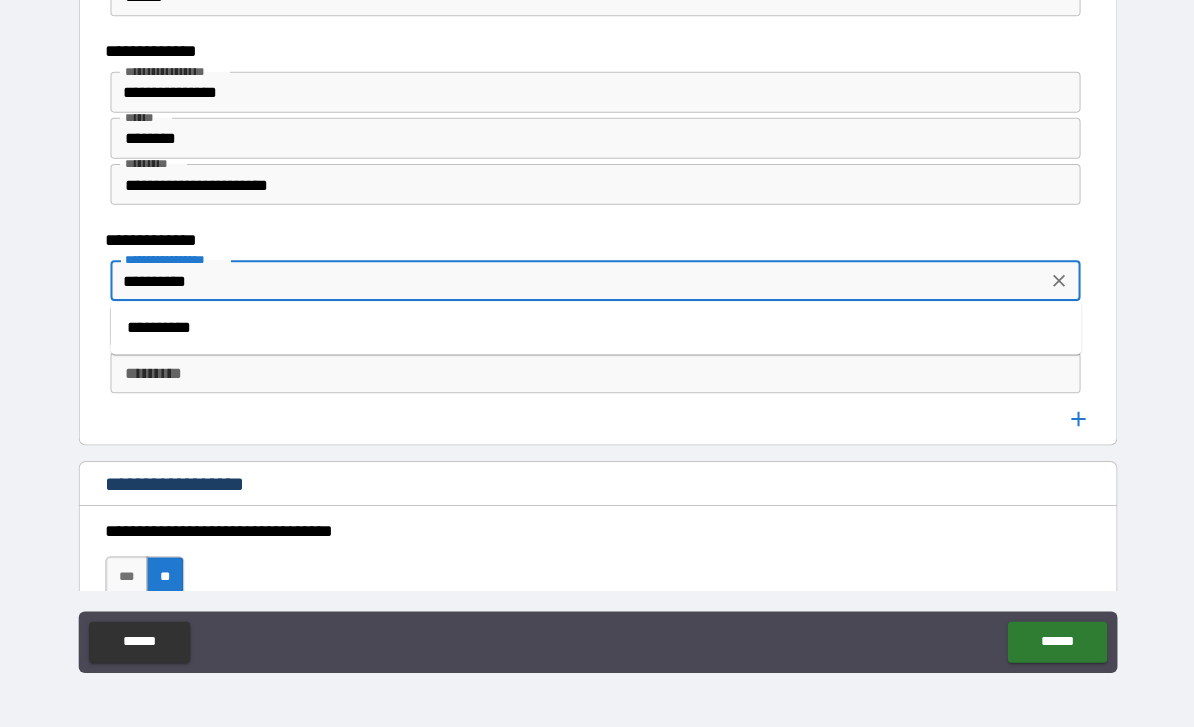 click on "**********" at bounding box center (594, 337) 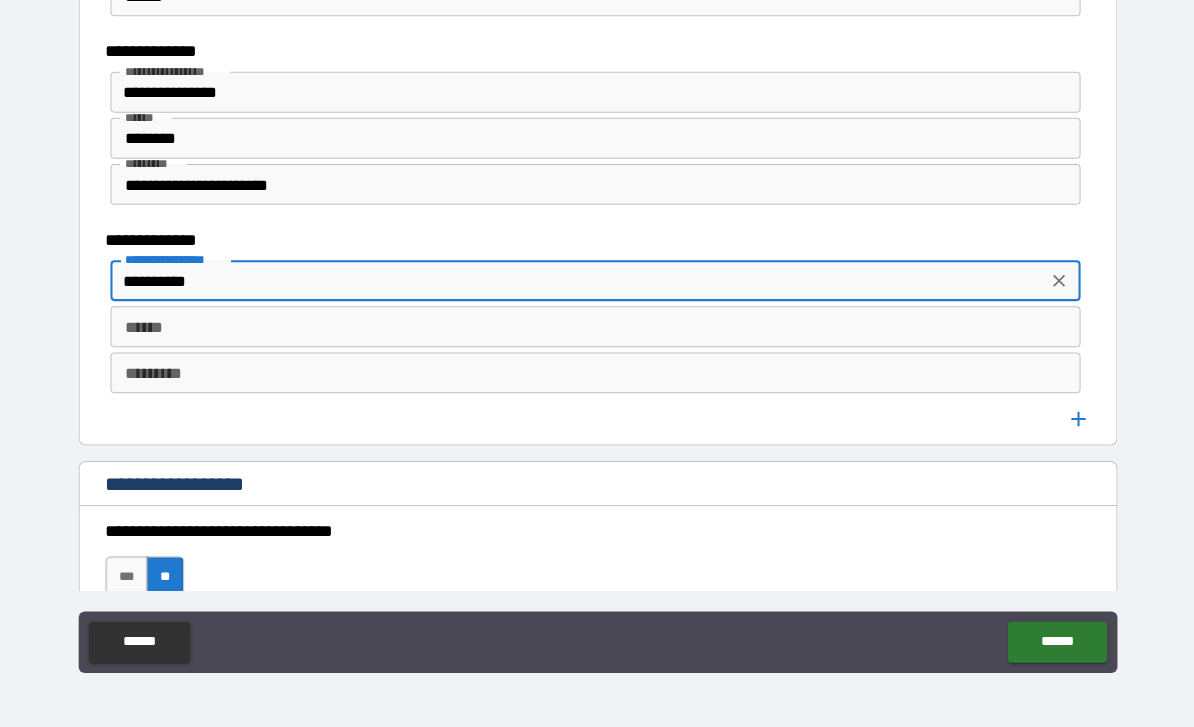 click on "******" at bounding box center [594, 336] 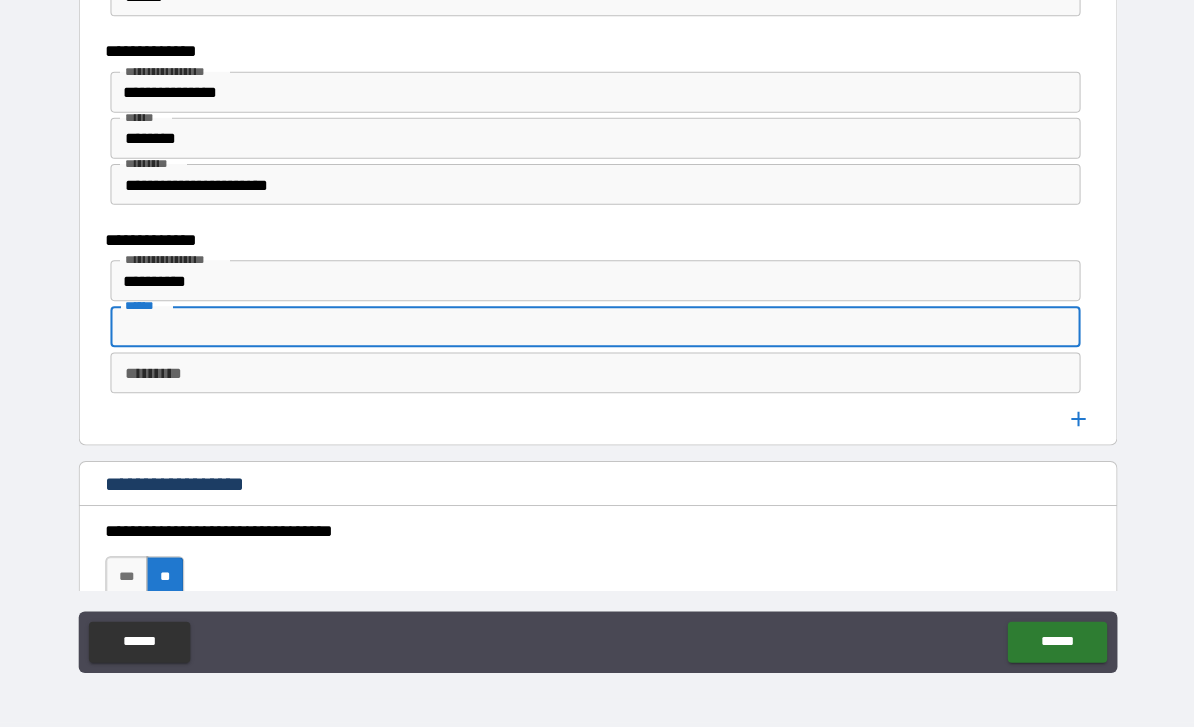 click on "********* *********" at bounding box center (594, 381) 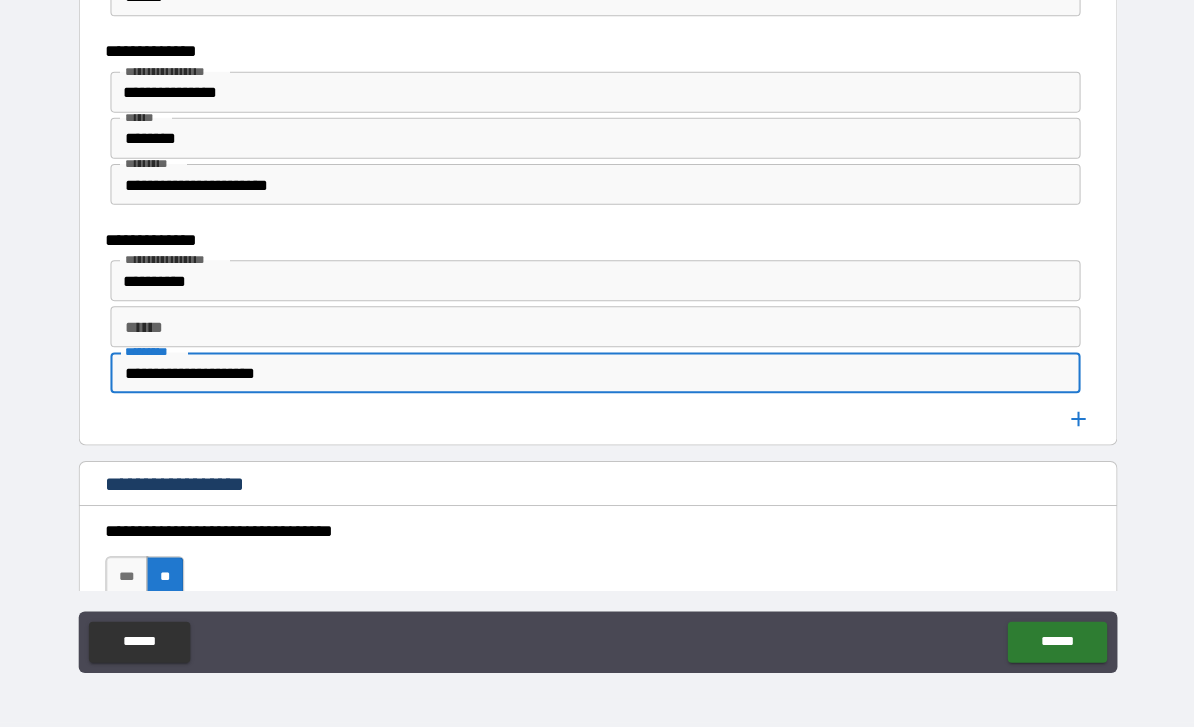 type on "**********" 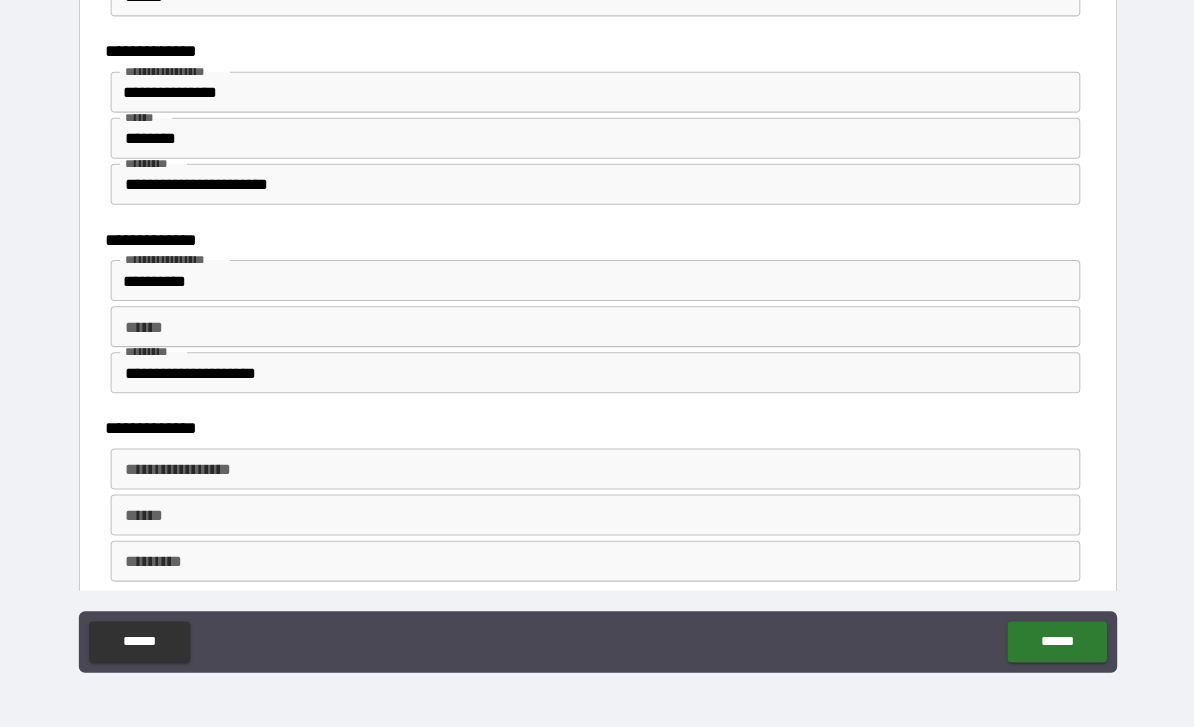 click on "**********" at bounding box center [593, 475] 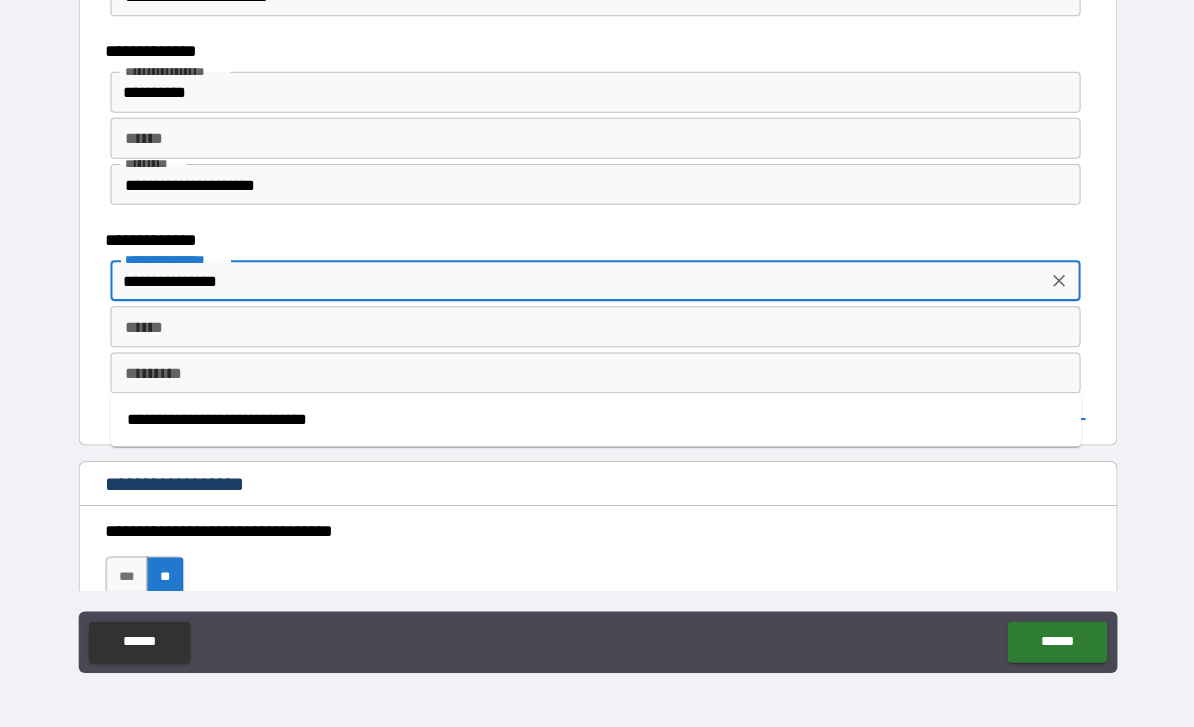 scroll, scrollTop: 2249, scrollLeft: 0, axis: vertical 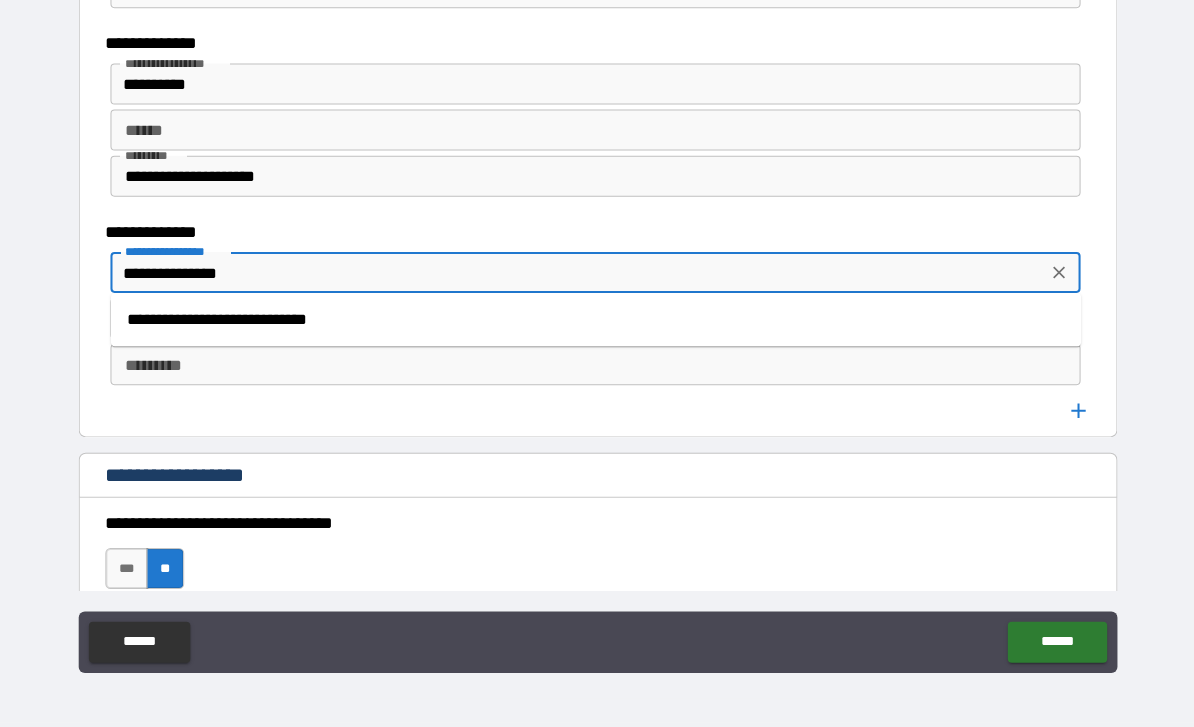 type on "**********" 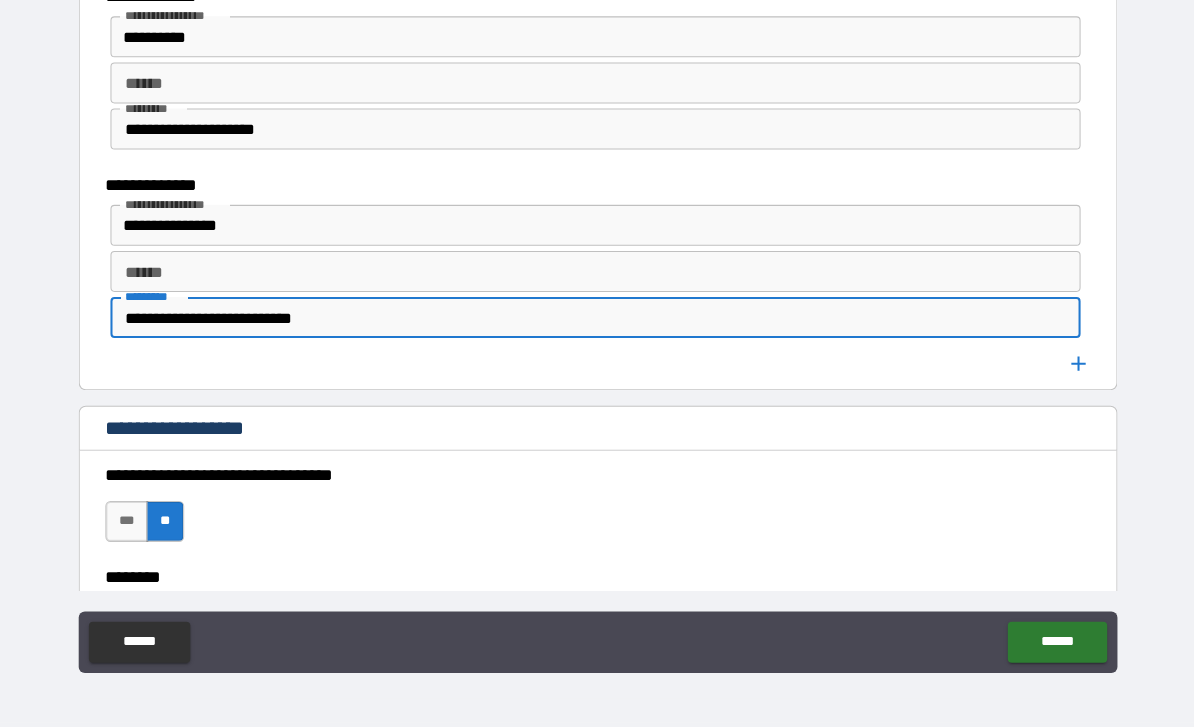 scroll, scrollTop: 2321, scrollLeft: 0, axis: vertical 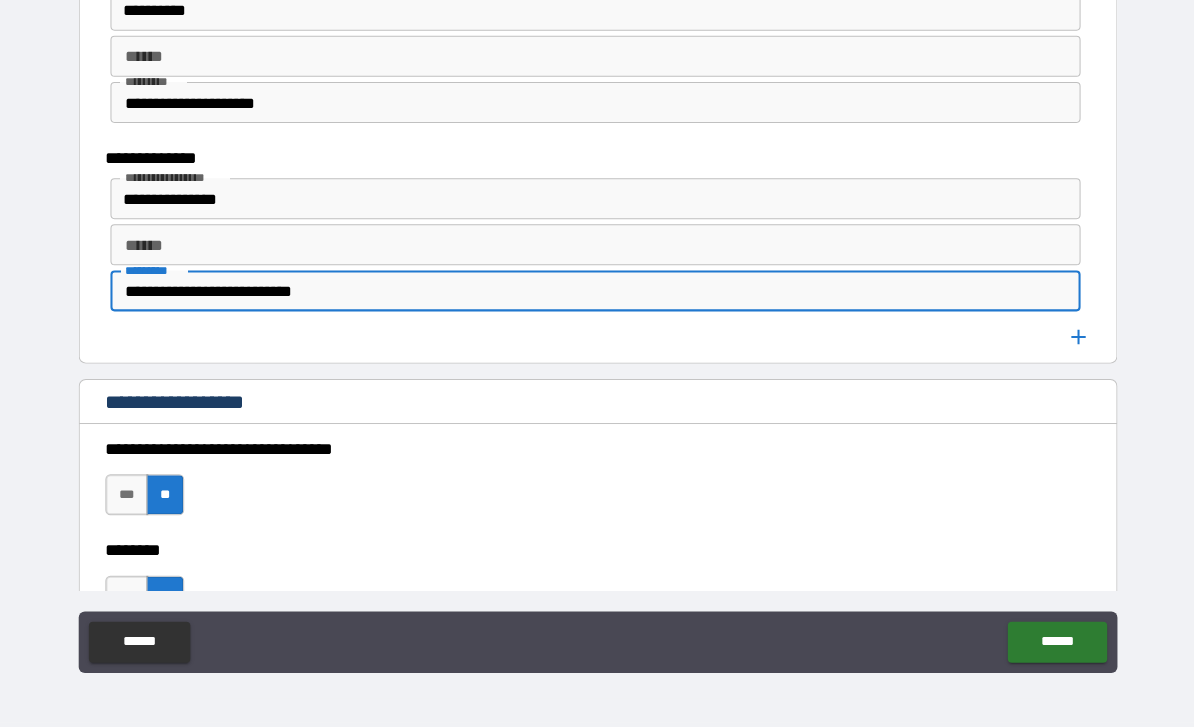 type on "**********" 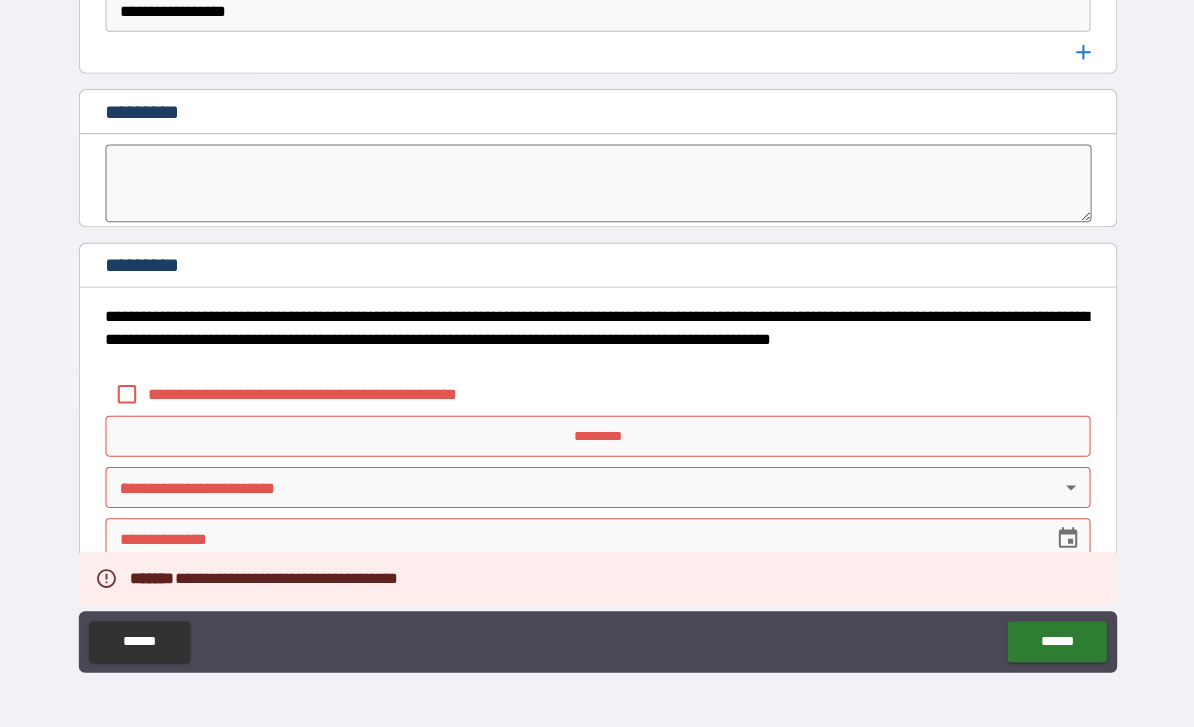 scroll, scrollTop: 11122, scrollLeft: 0, axis: vertical 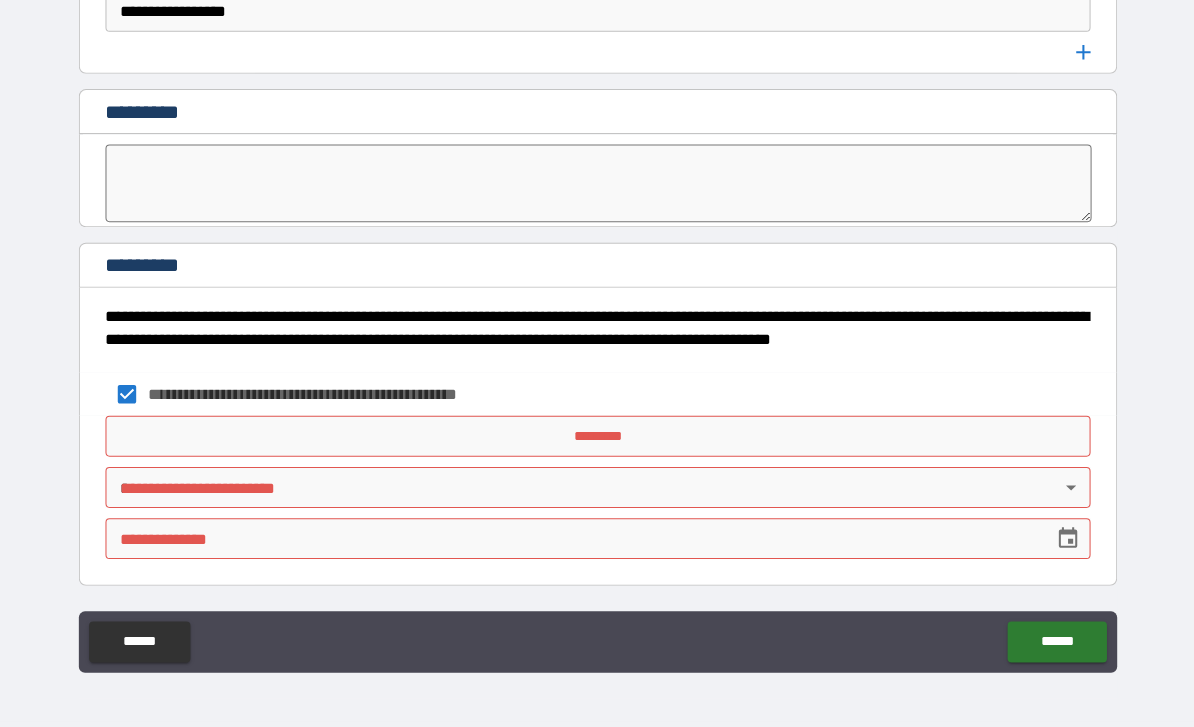 click on "*********" at bounding box center (597, 443) 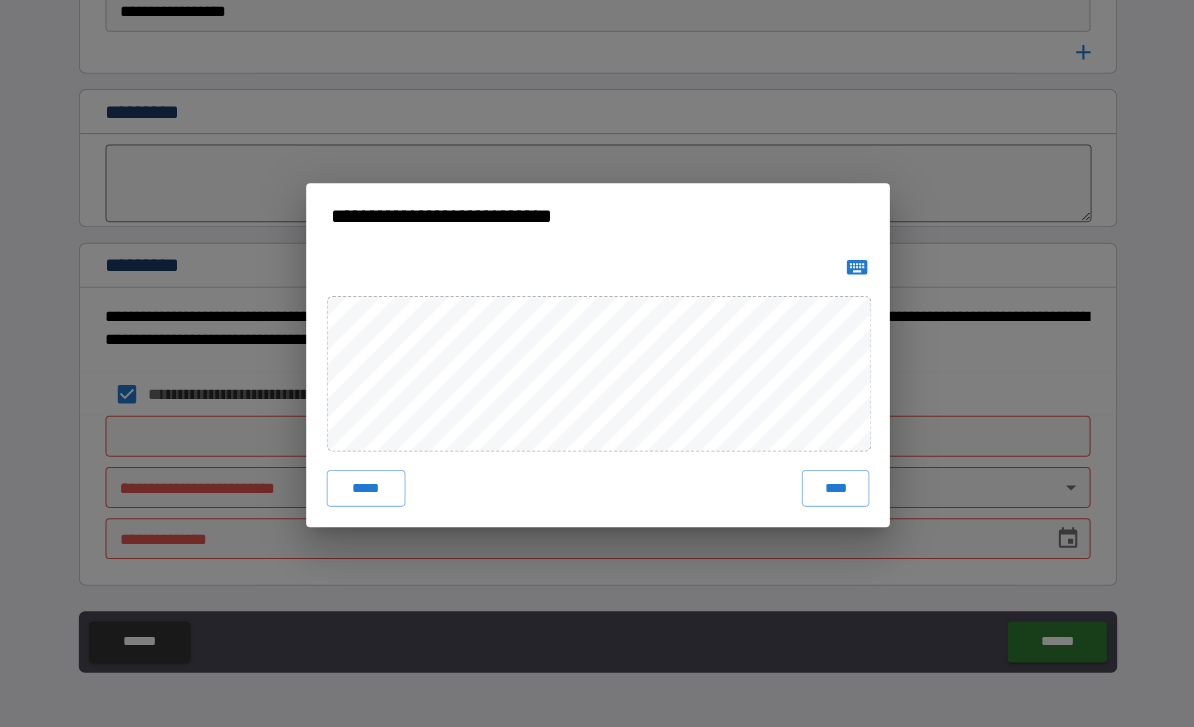 click on "****" at bounding box center [829, 494] 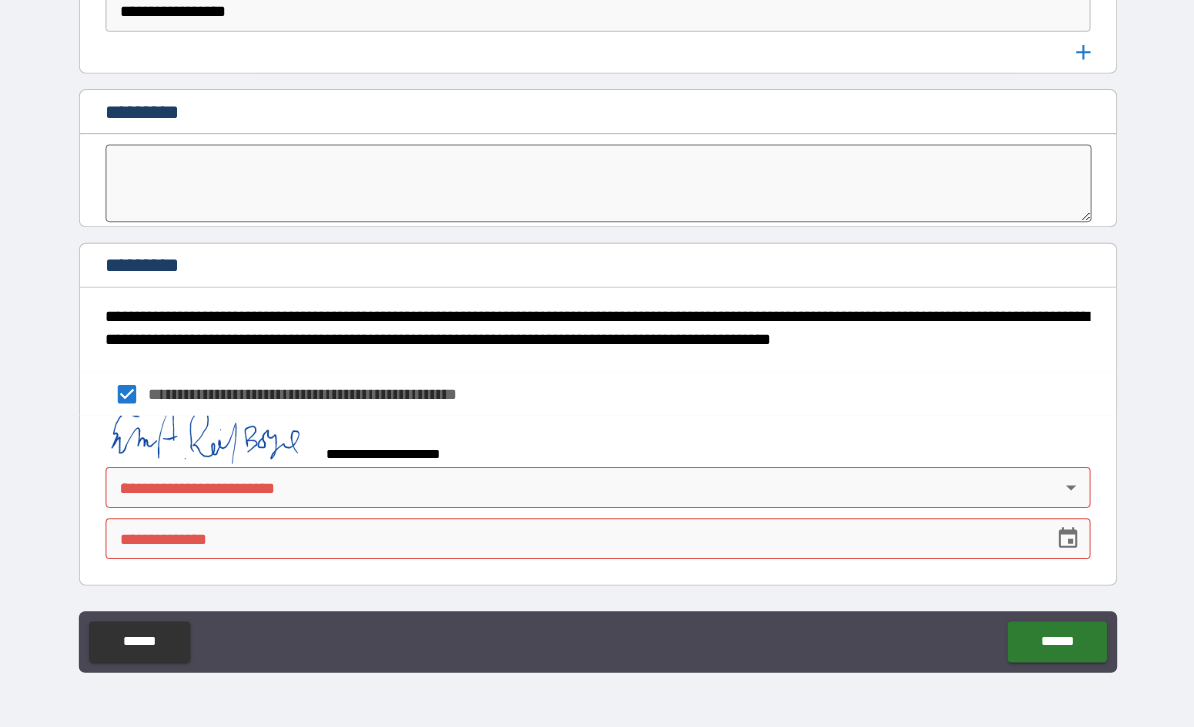 scroll, scrollTop: 11112, scrollLeft: 0, axis: vertical 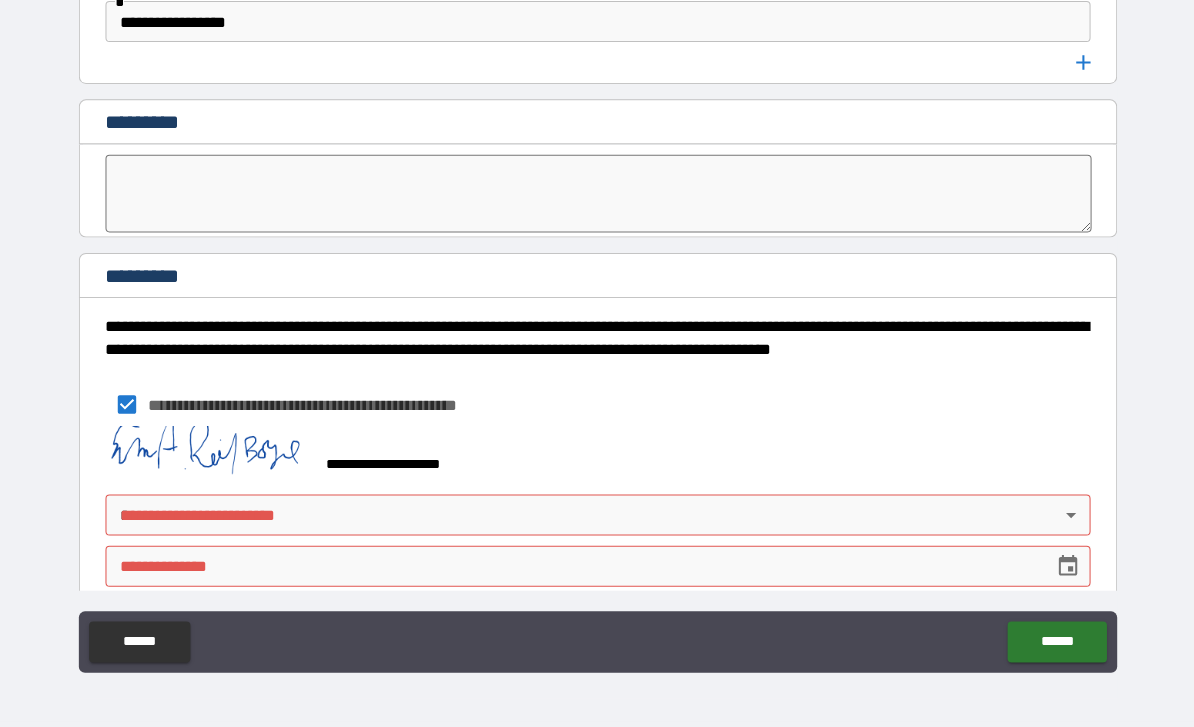click on "**********" at bounding box center [597, 331] 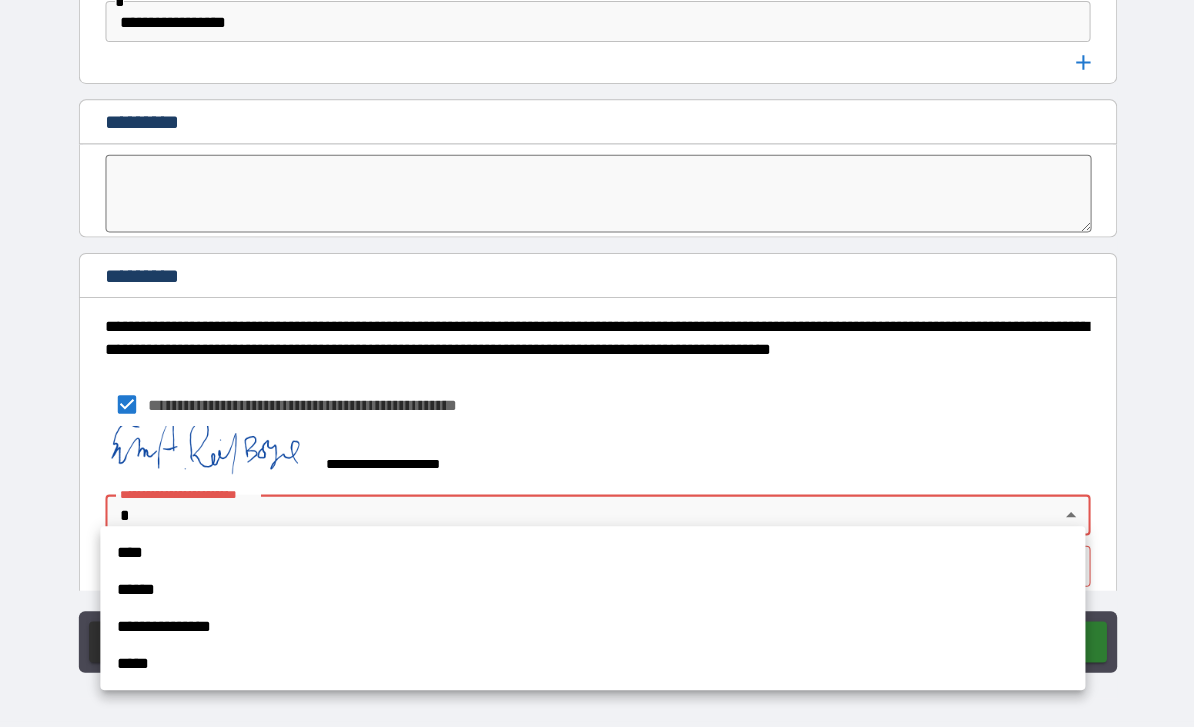 click on "****" at bounding box center [592, 557] 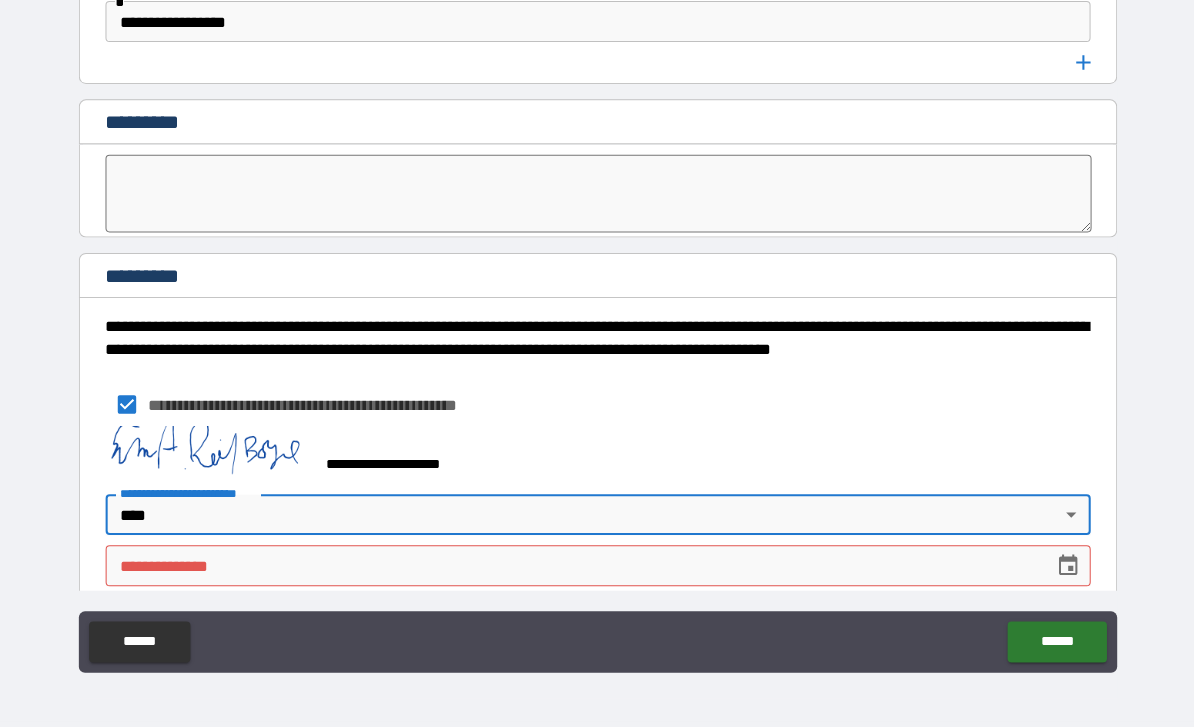 click on "**********" at bounding box center (572, 570) 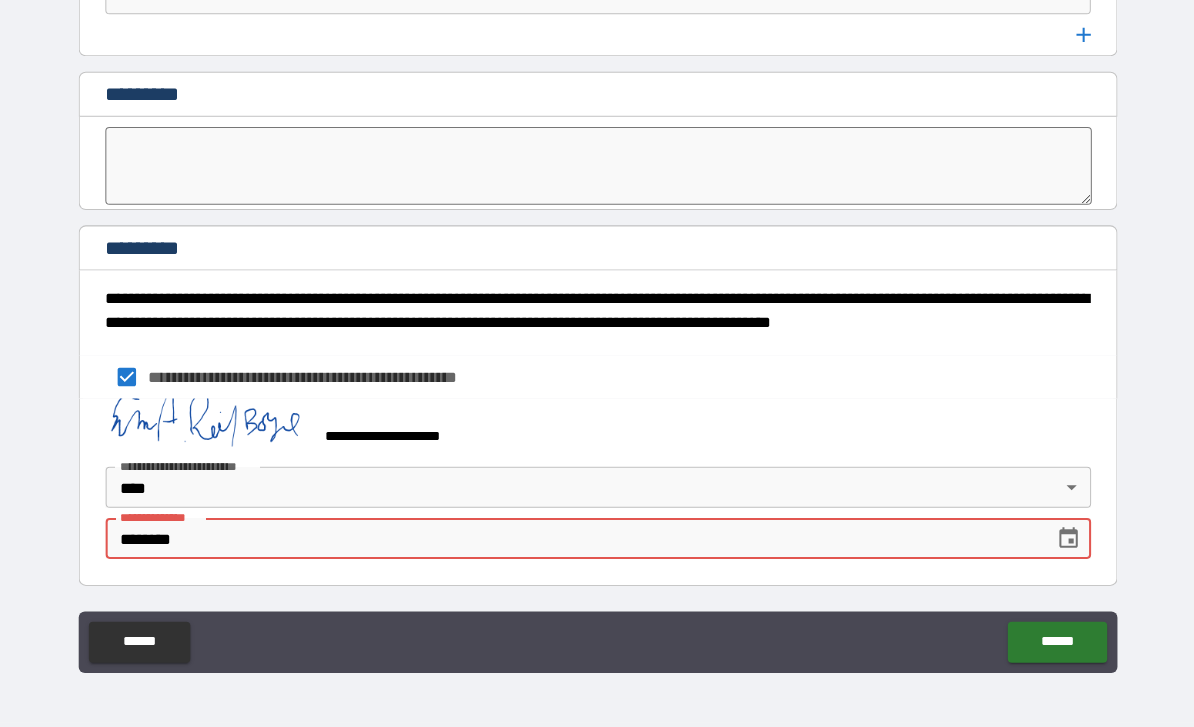 scroll, scrollTop: 11139, scrollLeft: 0, axis: vertical 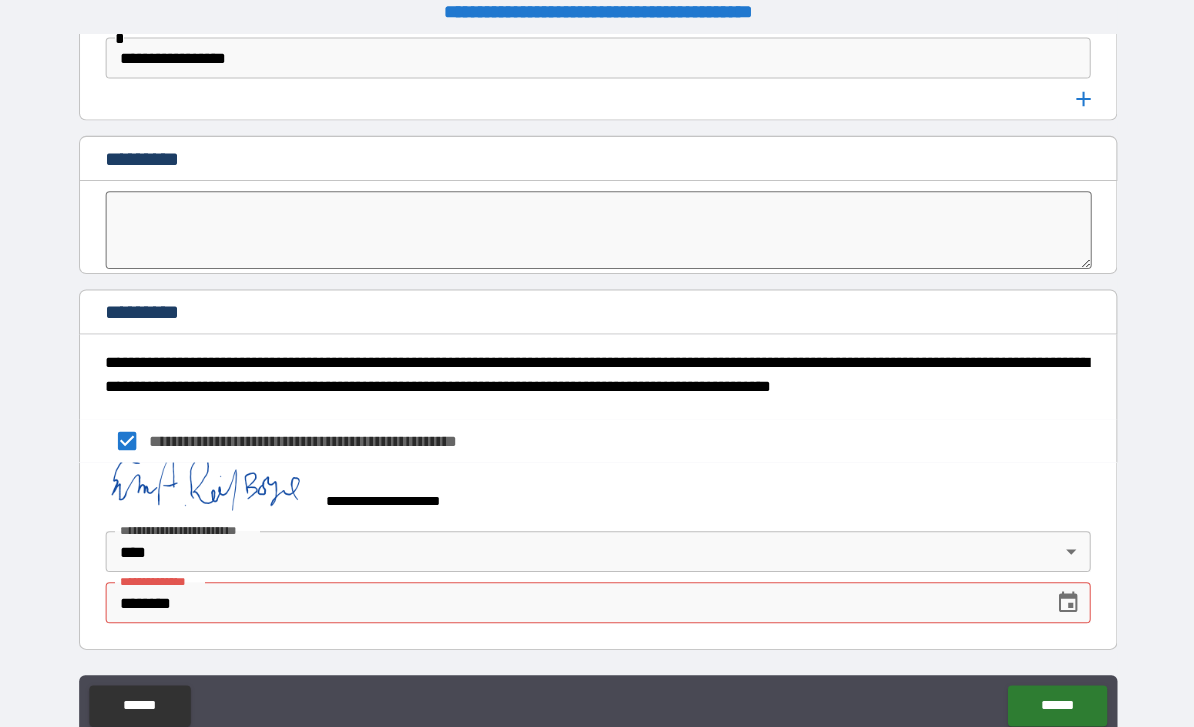 click on "********" at bounding box center (572, 589) 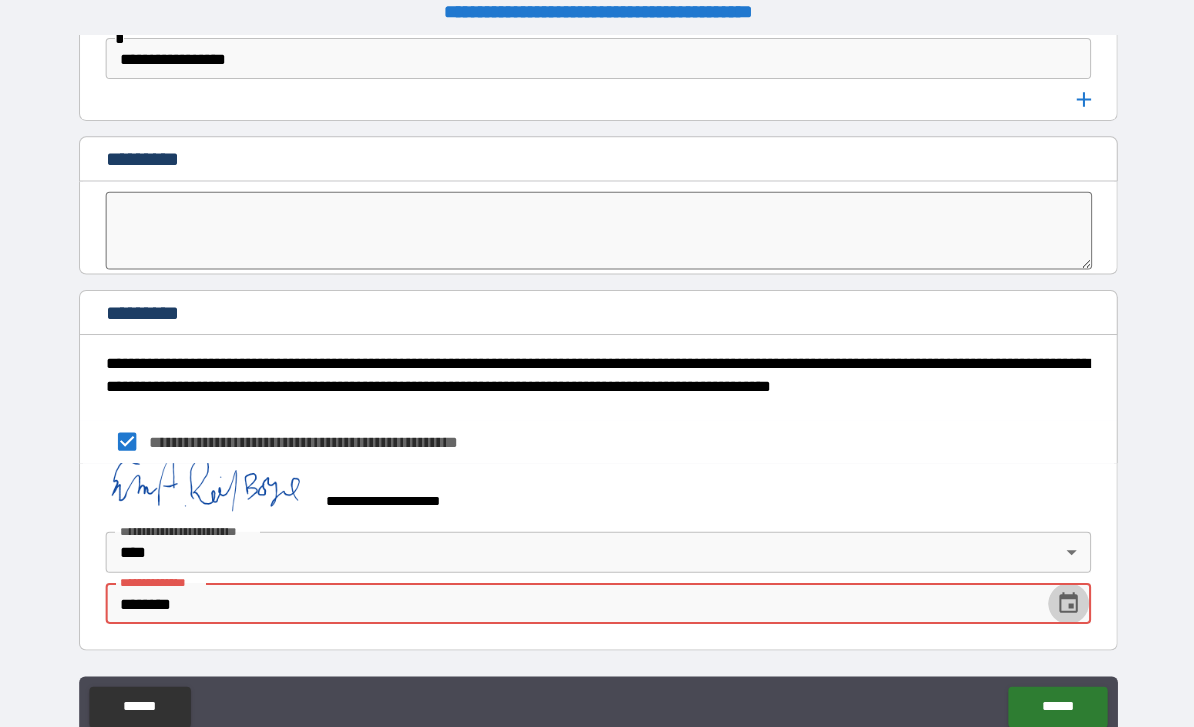 click 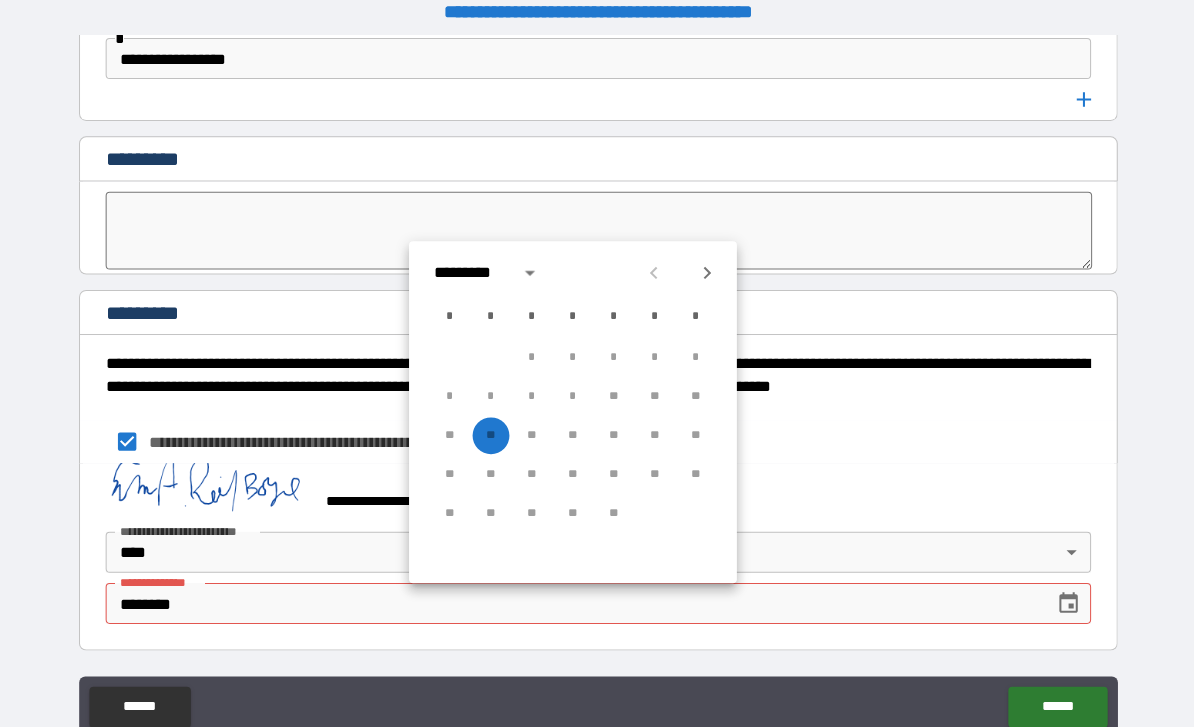 scroll, scrollTop: 18, scrollLeft: 0, axis: vertical 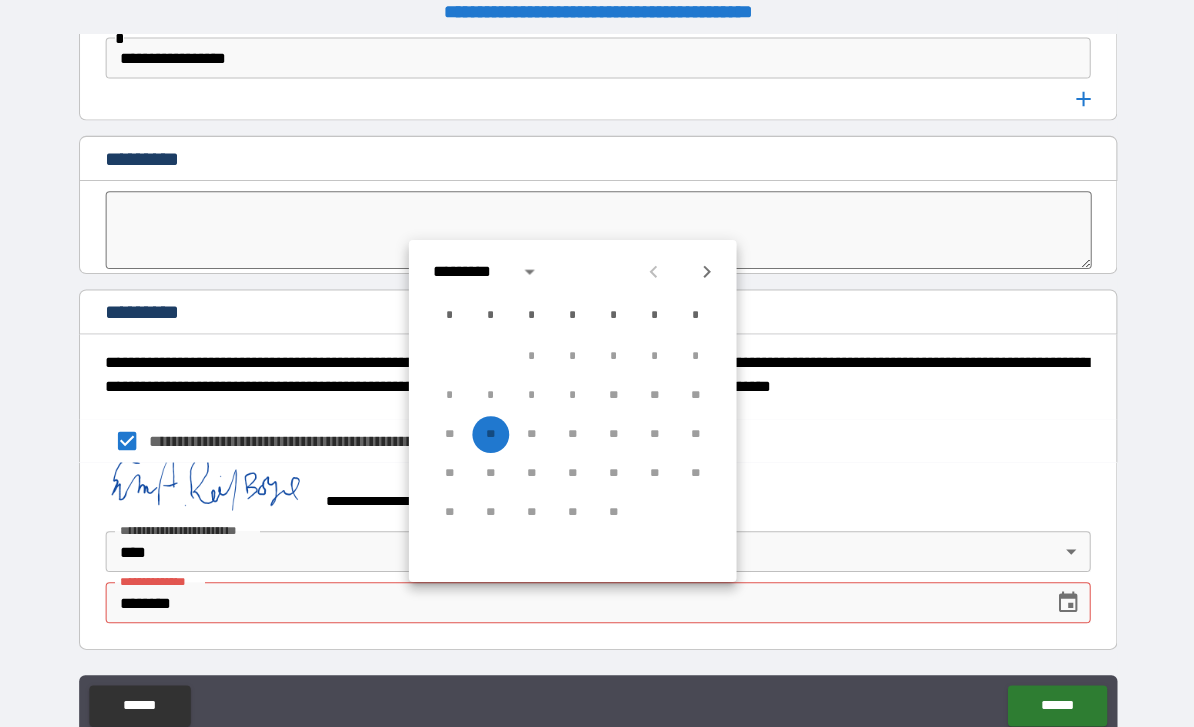 click on "** ** ** ** ** ** **" at bounding box center (572, 425) 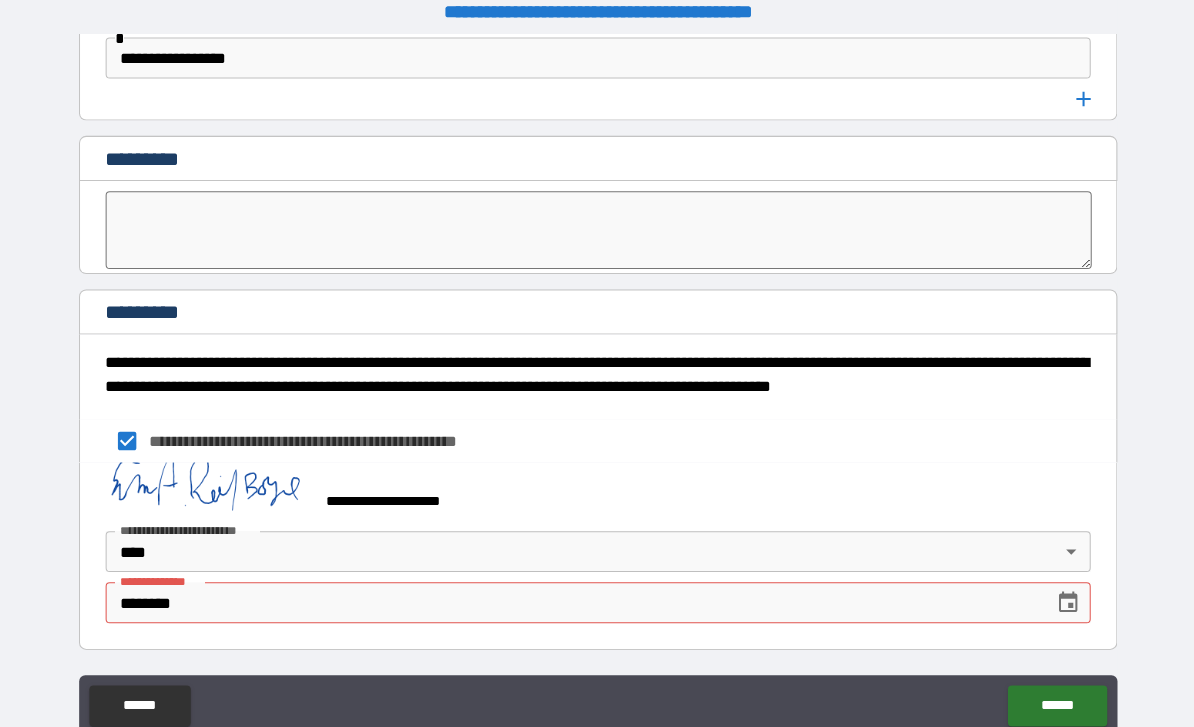 scroll, scrollTop: 11139, scrollLeft: 0, axis: vertical 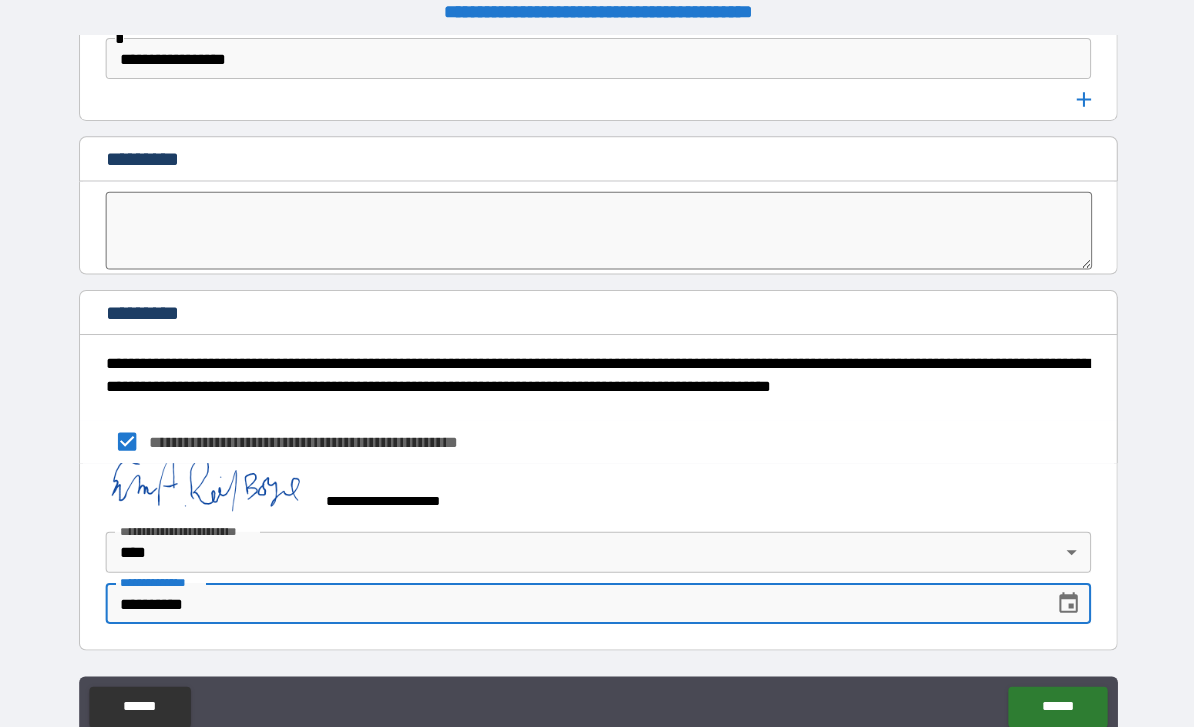 type on "**********" 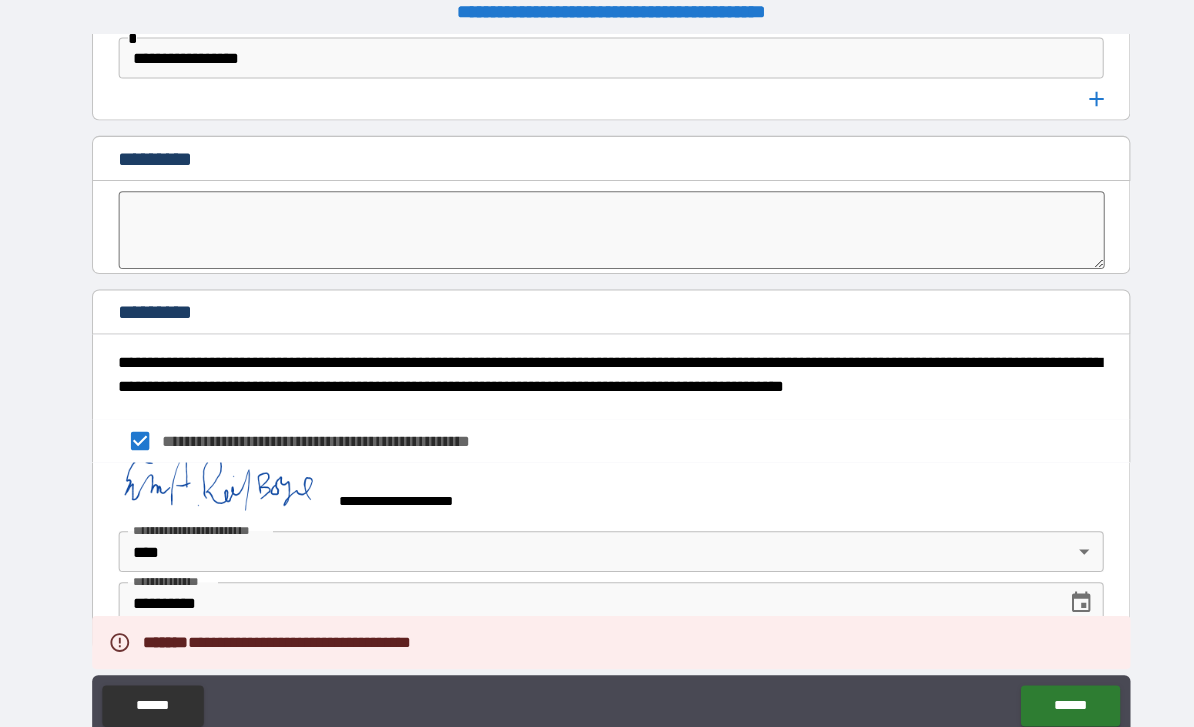 scroll, scrollTop: 18, scrollLeft: 0, axis: vertical 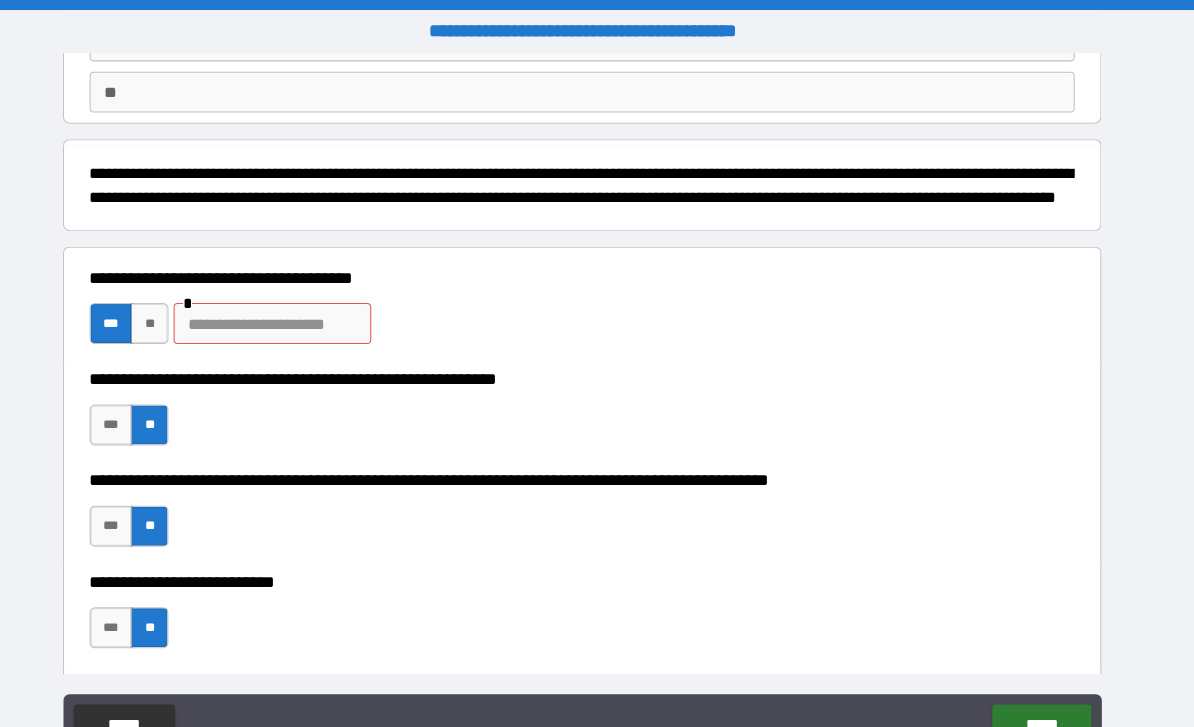 click at bounding box center [294, 316] 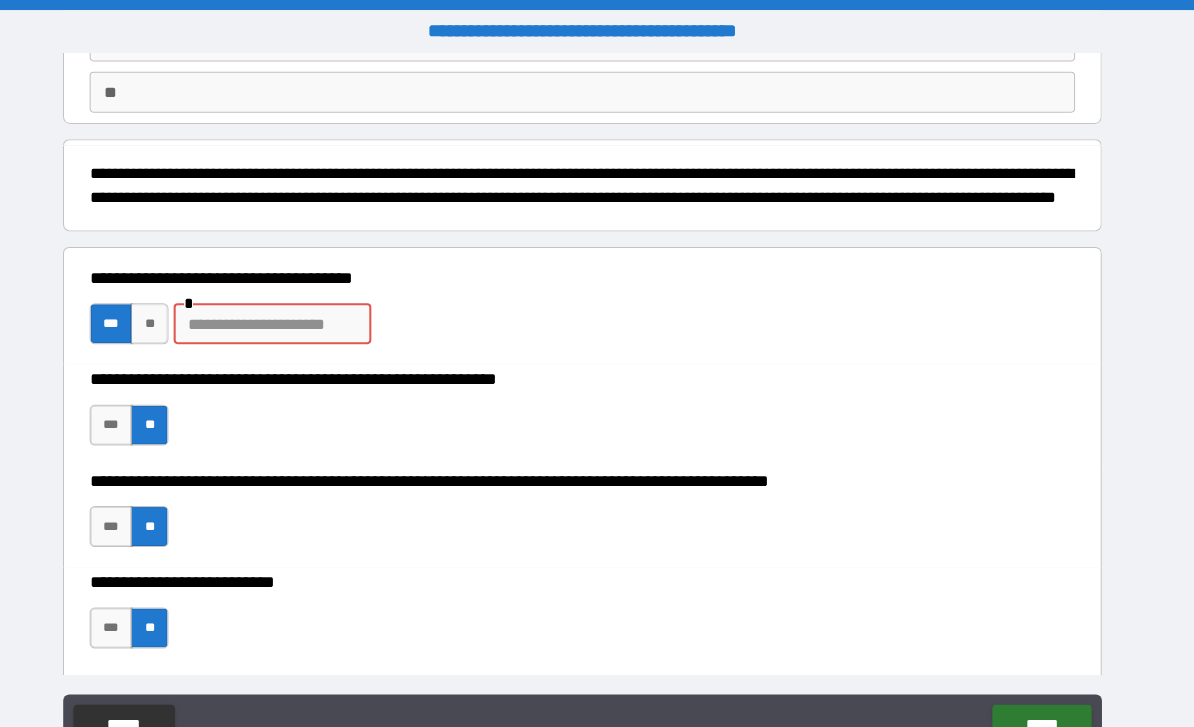 click on "**" at bounding box center (174, 316) 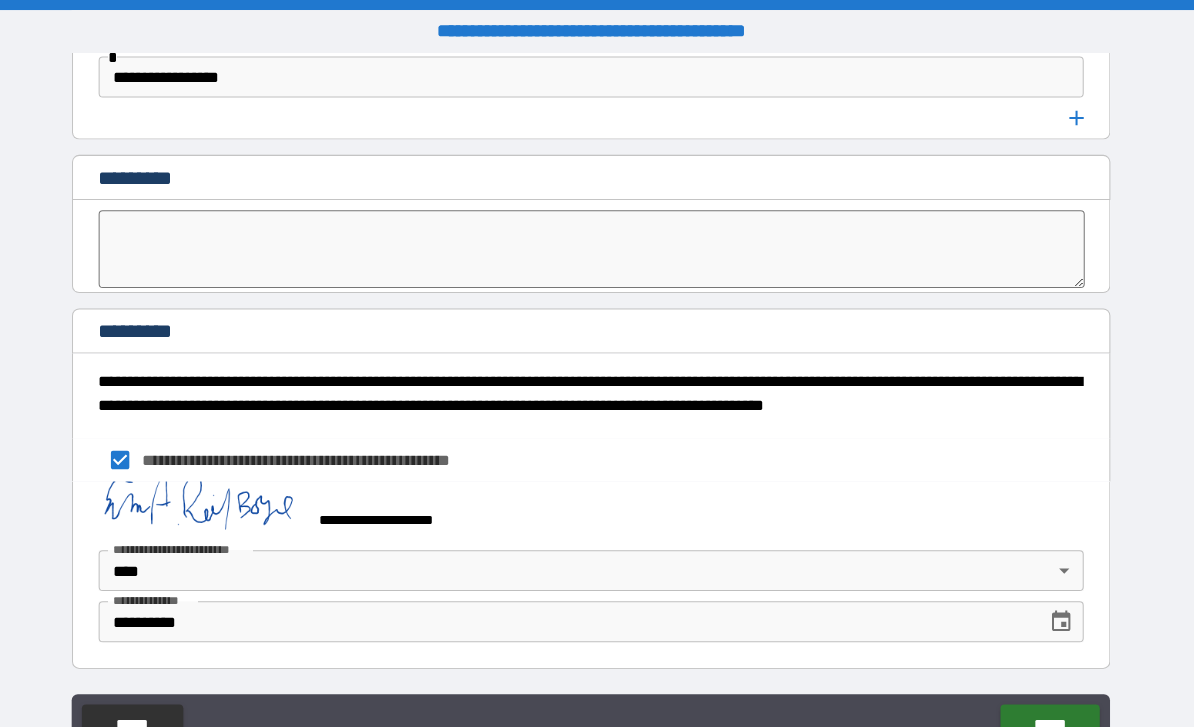 scroll, scrollTop: 11139, scrollLeft: 0, axis: vertical 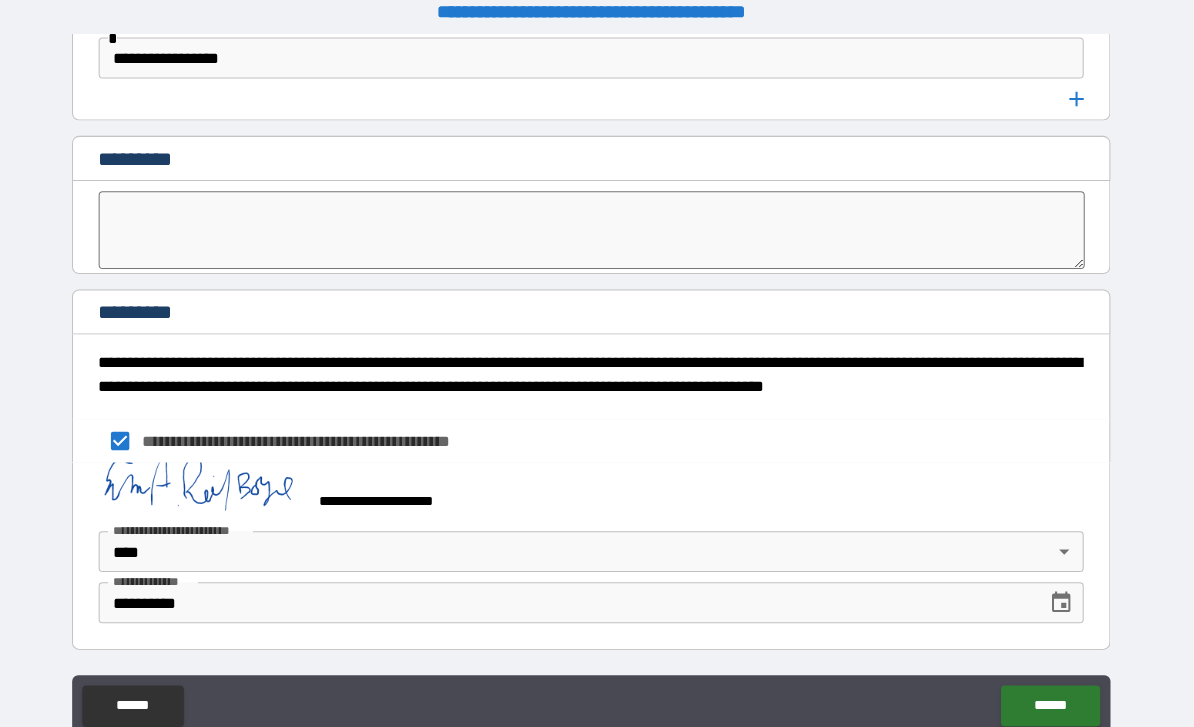 click on "******" at bounding box center [1045, 690] 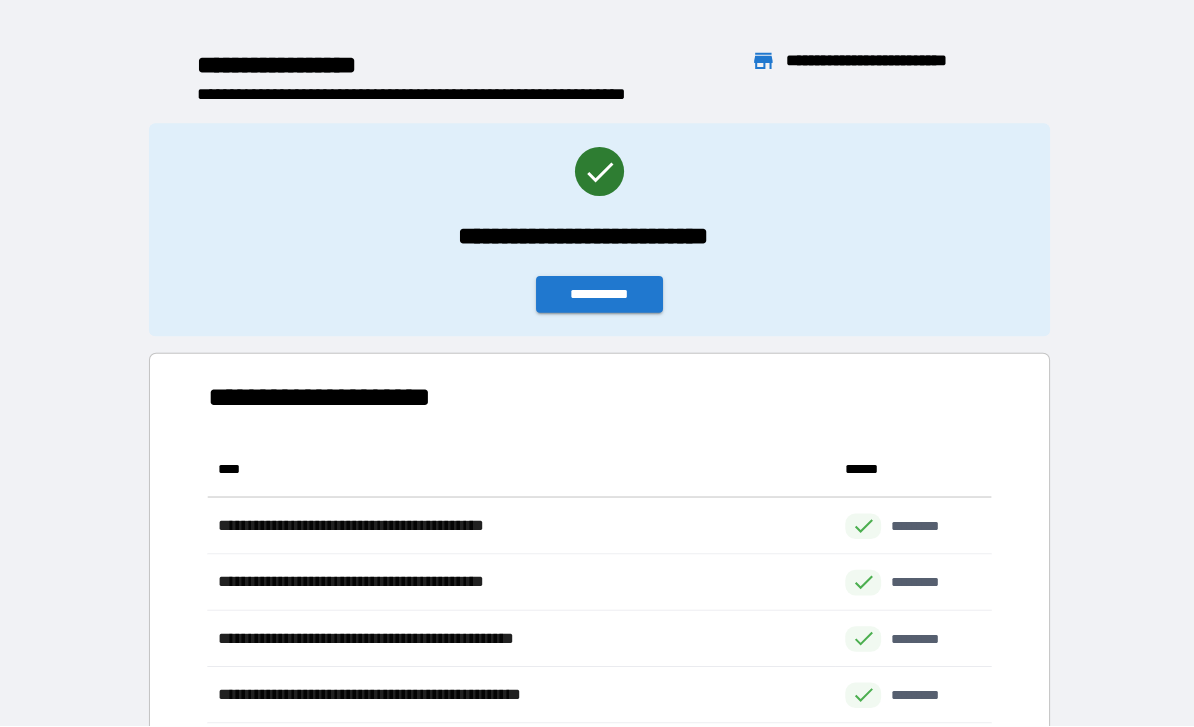 scroll, scrollTop: 441, scrollLeft: 765, axis: both 